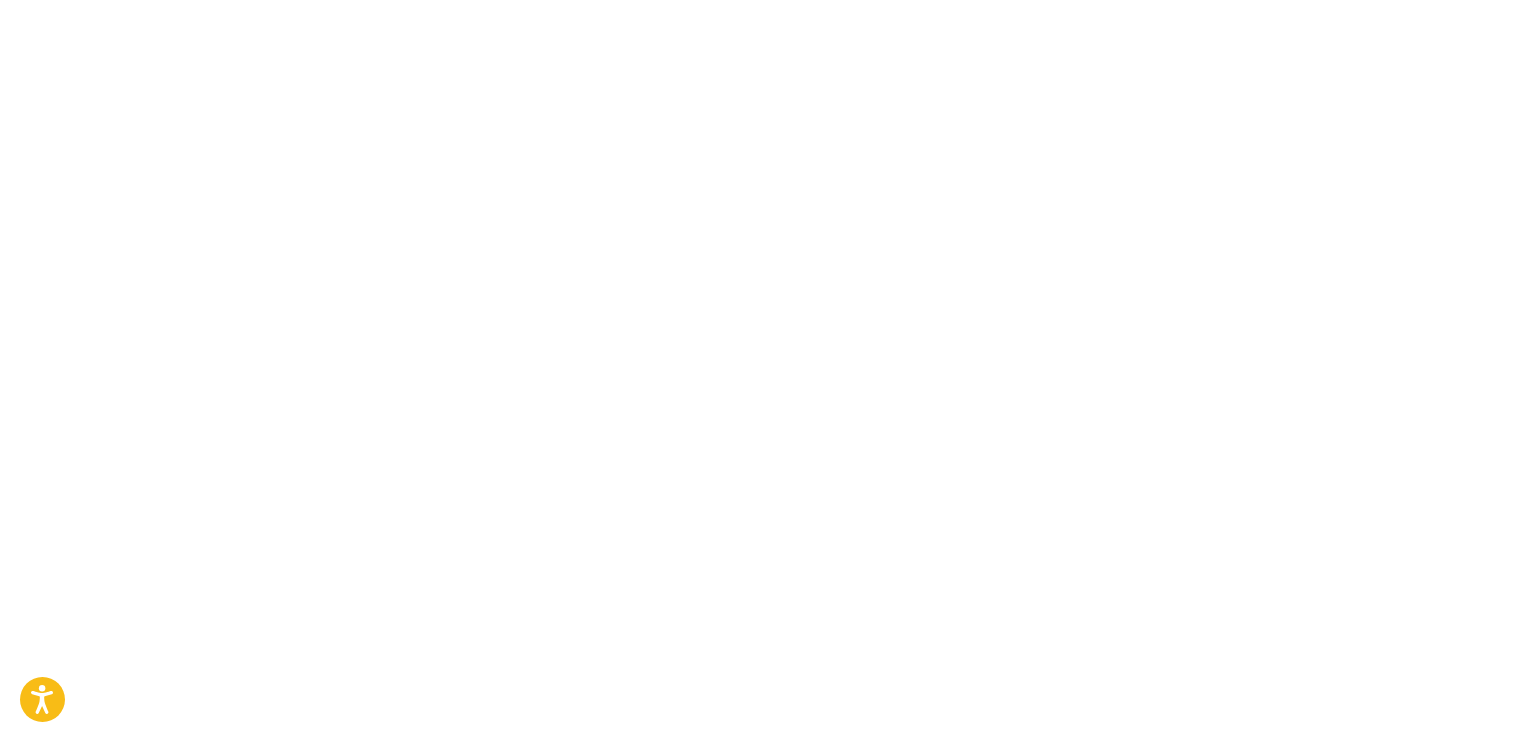 scroll, scrollTop: 0, scrollLeft: 0, axis: both 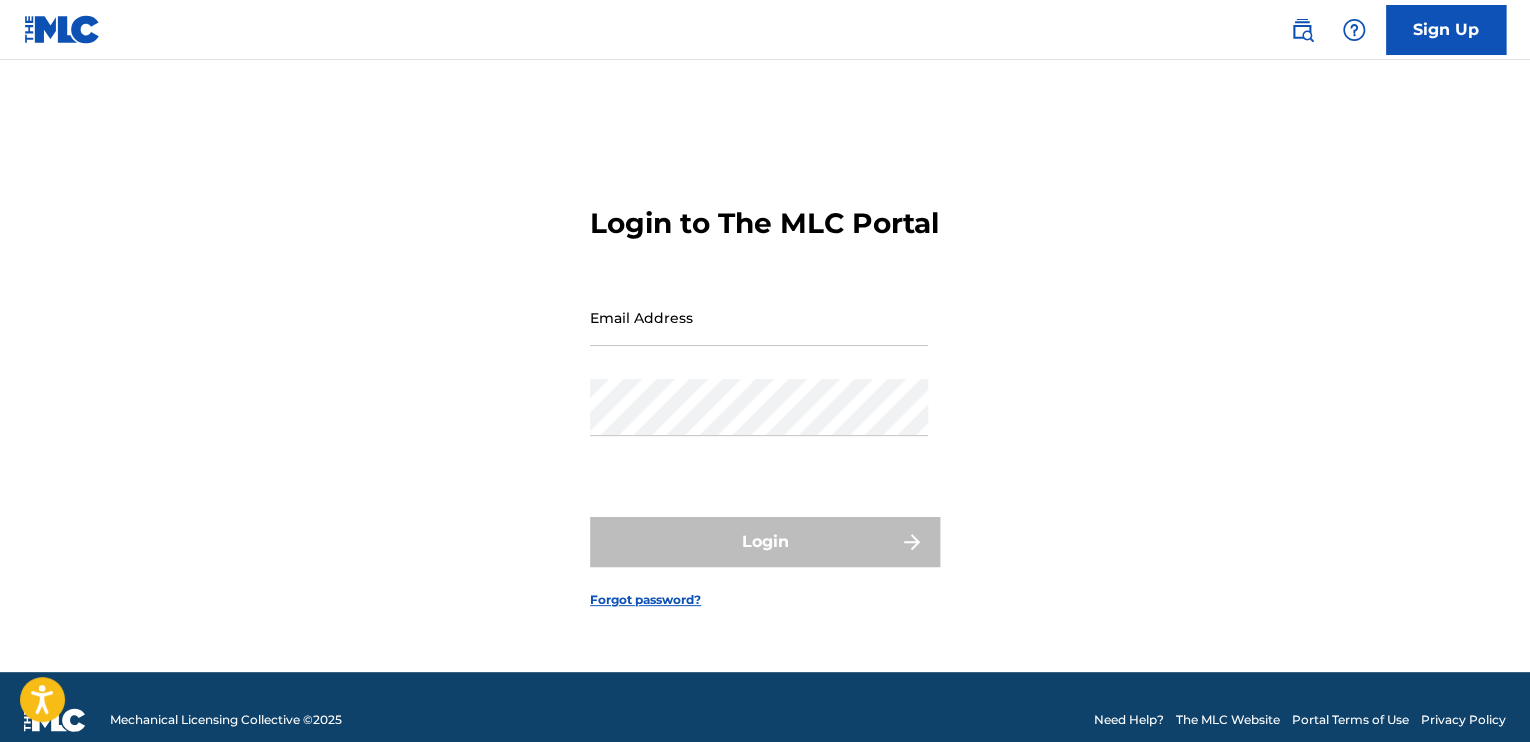 click on "Sign Up" at bounding box center [1446, 30] 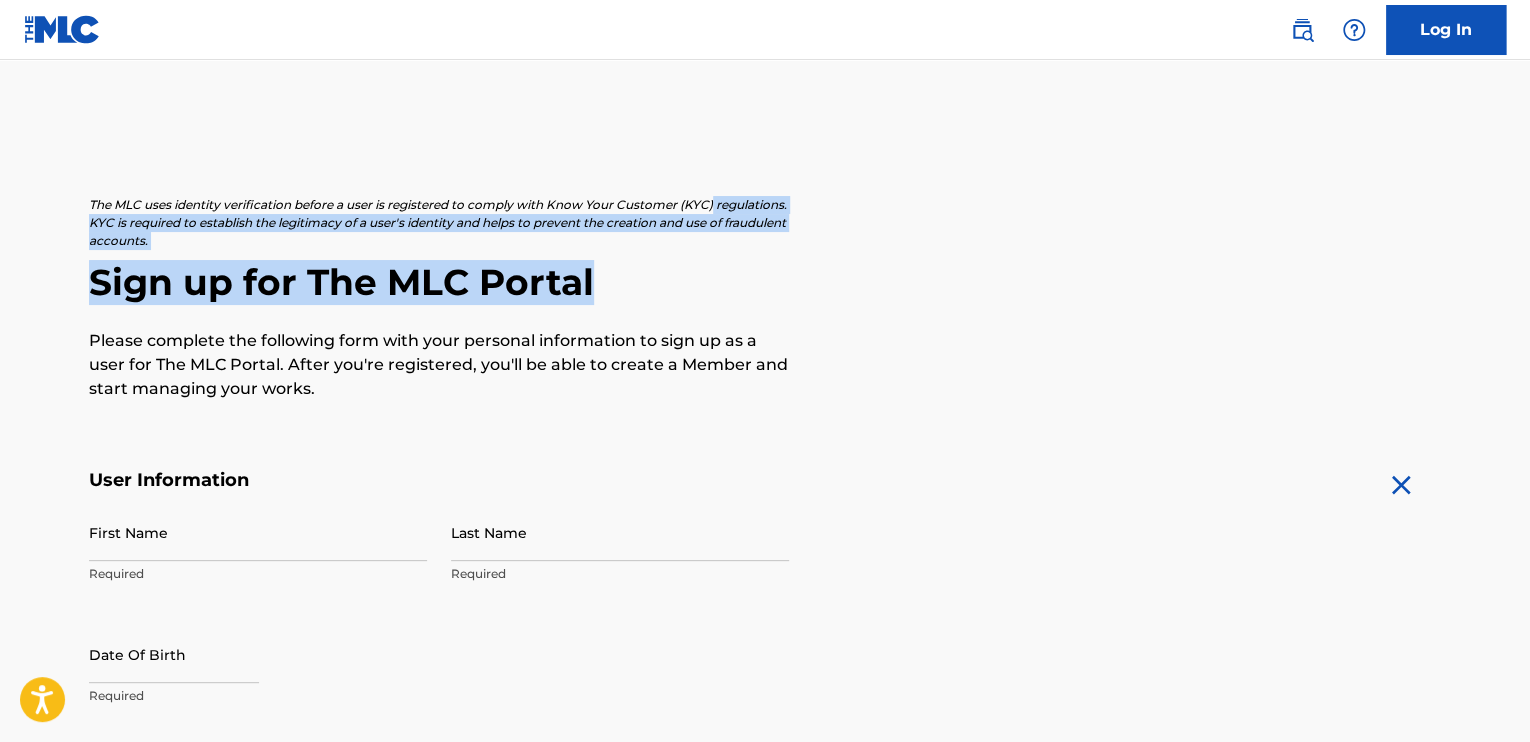 click on "Press Alt+1 for screen-reader mode, Alt+0 to cancel Accessibility Screen-Reader Guide, Feedback, and Issue Reporting | New window Consent Details [#IABV2SETTINGS#] About This website uses cookies We use cookies to personalise content and ads, to provide social media features and to analyse our traffic. We also share information about your use of our site with our social media, advertising and analytics partners who may combine it with other information that you’ve provided to them or that they’ve collected from your use of their services. You consent to our cookies if you continue to use our website. Consent Selection Necessary   Preferences   Statistics   Marketing   Show details Details Necessary    41   Necessary cookies help make a website usable by enabling basic functions like page navigation and access to secure areas of the website. The website cannot function properly without these cookies.  Meta Platforms, Inc. 3 Learn more about this provider lastExternalReferrer Maximum Storage Duration Type 4" at bounding box center [765, 371] 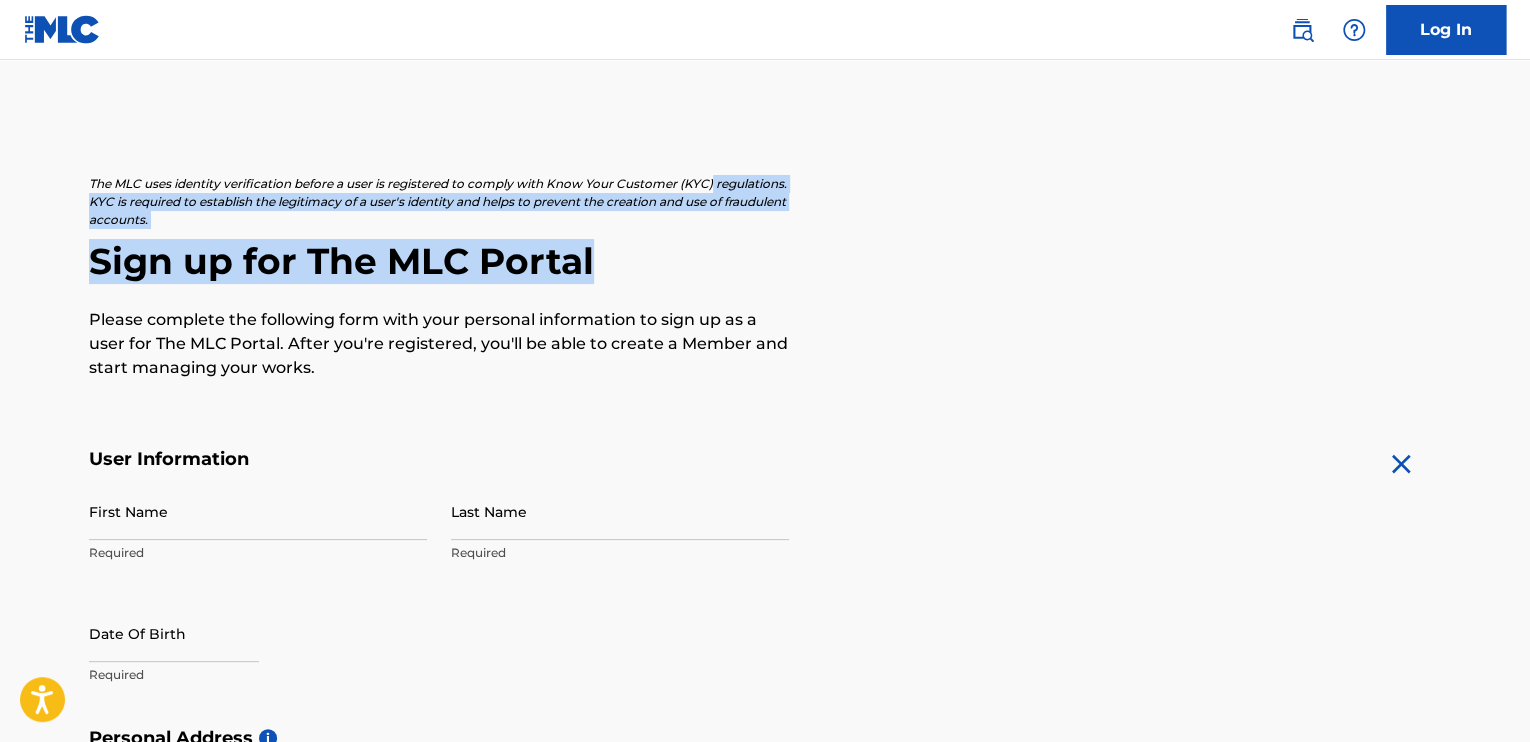scroll, scrollTop: 0, scrollLeft: 0, axis: both 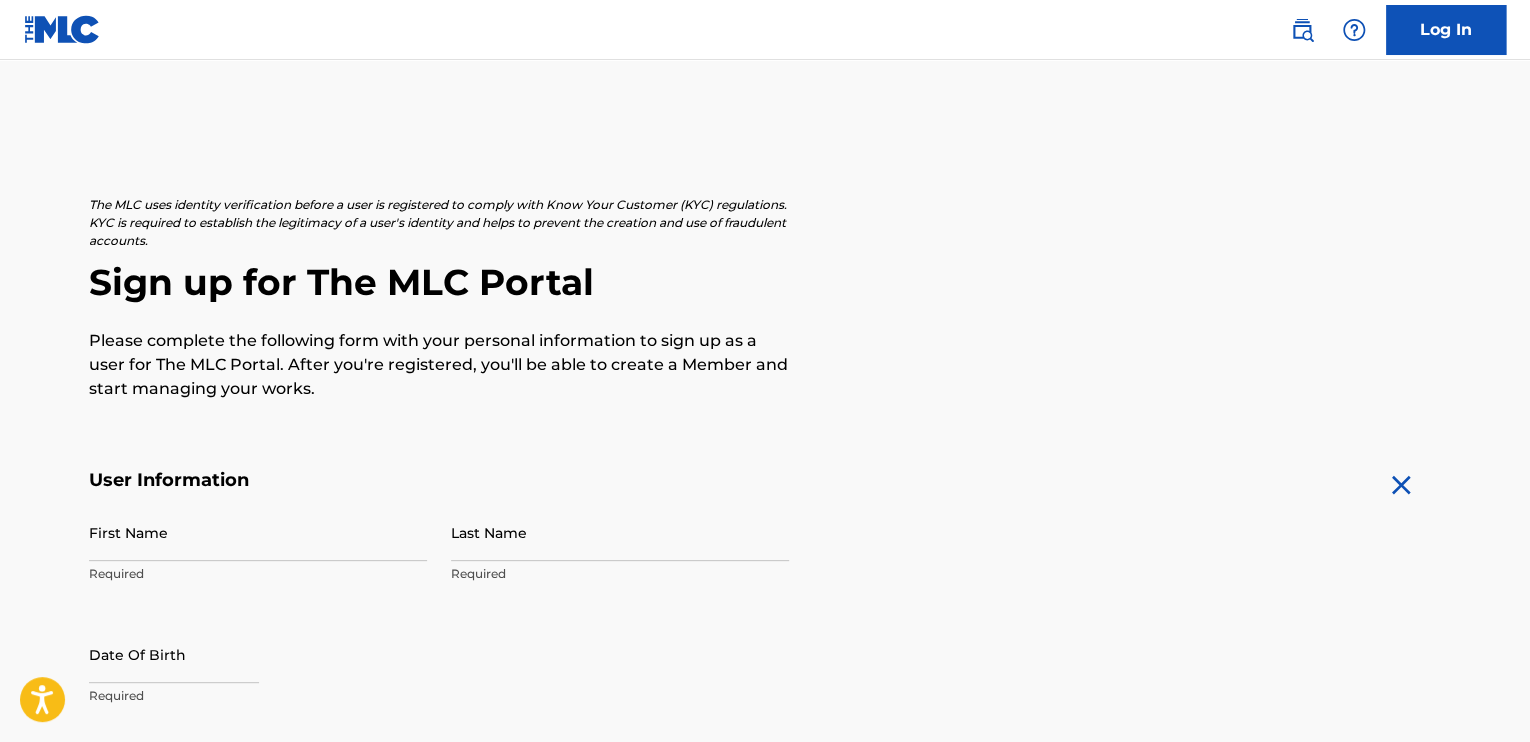 click on "The MLC uses identity verification before a user is registered to comply with Know Your Customer (KYC) regulations. KYC is required to establish the legitimacy of a user's identity and helps to prevent the creation and use of fraudulent accounts. Sign up for The MLC Portal Please complete the following form with your personal information to sign up as a user for The MLC Portal. After you're registered, you'll be able to create a Member and start managing your works. User Information First Name Required Last Name Required Date Of Birth Required Personal Address i Street Address Required Unit Number Optional City / Town Required Country Required State / Province Optional ZIP / Postal Code Optional Contact Information Phone Number Country Country Required Area Number Required Email Address Required Accept Terms of Use Accept Privacy Policy Enroll in marketing communications Sign up" at bounding box center (765, 776) 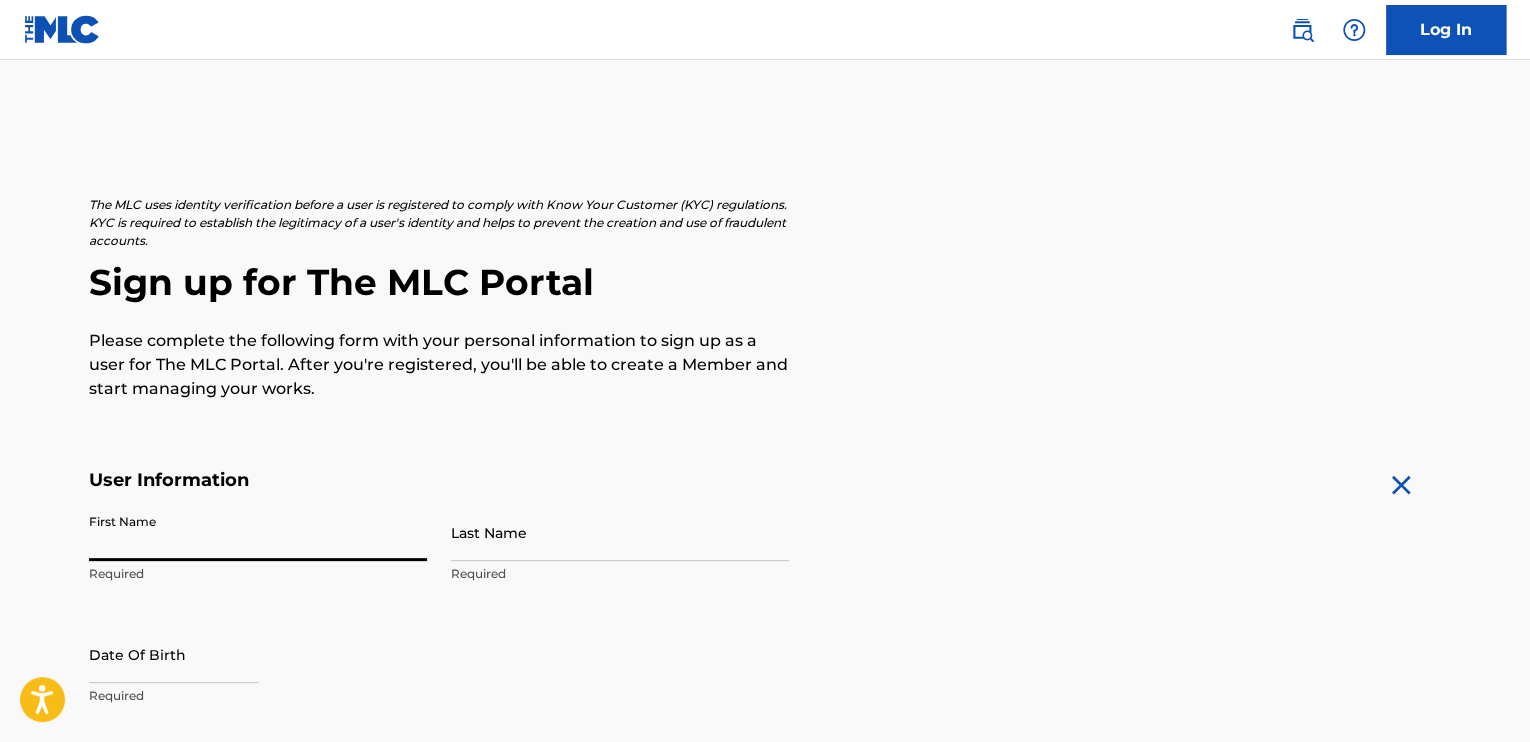 type on "[PERSON_NAME]" 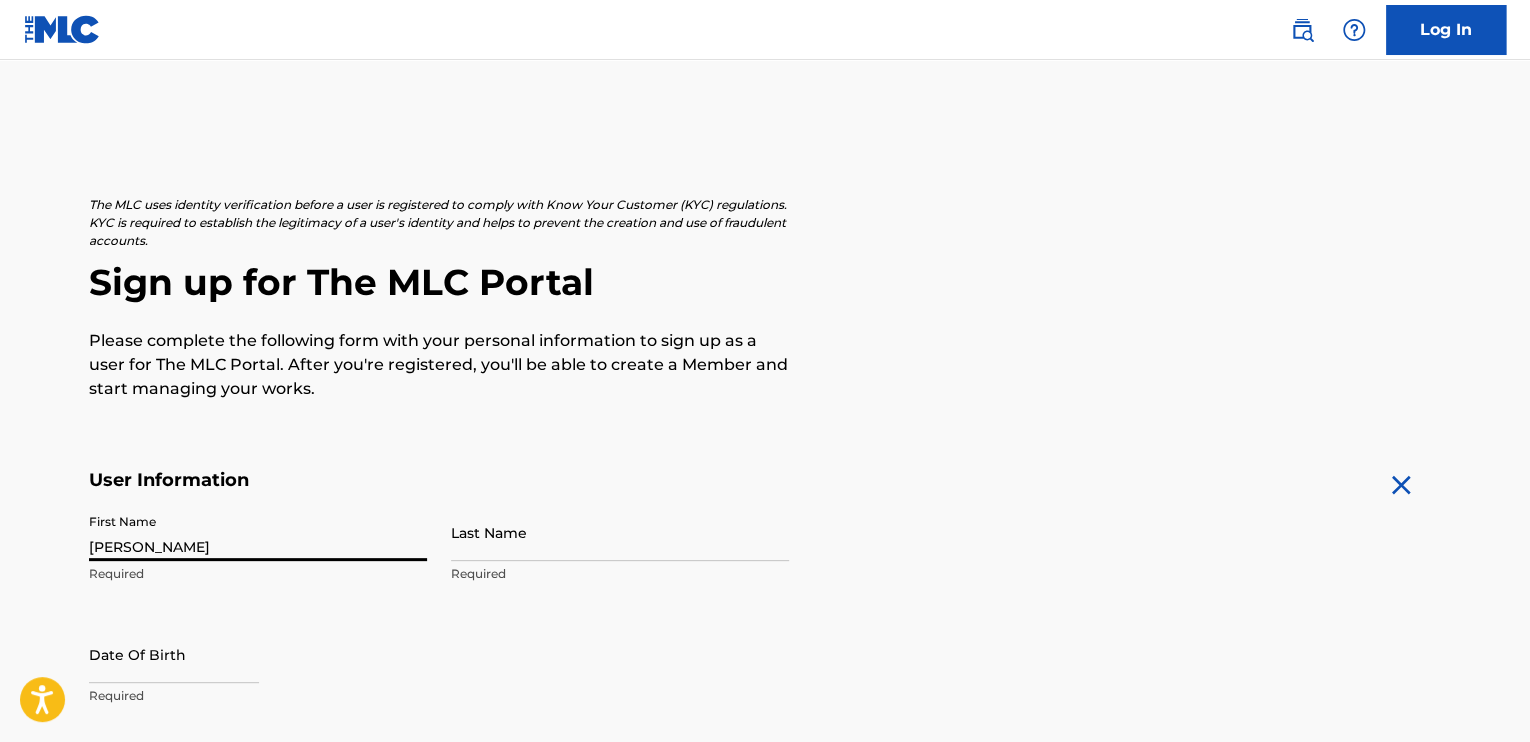 type on "Marfo" 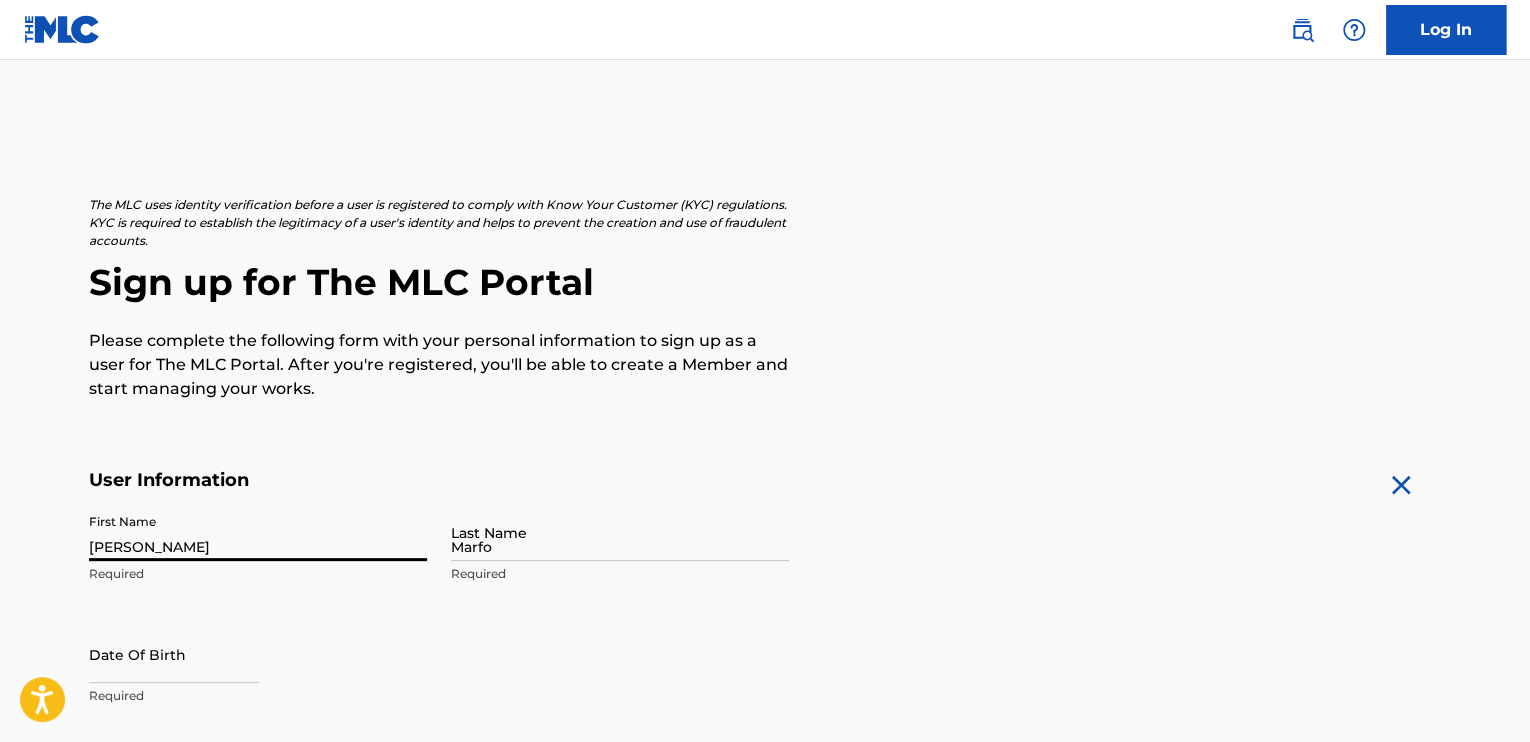 type on "[STREET_ADDRESS][PERSON_NAME]" 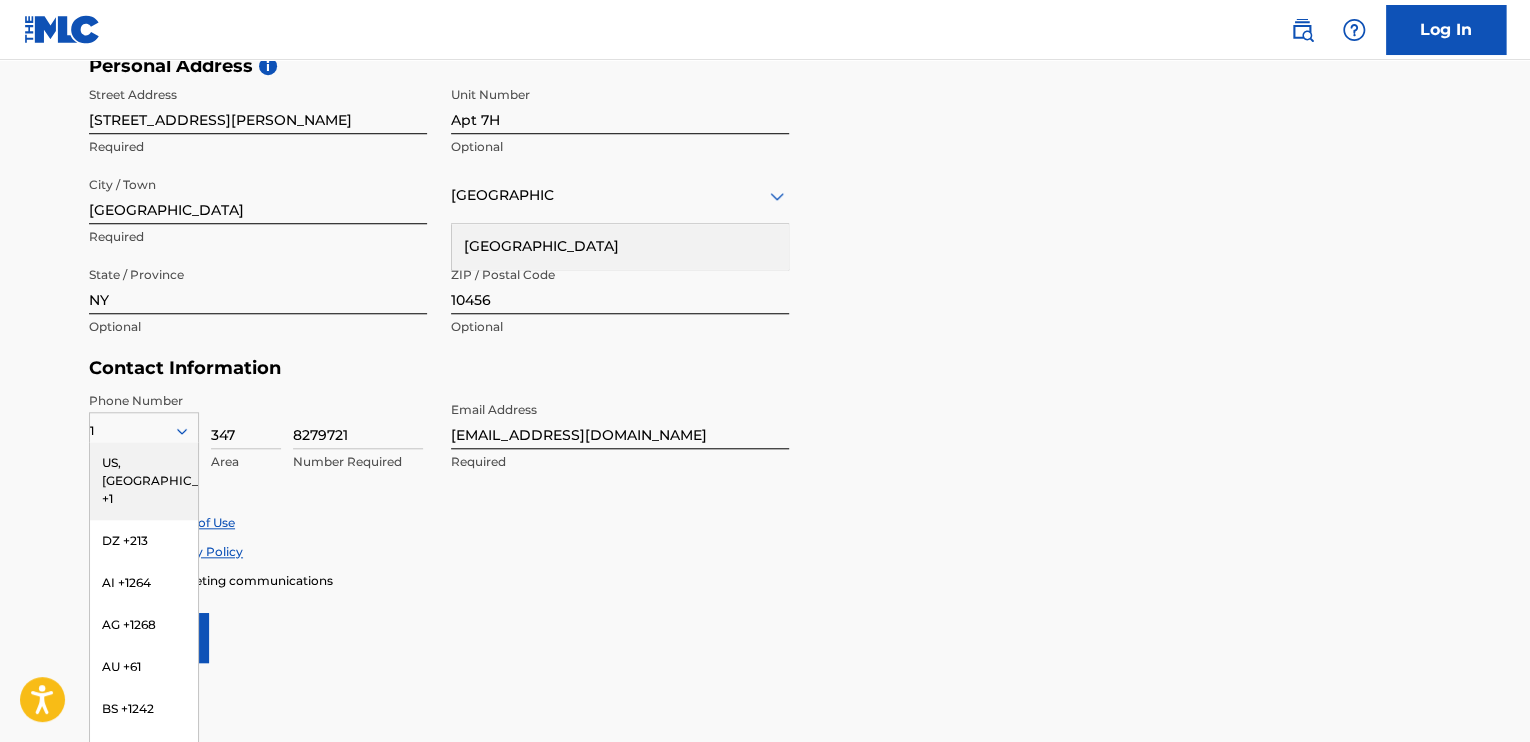 type on "[PERSON_NAME]" 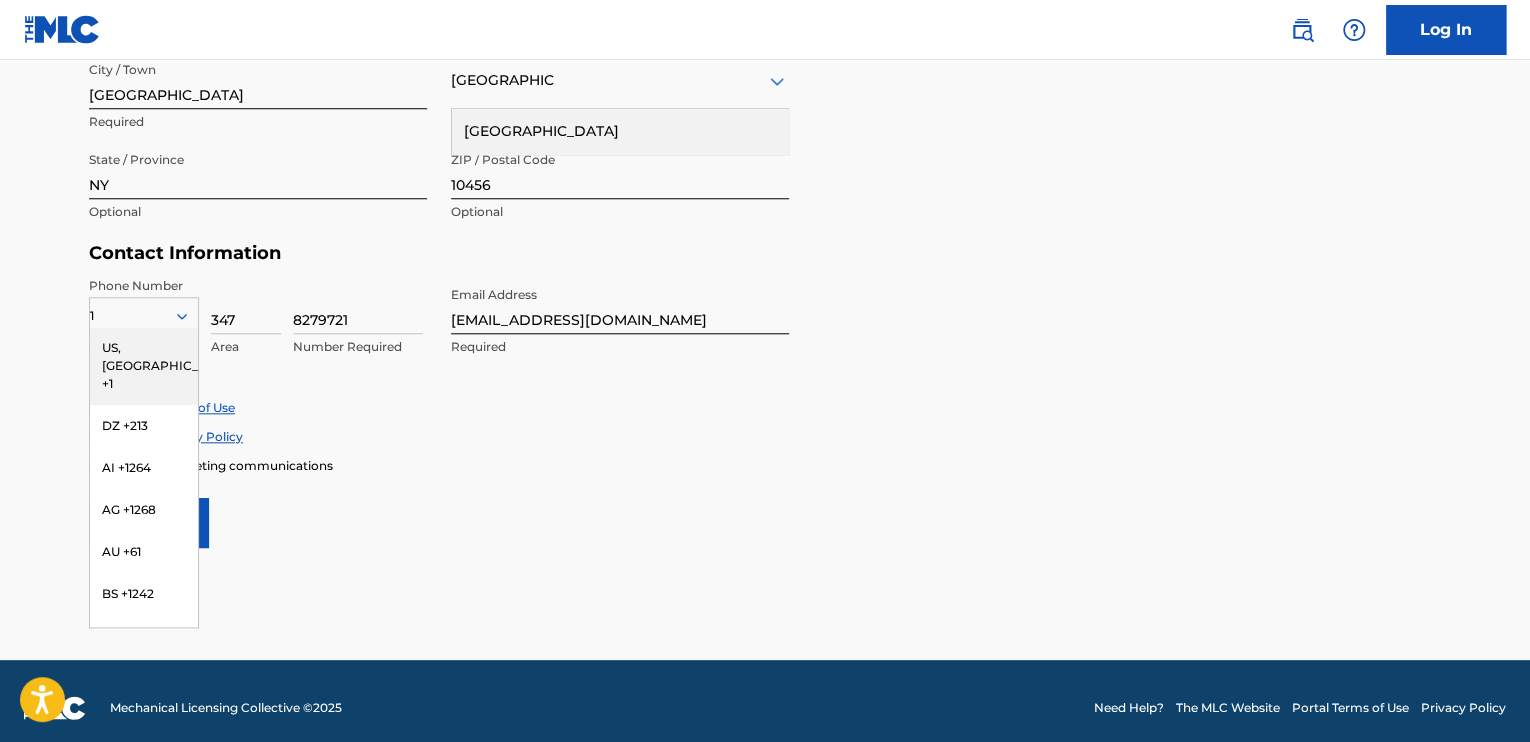 scroll, scrollTop: 821, scrollLeft: 0, axis: vertical 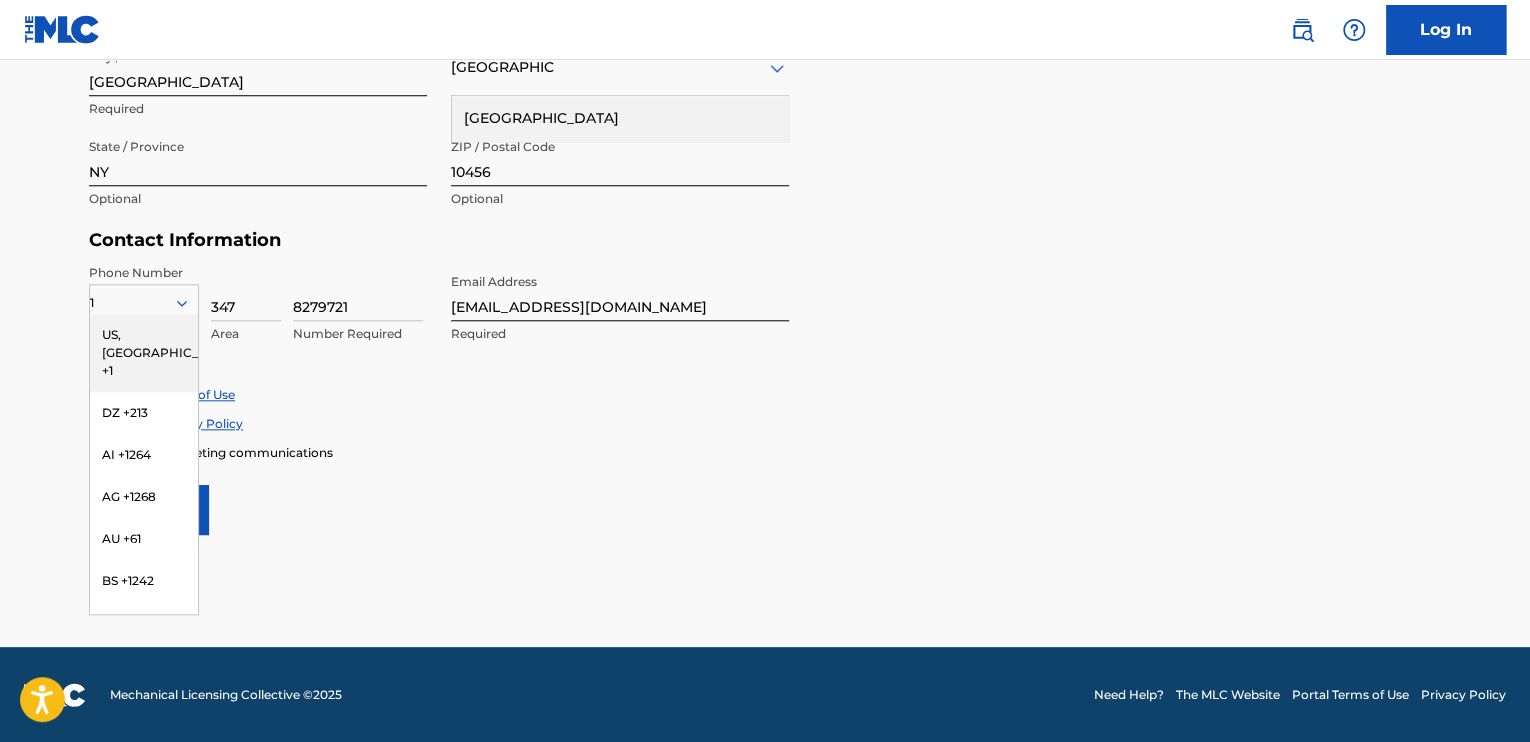 drag, startPoint x: 441, startPoint y: 519, endPoint x: 428, endPoint y: 517, distance: 13.152946 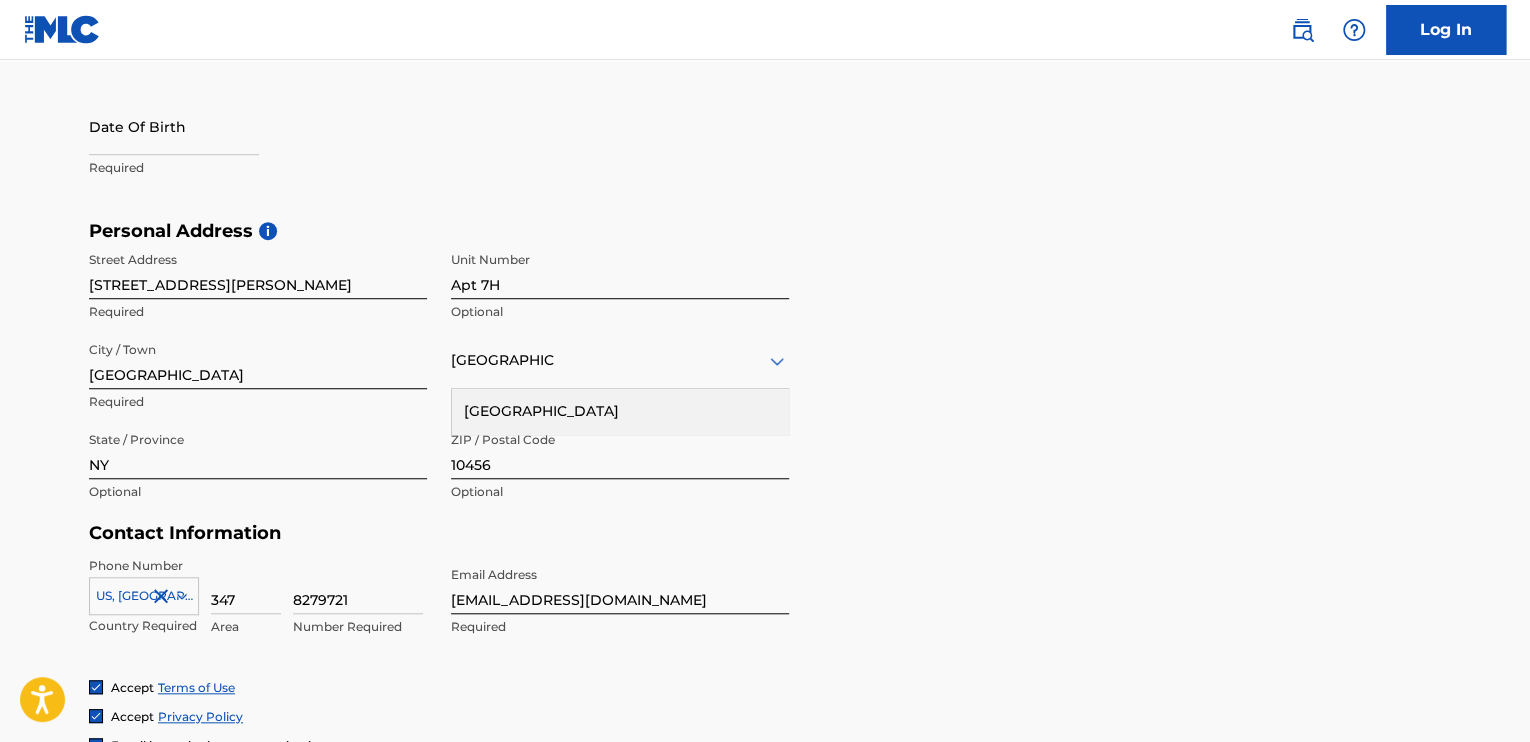 scroll, scrollTop: 521, scrollLeft: 0, axis: vertical 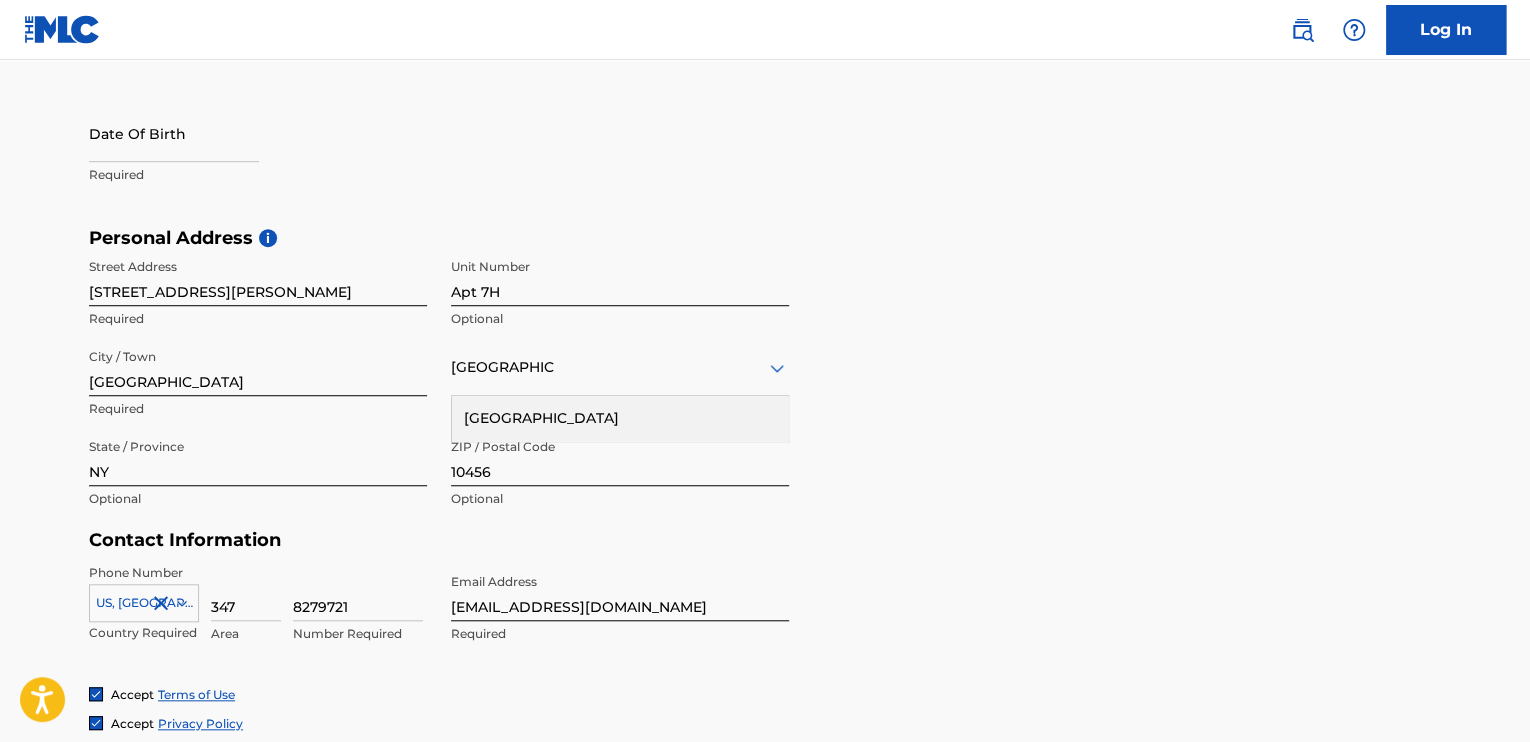 click at bounding box center [174, 133] 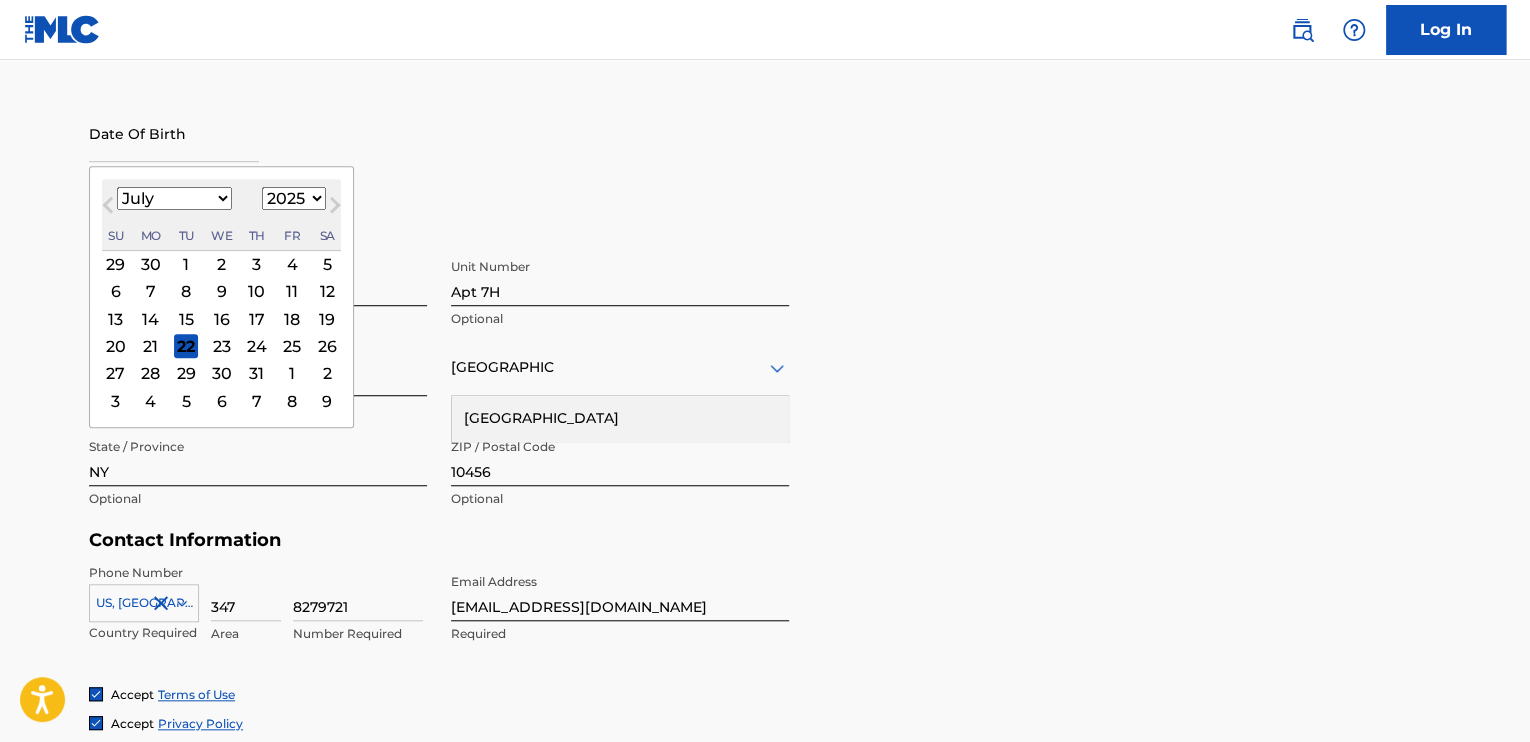 click on "January February March April May June July August September October November December" at bounding box center [174, 198] 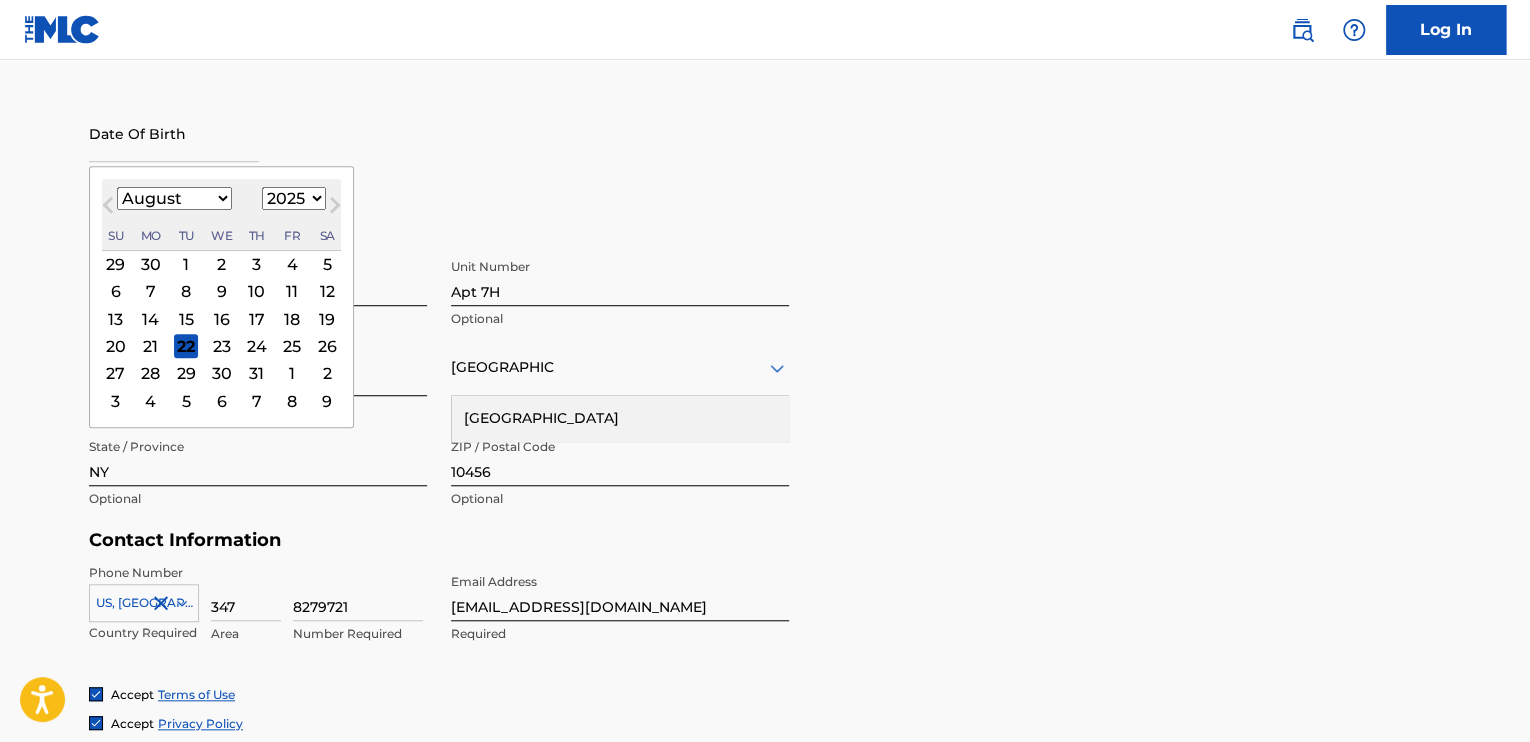 click on "January February March April May June July August September October November December" at bounding box center (174, 198) 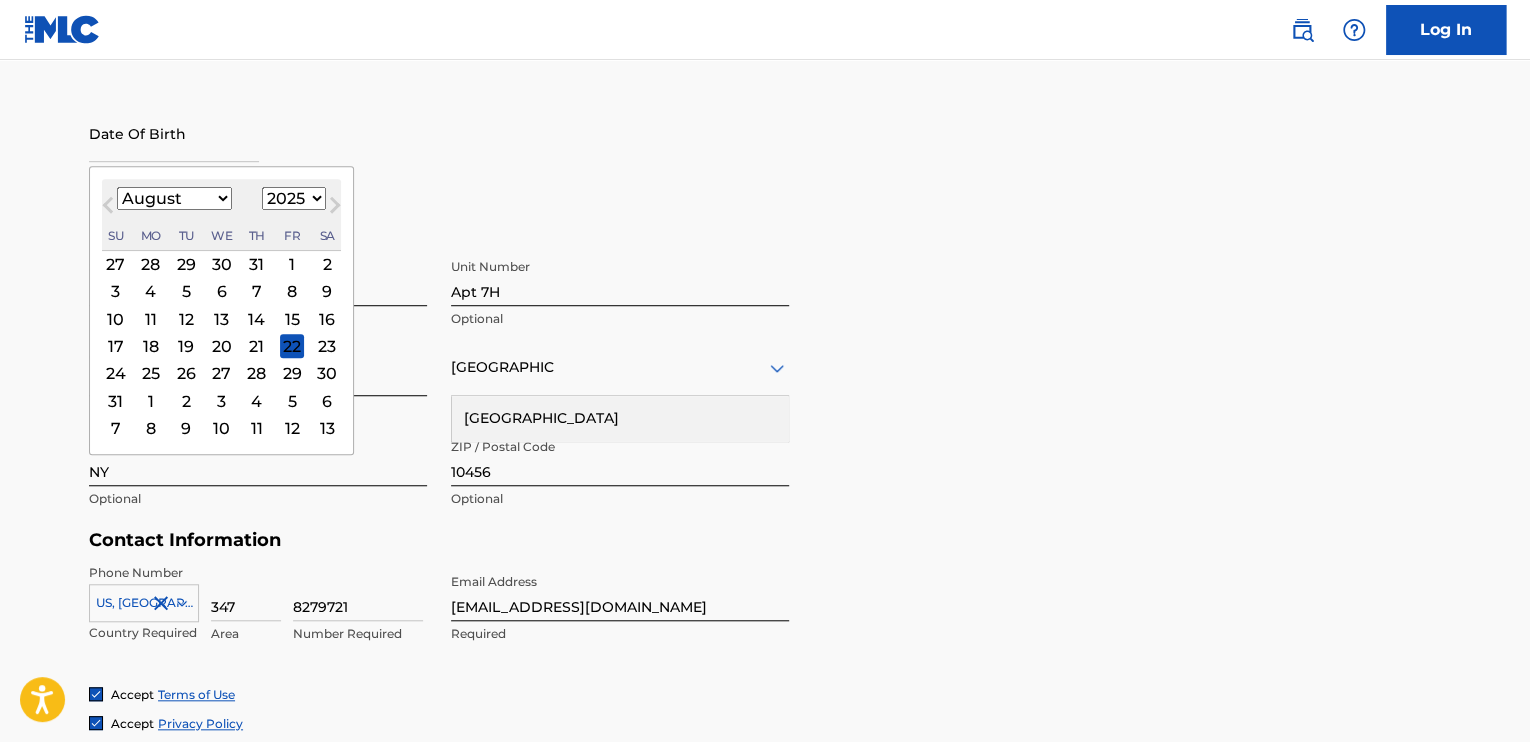 click on "29" at bounding box center (292, 374) 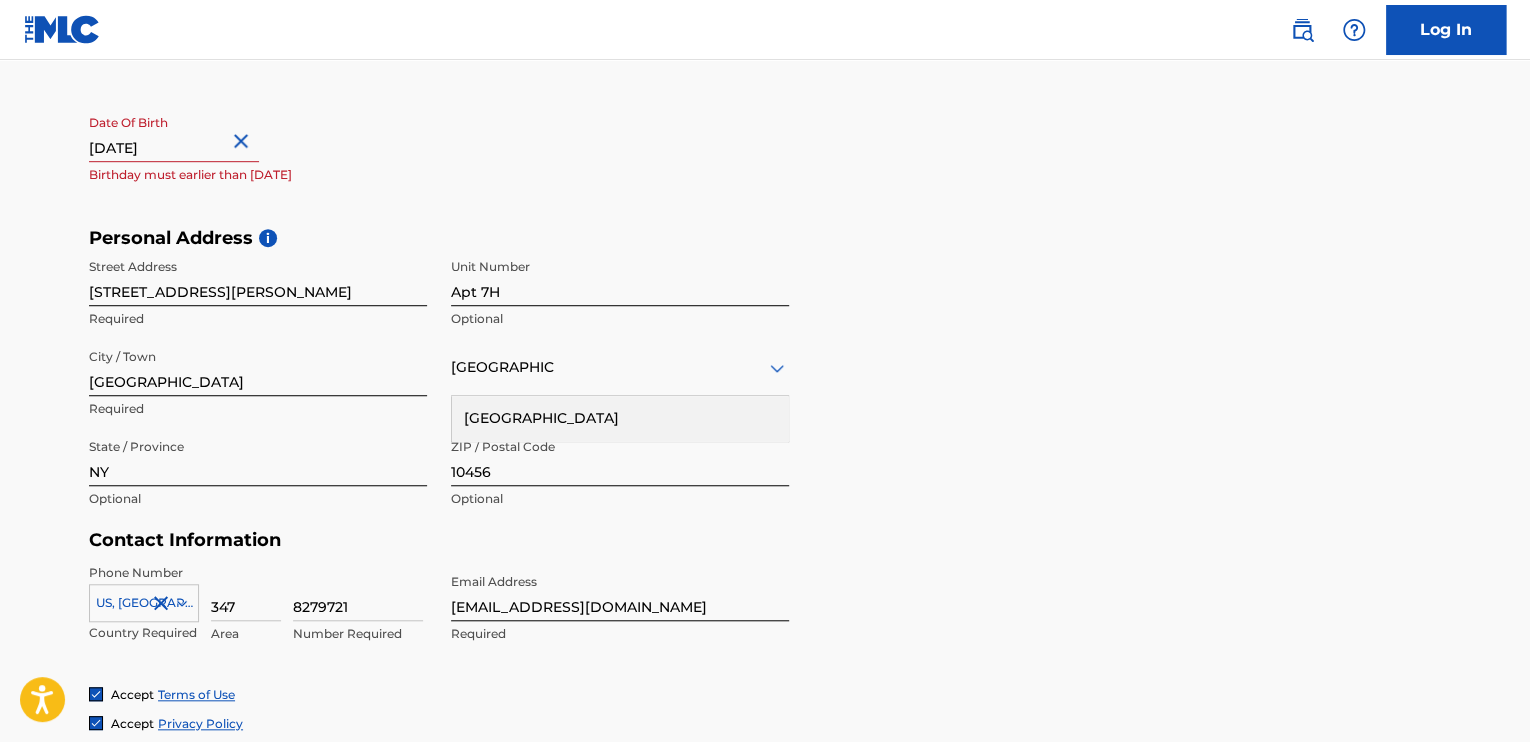 click on "[DATE]" at bounding box center [174, 133] 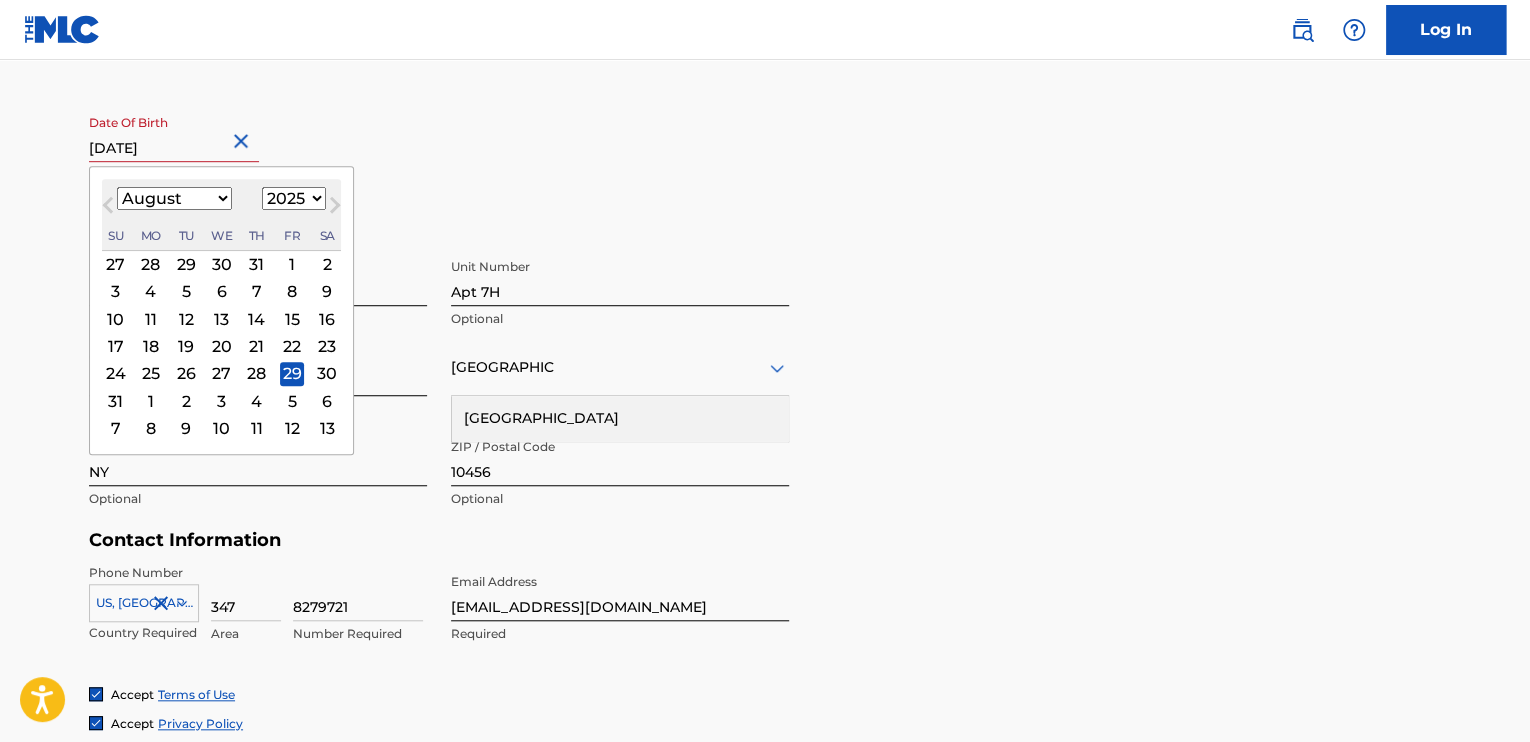 click on "[DATE]" at bounding box center (174, 133) 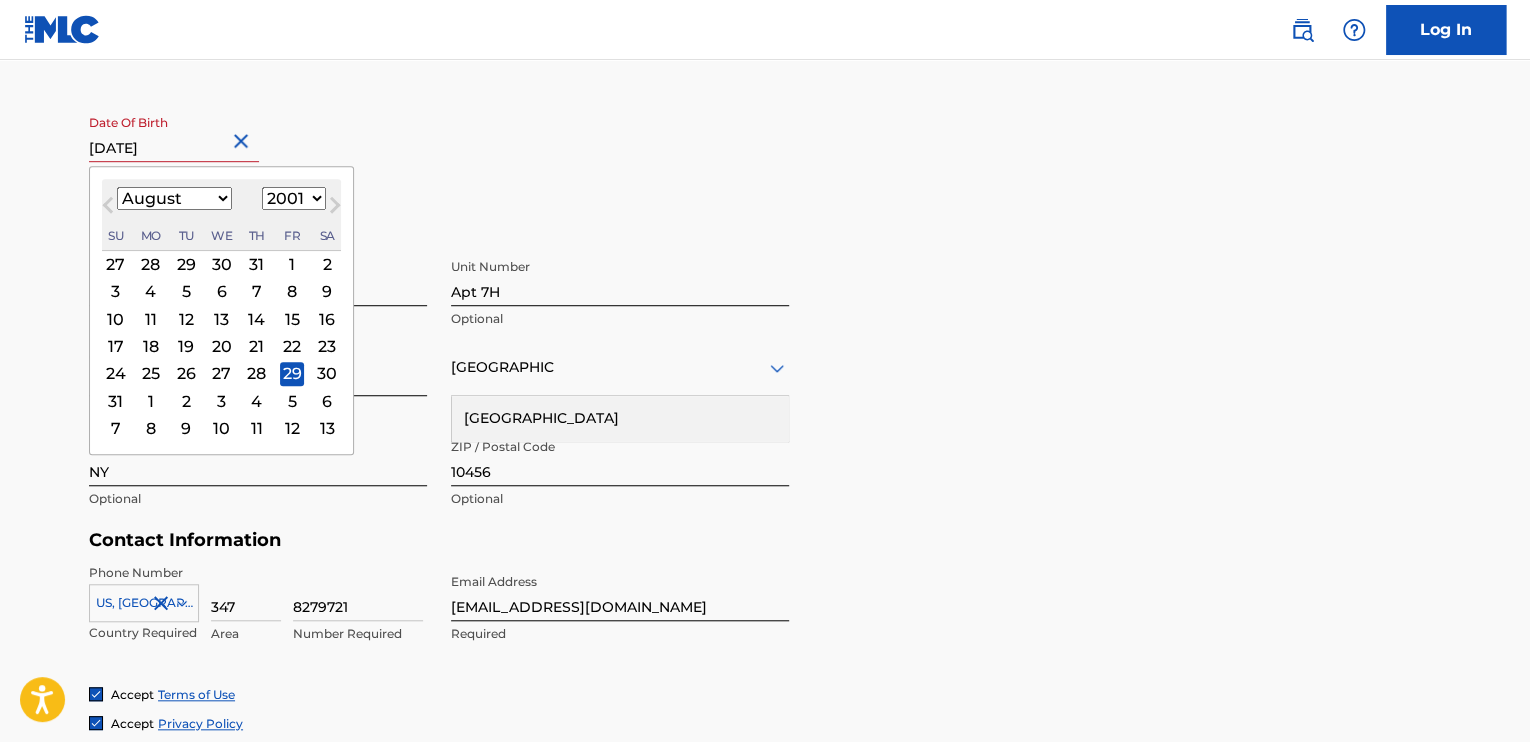 click on "1899 1900 1901 1902 1903 1904 1905 1906 1907 1908 1909 1910 1911 1912 1913 1914 1915 1916 1917 1918 1919 1920 1921 1922 1923 1924 1925 1926 1927 1928 1929 1930 1931 1932 1933 1934 1935 1936 1937 1938 1939 1940 1941 1942 1943 1944 1945 1946 1947 1948 1949 1950 1951 1952 1953 1954 1955 1956 1957 1958 1959 1960 1961 1962 1963 1964 1965 1966 1967 1968 1969 1970 1971 1972 1973 1974 1975 1976 1977 1978 1979 1980 1981 1982 1983 1984 1985 1986 1987 1988 1989 1990 1991 1992 1993 1994 1995 1996 1997 1998 1999 2000 2001 2002 2003 2004 2005 2006 2007 2008 2009 2010 2011 2012 2013 2014 2015 2016 2017 2018 2019 2020 2021 2022 2023 2024 2025 2026 2027 2028 2029 2030 2031 2032 2033 2034 2035 2036 2037 2038 2039 2040 2041 2042 2043 2044 2045 2046 2047 2048 2049 2050 2051 2052 2053 2054 2055 2056 2057 2058 2059 2060 2061 2062 2063 2064 2065 2066 2067 2068 2069 2070 2071 2072 2073 2074 2075 2076 2077 2078 2079 2080 2081 2082 2083 2084 2085 2086 2087 2088 2089 2090 2091 2092 2093 2094 2095 2096 2097 2098 2099 2100" at bounding box center (294, 198) 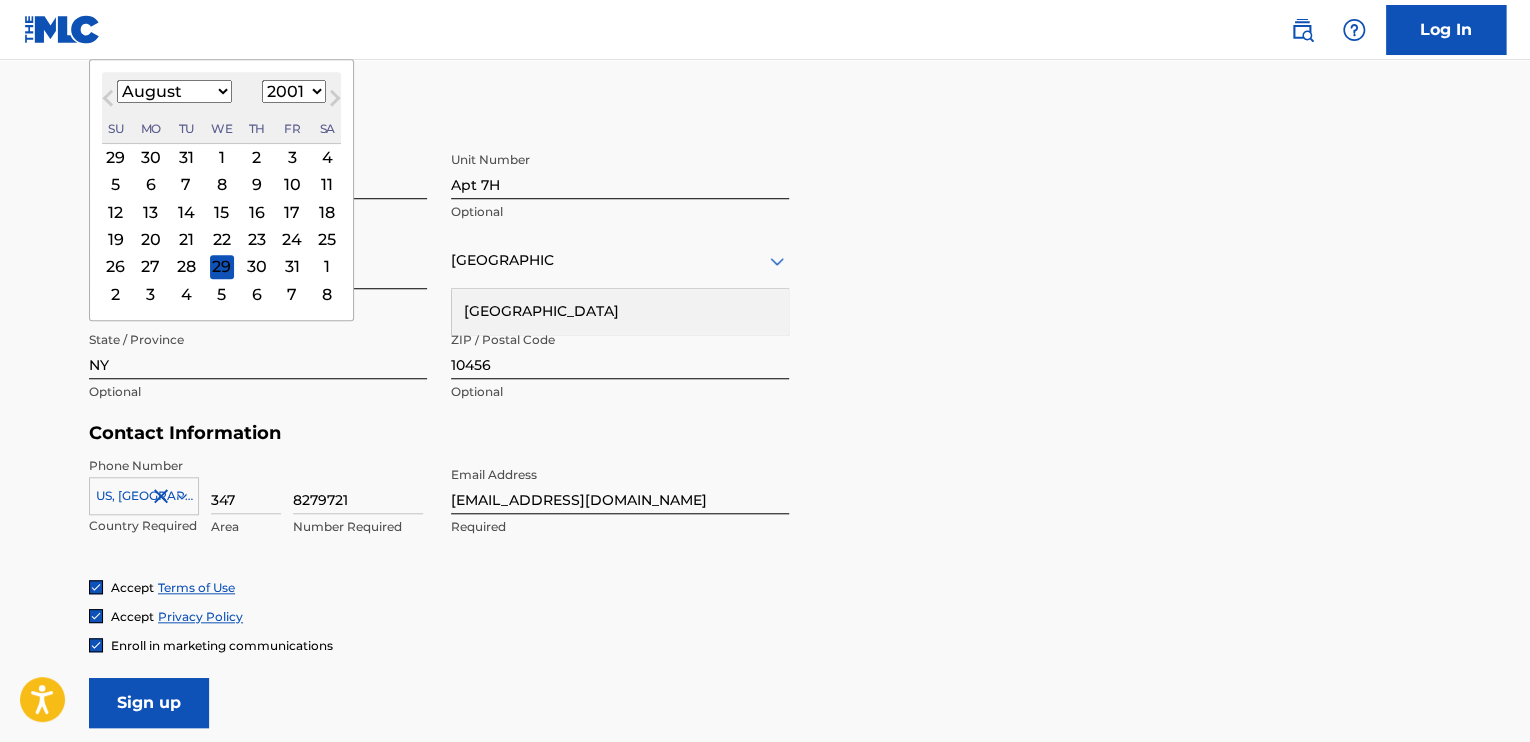 scroll, scrollTop: 621, scrollLeft: 0, axis: vertical 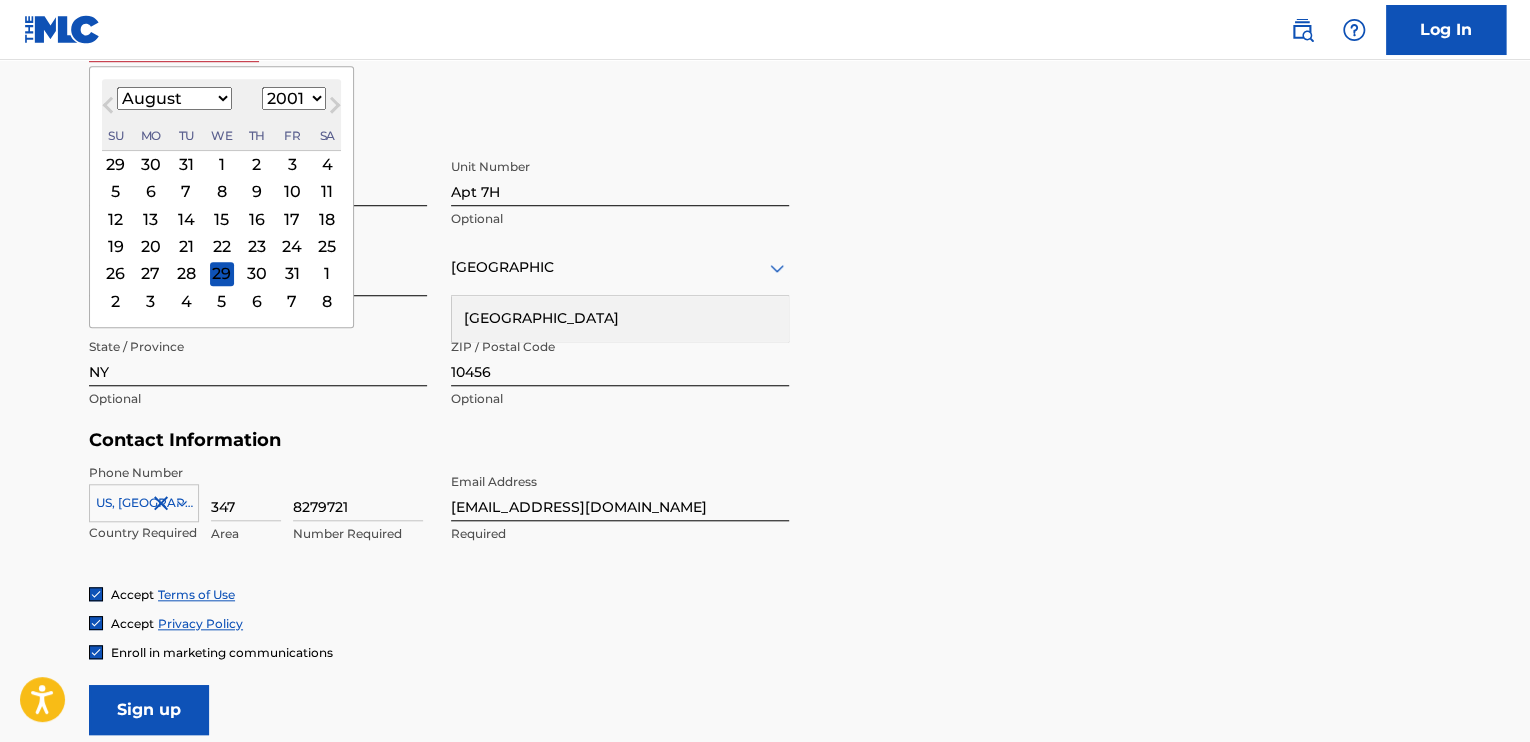 click on "1899 1900 1901 1902 1903 1904 1905 1906 1907 1908 1909 1910 1911 1912 1913 1914 1915 1916 1917 1918 1919 1920 1921 1922 1923 1924 1925 1926 1927 1928 1929 1930 1931 1932 1933 1934 1935 1936 1937 1938 1939 1940 1941 1942 1943 1944 1945 1946 1947 1948 1949 1950 1951 1952 1953 1954 1955 1956 1957 1958 1959 1960 1961 1962 1963 1964 1965 1966 1967 1968 1969 1970 1971 1972 1973 1974 1975 1976 1977 1978 1979 1980 1981 1982 1983 1984 1985 1986 1987 1988 1989 1990 1991 1992 1993 1994 1995 1996 1997 1998 1999 2000 2001 2002 2003 2004 2005 2006 2007 2008 2009 2010 2011 2012 2013 2014 2015 2016 2017 2018 2019 2020 2021 2022 2023 2024 2025 2026 2027 2028 2029 2030 2031 2032 2033 2034 2035 2036 2037 2038 2039 2040 2041 2042 2043 2044 2045 2046 2047 2048 2049 2050 2051 2052 2053 2054 2055 2056 2057 2058 2059 2060 2061 2062 2063 2064 2065 2066 2067 2068 2069 2070 2071 2072 2073 2074 2075 2076 2077 2078 2079 2080 2081 2082 2083 2084 2085 2086 2087 2088 2089 2090 2091 2092 2093 2094 2095 2096 2097 2098 2099 2100" at bounding box center [294, 98] 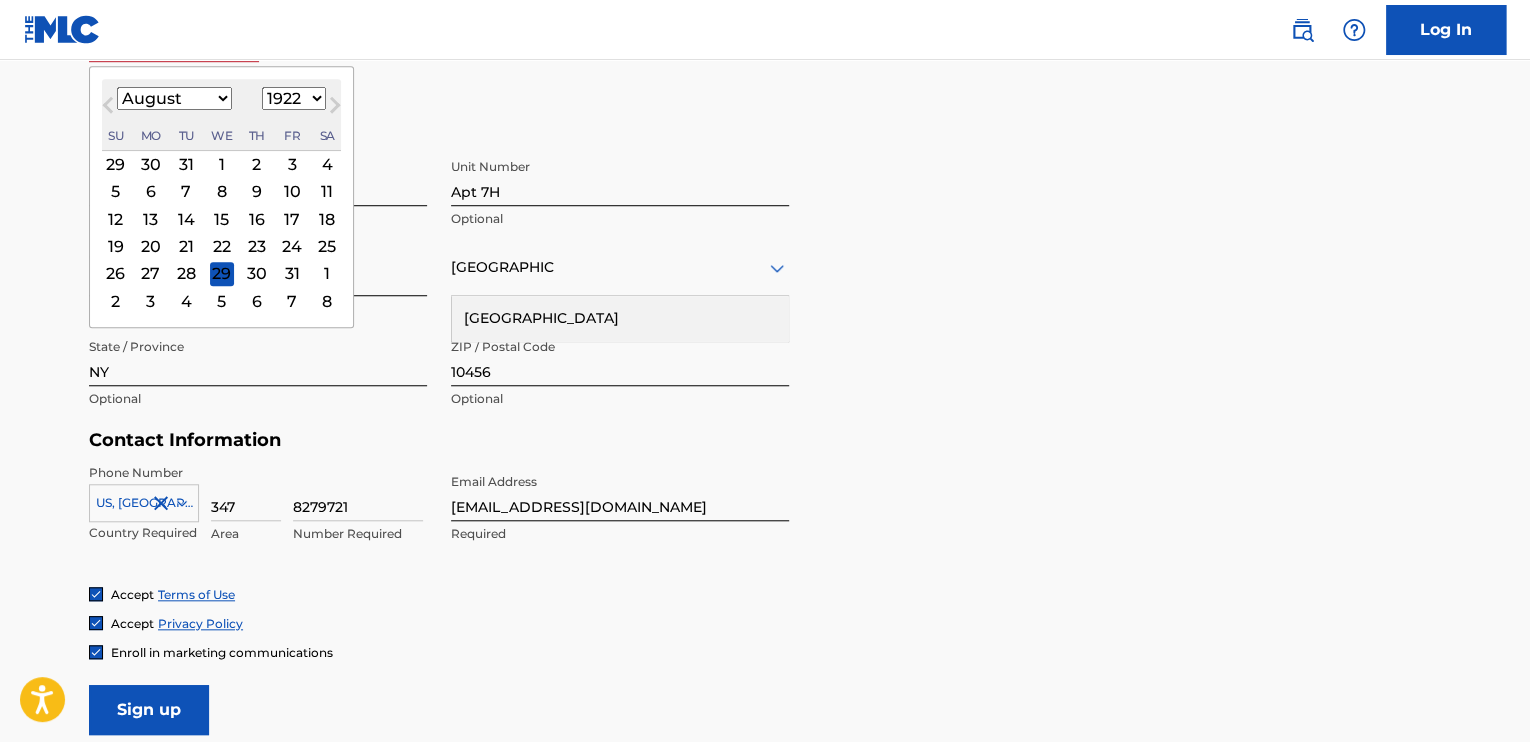 click on "1899 1900 1901 1902 1903 1904 1905 1906 1907 1908 1909 1910 1911 1912 1913 1914 1915 1916 1917 1918 1919 1920 1921 1922 1923 1924 1925 1926 1927 1928 1929 1930 1931 1932 1933 1934 1935 1936 1937 1938 1939 1940 1941 1942 1943 1944 1945 1946 1947 1948 1949 1950 1951 1952 1953 1954 1955 1956 1957 1958 1959 1960 1961 1962 1963 1964 1965 1966 1967 1968 1969 1970 1971 1972 1973 1974 1975 1976 1977 1978 1979 1980 1981 1982 1983 1984 1985 1986 1987 1988 1989 1990 1991 1992 1993 1994 1995 1996 1997 1998 1999 2000 2001 2002 2003 2004 2005 2006 2007 2008 2009 2010 2011 2012 2013 2014 2015 2016 2017 2018 2019 2020 2021 2022 2023 2024 2025 2026 2027 2028 2029 2030 2031 2032 2033 2034 2035 2036 2037 2038 2039 2040 2041 2042 2043 2044 2045 2046 2047 2048 2049 2050 2051 2052 2053 2054 2055 2056 2057 2058 2059 2060 2061 2062 2063 2064 2065 2066 2067 2068 2069 2070 2071 2072 2073 2074 2075 2076 2077 2078 2079 2080 2081 2082 2083 2084 2085 2086 2087 2088 2089 2090 2091 2092 2093 2094 2095 2096 2097 2098 2099 2100" at bounding box center (294, 98) 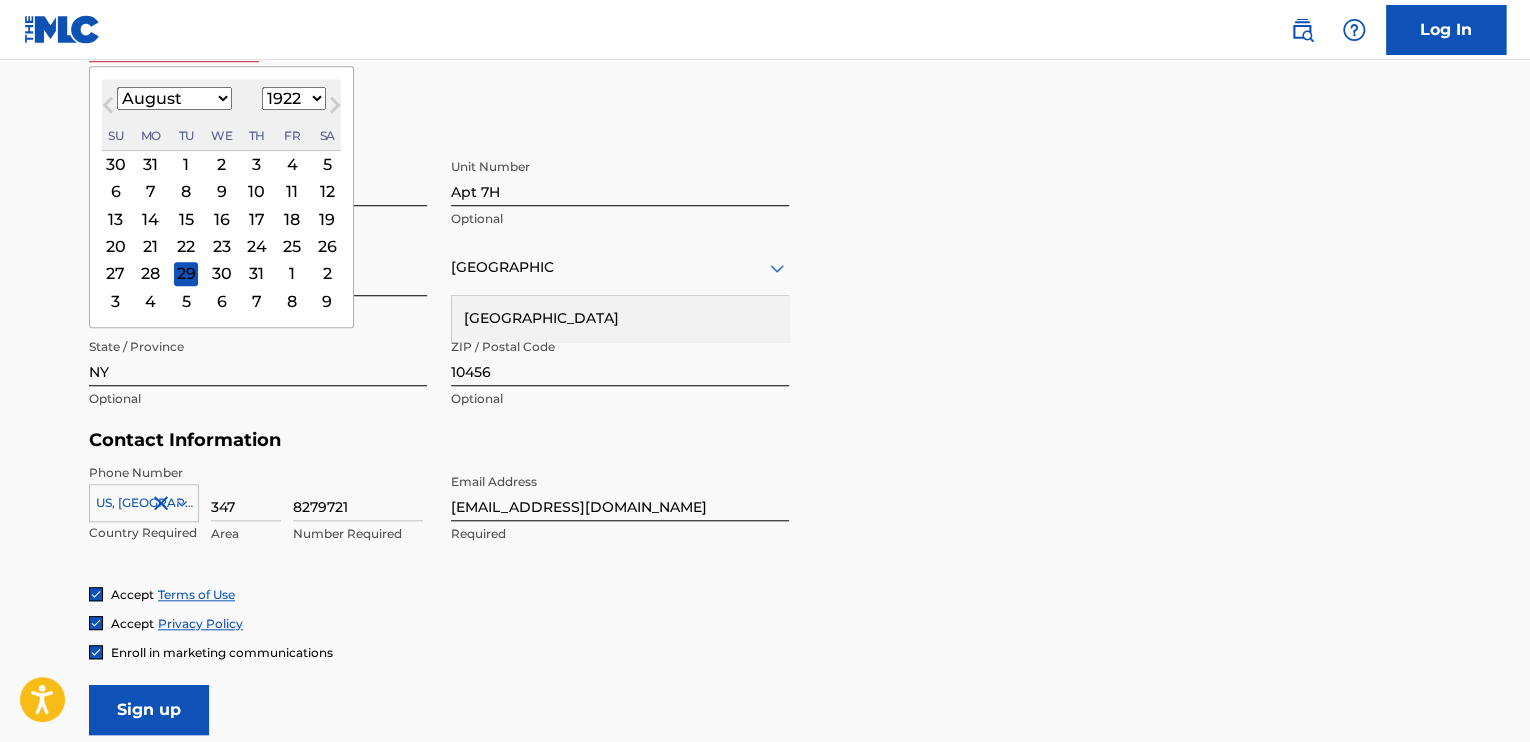 click on "1899 1900 1901 1902 1903 1904 1905 1906 1907 1908 1909 1910 1911 1912 1913 1914 1915 1916 1917 1918 1919 1920 1921 1922 1923 1924 1925 1926 1927 1928 1929 1930 1931 1932 1933 1934 1935 1936 1937 1938 1939 1940 1941 1942 1943 1944 1945 1946 1947 1948 1949 1950 1951 1952 1953 1954 1955 1956 1957 1958 1959 1960 1961 1962 1963 1964 1965 1966 1967 1968 1969 1970 1971 1972 1973 1974 1975 1976 1977 1978 1979 1980 1981 1982 1983 1984 1985 1986 1987 1988 1989 1990 1991 1992 1993 1994 1995 1996 1997 1998 1999 2000 2001 2002 2003 2004 2005 2006 2007 2008 2009 2010 2011 2012 2013 2014 2015 2016 2017 2018 2019 2020 2021 2022 2023 2024 2025 2026 2027 2028 2029 2030 2031 2032 2033 2034 2035 2036 2037 2038 2039 2040 2041 2042 2043 2044 2045 2046 2047 2048 2049 2050 2051 2052 2053 2054 2055 2056 2057 2058 2059 2060 2061 2062 2063 2064 2065 2066 2067 2068 2069 2070 2071 2072 2073 2074 2075 2076 2077 2078 2079 2080 2081 2082 2083 2084 2085 2086 2087 2088 2089 2090 2091 2092 2093 2094 2095 2096 2097 2098 2099 2100" at bounding box center (294, 98) 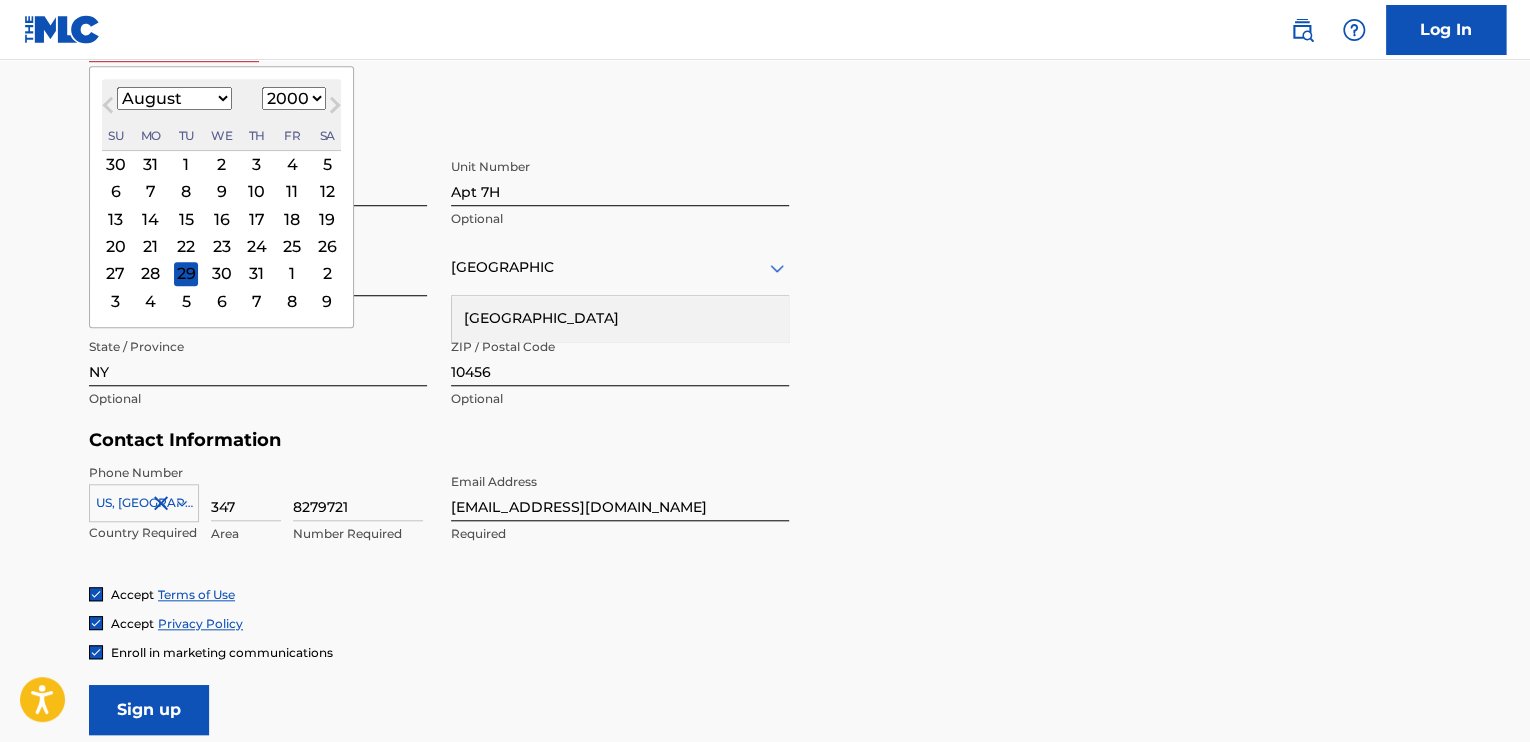 click on "1899 1900 1901 1902 1903 1904 1905 1906 1907 1908 1909 1910 1911 1912 1913 1914 1915 1916 1917 1918 1919 1920 1921 1922 1923 1924 1925 1926 1927 1928 1929 1930 1931 1932 1933 1934 1935 1936 1937 1938 1939 1940 1941 1942 1943 1944 1945 1946 1947 1948 1949 1950 1951 1952 1953 1954 1955 1956 1957 1958 1959 1960 1961 1962 1963 1964 1965 1966 1967 1968 1969 1970 1971 1972 1973 1974 1975 1976 1977 1978 1979 1980 1981 1982 1983 1984 1985 1986 1987 1988 1989 1990 1991 1992 1993 1994 1995 1996 1997 1998 1999 2000 2001 2002 2003 2004 2005 2006 2007 2008 2009 2010 2011 2012 2013 2014 2015 2016 2017 2018 2019 2020 2021 2022 2023 2024 2025 2026 2027 2028 2029 2030 2031 2032 2033 2034 2035 2036 2037 2038 2039 2040 2041 2042 2043 2044 2045 2046 2047 2048 2049 2050 2051 2052 2053 2054 2055 2056 2057 2058 2059 2060 2061 2062 2063 2064 2065 2066 2067 2068 2069 2070 2071 2072 2073 2074 2075 2076 2077 2078 2079 2080 2081 2082 2083 2084 2085 2086 2087 2088 2089 2090 2091 2092 2093 2094 2095 2096 2097 2098 2099 2100" at bounding box center [294, 98] 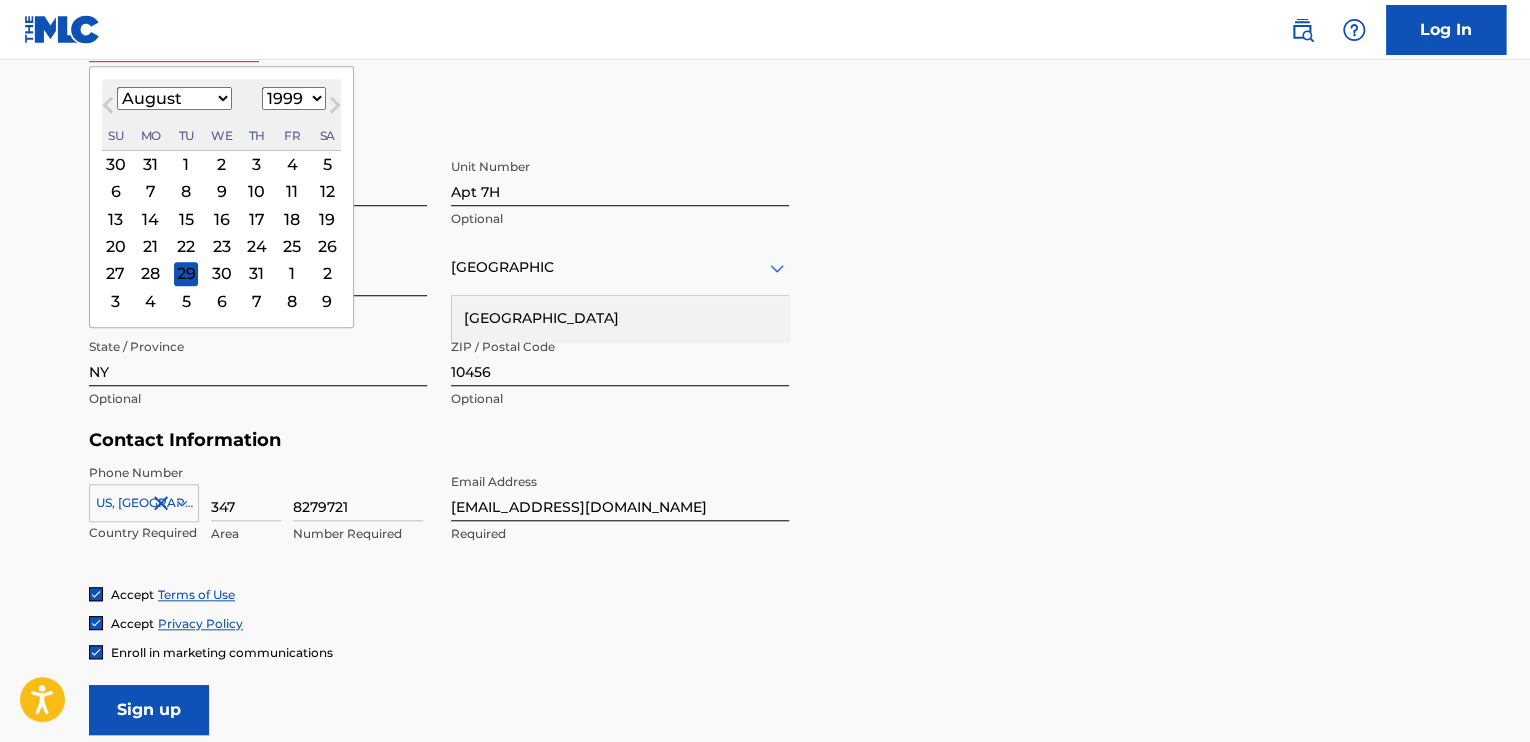 click on "1899 1900 1901 1902 1903 1904 1905 1906 1907 1908 1909 1910 1911 1912 1913 1914 1915 1916 1917 1918 1919 1920 1921 1922 1923 1924 1925 1926 1927 1928 1929 1930 1931 1932 1933 1934 1935 1936 1937 1938 1939 1940 1941 1942 1943 1944 1945 1946 1947 1948 1949 1950 1951 1952 1953 1954 1955 1956 1957 1958 1959 1960 1961 1962 1963 1964 1965 1966 1967 1968 1969 1970 1971 1972 1973 1974 1975 1976 1977 1978 1979 1980 1981 1982 1983 1984 1985 1986 1987 1988 1989 1990 1991 1992 1993 1994 1995 1996 1997 1998 1999 2000 2001 2002 2003 2004 2005 2006 2007 2008 2009 2010 2011 2012 2013 2014 2015 2016 2017 2018 2019 2020 2021 2022 2023 2024 2025 2026 2027 2028 2029 2030 2031 2032 2033 2034 2035 2036 2037 2038 2039 2040 2041 2042 2043 2044 2045 2046 2047 2048 2049 2050 2051 2052 2053 2054 2055 2056 2057 2058 2059 2060 2061 2062 2063 2064 2065 2066 2067 2068 2069 2070 2071 2072 2073 2074 2075 2076 2077 2078 2079 2080 2081 2082 2083 2084 2085 2086 2087 2088 2089 2090 2091 2092 2093 2094 2095 2096 2097 2098 2099 2100" at bounding box center [294, 98] 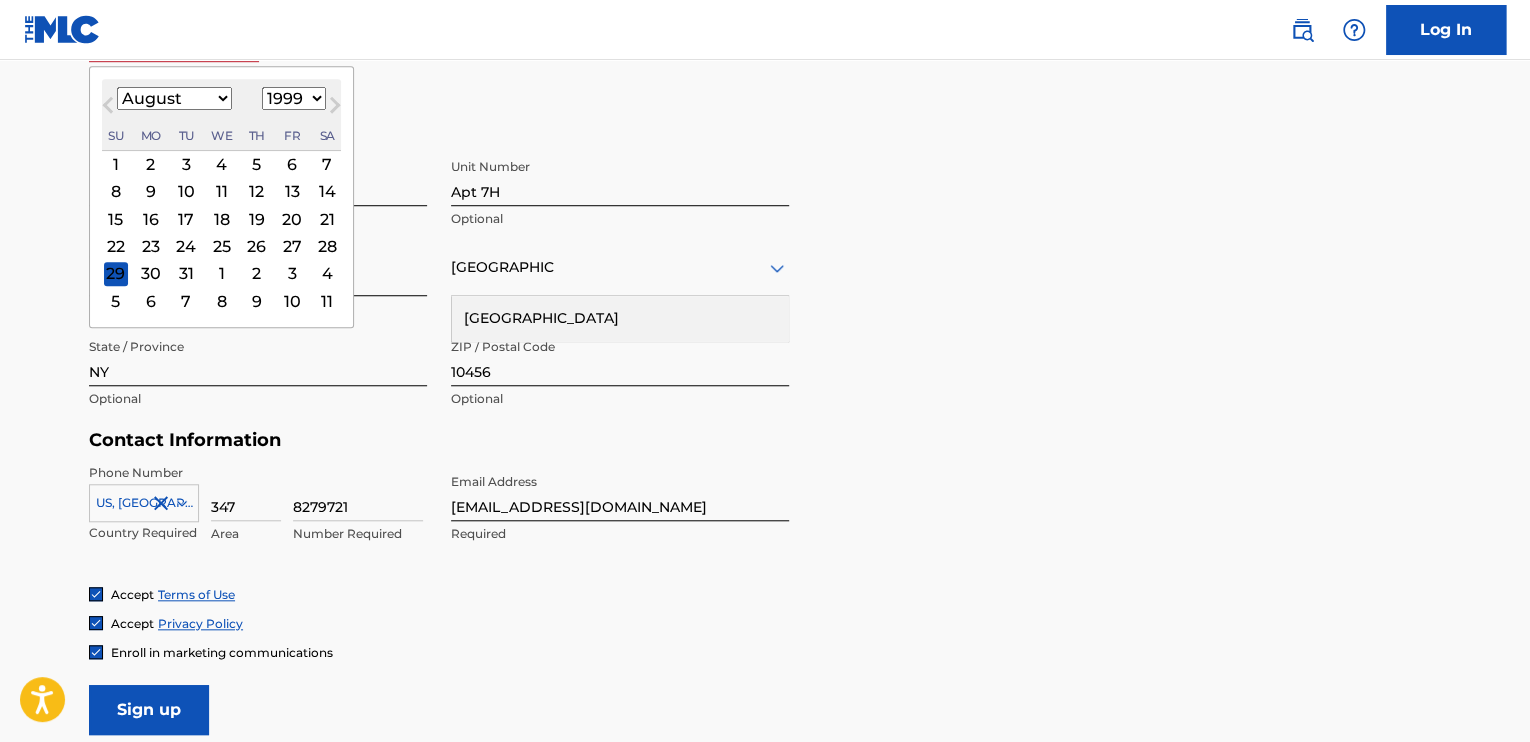 click on "1899 1900 1901 1902 1903 1904 1905 1906 1907 1908 1909 1910 1911 1912 1913 1914 1915 1916 1917 1918 1919 1920 1921 1922 1923 1924 1925 1926 1927 1928 1929 1930 1931 1932 1933 1934 1935 1936 1937 1938 1939 1940 1941 1942 1943 1944 1945 1946 1947 1948 1949 1950 1951 1952 1953 1954 1955 1956 1957 1958 1959 1960 1961 1962 1963 1964 1965 1966 1967 1968 1969 1970 1971 1972 1973 1974 1975 1976 1977 1978 1979 1980 1981 1982 1983 1984 1985 1986 1987 1988 1989 1990 1991 1992 1993 1994 1995 1996 1997 1998 1999 2000 2001 2002 2003 2004 2005 2006 2007 2008 2009 2010 2011 2012 2013 2014 2015 2016 2017 2018 2019 2020 2021 2022 2023 2024 2025 2026 2027 2028 2029 2030 2031 2032 2033 2034 2035 2036 2037 2038 2039 2040 2041 2042 2043 2044 2045 2046 2047 2048 2049 2050 2051 2052 2053 2054 2055 2056 2057 2058 2059 2060 2061 2062 2063 2064 2065 2066 2067 2068 2069 2070 2071 2072 2073 2074 2075 2076 2077 2078 2079 2080 2081 2082 2083 2084 2085 2086 2087 2088 2089 2090 2091 2092 2093 2094 2095 2096 2097 2098 2099 2100" at bounding box center [294, 98] 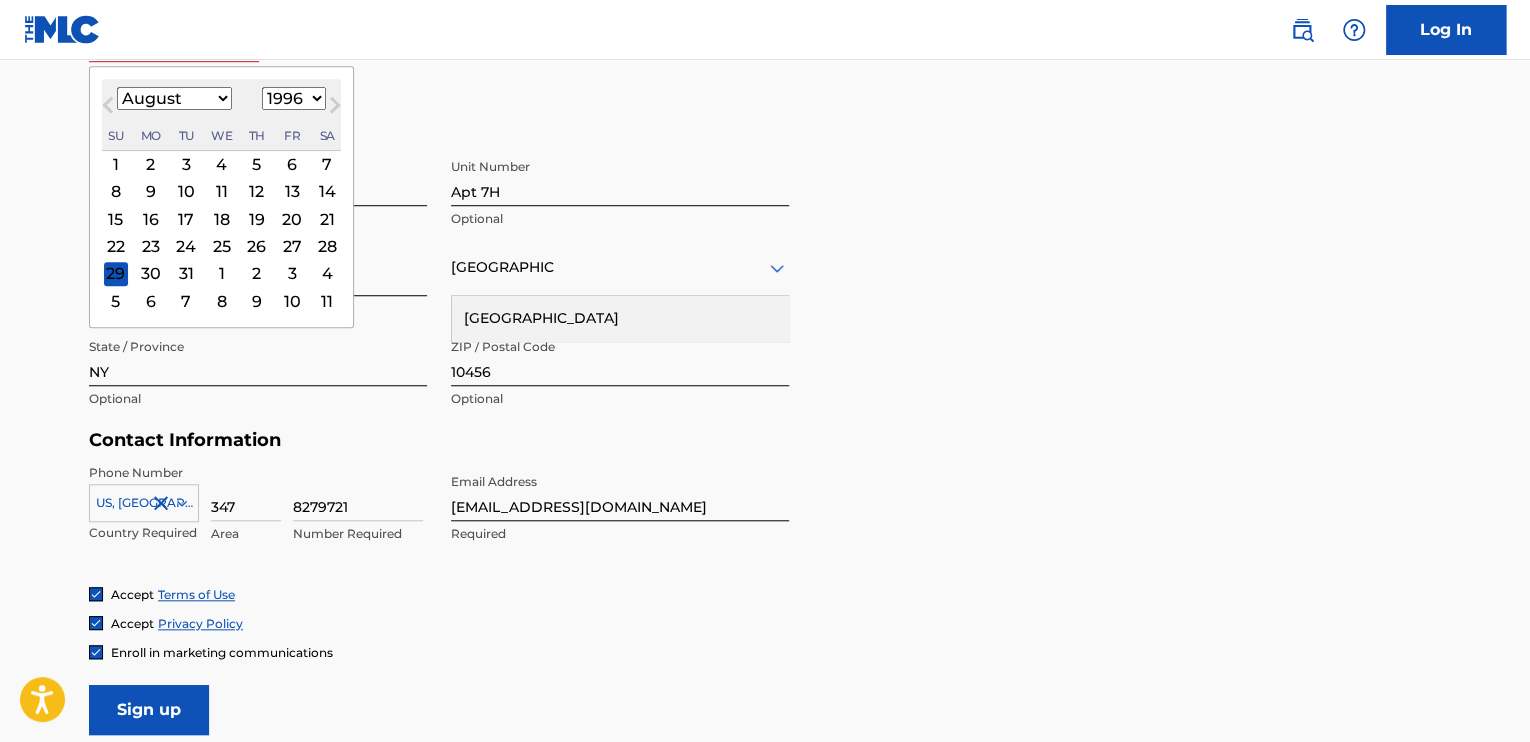 click on "1899 1900 1901 1902 1903 1904 1905 1906 1907 1908 1909 1910 1911 1912 1913 1914 1915 1916 1917 1918 1919 1920 1921 1922 1923 1924 1925 1926 1927 1928 1929 1930 1931 1932 1933 1934 1935 1936 1937 1938 1939 1940 1941 1942 1943 1944 1945 1946 1947 1948 1949 1950 1951 1952 1953 1954 1955 1956 1957 1958 1959 1960 1961 1962 1963 1964 1965 1966 1967 1968 1969 1970 1971 1972 1973 1974 1975 1976 1977 1978 1979 1980 1981 1982 1983 1984 1985 1986 1987 1988 1989 1990 1991 1992 1993 1994 1995 1996 1997 1998 1999 2000 2001 2002 2003 2004 2005 2006 2007 2008 2009 2010 2011 2012 2013 2014 2015 2016 2017 2018 2019 2020 2021 2022 2023 2024 2025 2026 2027 2028 2029 2030 2031 2032 2033 2034 2035 2036 2037 2038 2039 2040 2041 2042 2043 2044 2045 2046 2047 2048 2049 2050 2051 2052 2053 2054 2055 2056 2057 2058 2059 2060 2061 2062 2063 2064 2065 2066 2067 2068 2069 2070 2071 2072 2073 2074 2075 2076 2077 2078 2079 2080 2081 2082 2083 2084 2085 2086 2087 2088 2089 2090 2091 2092 2093 2094 2095 2096 2097 2098 2099 2100" at bounding box center (294, 98) 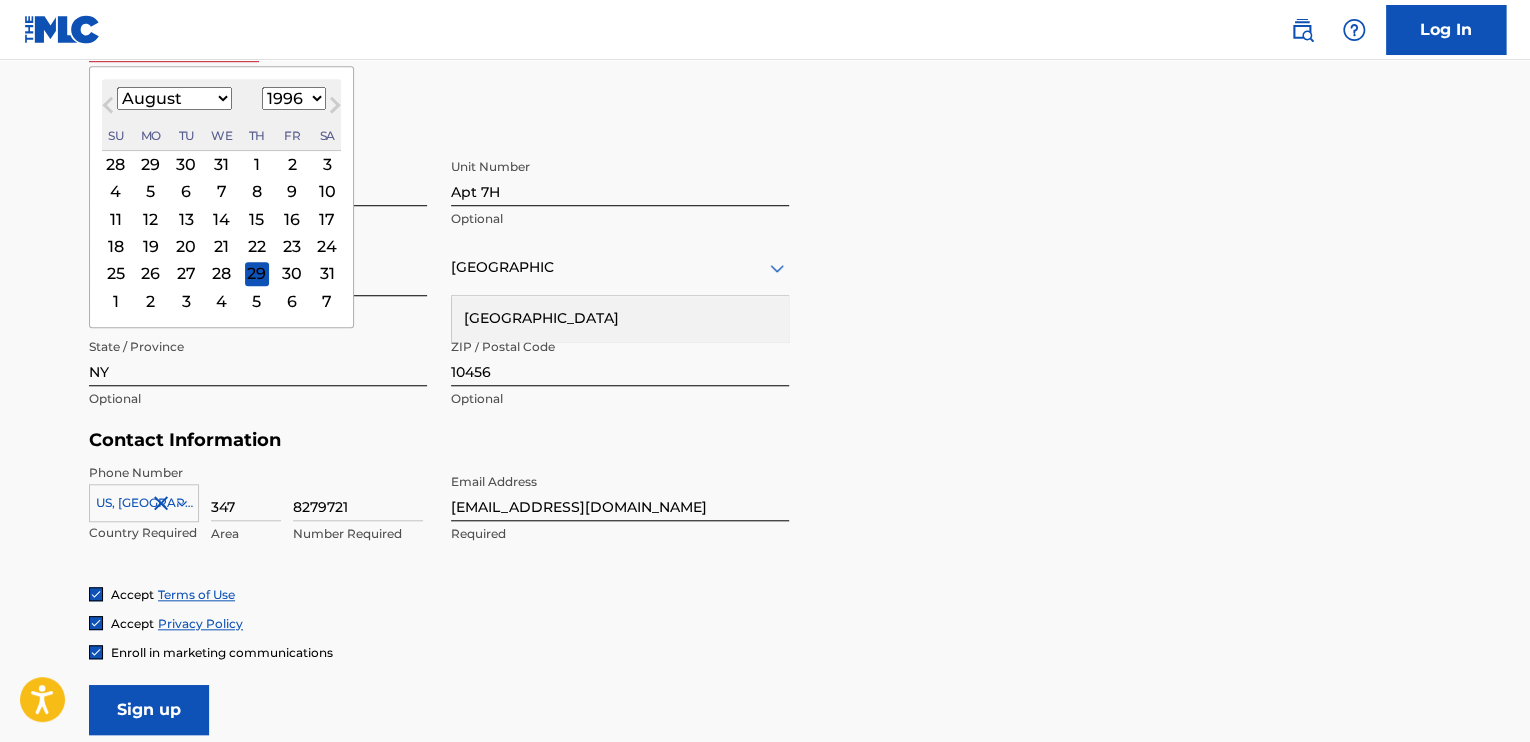 click on "1899 1900 1901 1902 1903 1904 1905 1906 1907 1908 1909 1910 1911 1912 1913 1914 1915 1916 1917 1918 1919 1920 1921 1922 1923 1924 1925 1926 1927 1928 1929 1930 1931 1932 1933 1934 1935 1936 1937 1938 1939 1940 1941 1942 1943 1944 1945 1946 1947 1948 1949 1950 1951 1952 1953 1954 1955 1956 1957 1958 1959 1960 1961 1962 1963 1964 1965 1966 1967 1968 1969 1970 1971 1972 1973 1974 1975 1976 1977 1978 1979 1980 1981 1982 1983 1984 1985 1986 1987 1988 1989 1990 1991 1992 1993 1994 1995 1996 1997 1998 1999 2000 2001 2002 2003 2004 2005 2006 2007 2008 2009 2010 2011 2012 2013 2014 2015 2016 2017 2018 2019 2020 2021 2022 2023 2024 2025 2026 2027 2028 2029 2030 2031 2032 2033 2034 2035 2036 2037 2038 2039 2040 2041 2042 2043 2044 2045 2046 2047 2048 2049 2050 2051 2052 2053 2054 2055 2056 2057 2058 2059 2060 2061 2062 2063 2064 2065 2066 2067 2068 2069 2070 2071 2072 2073 2074 2075 2076 2077 2078 2079 2080 2081 2082 2083 2084 2085 2086 2087 2088 2089 2090 2091 2092 2093 2094 2095 2096 2097 2098 2099 2100" at bounding box center [294, 98] 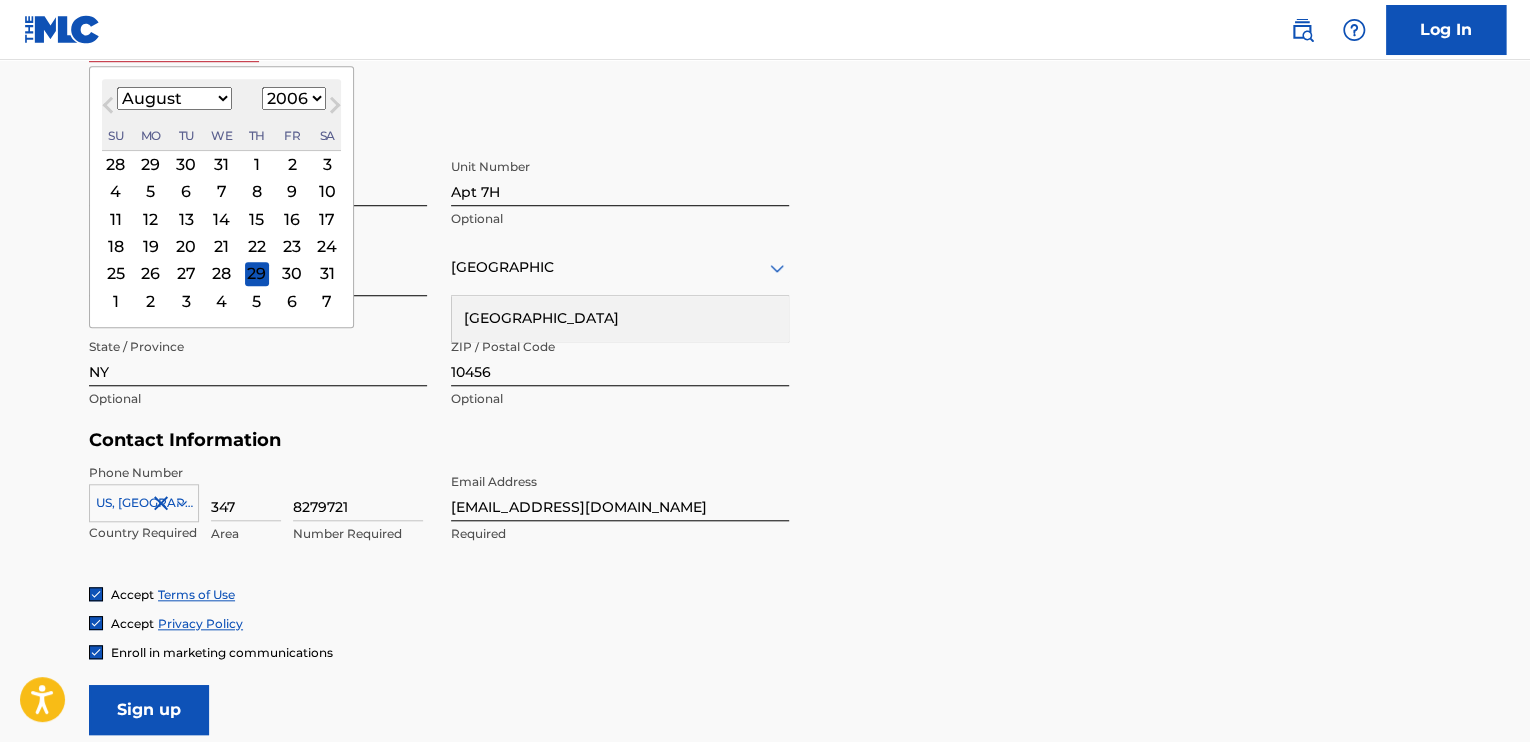 click on "1899 1900 1901 1902 1903 1904 1905 1906 1907 1908 1909 1910 1911 1912 1913 1914 1915 1916 1917 1918 1919 1920 1921 1922 1923 1924 1925 1926 1927 1928 1929 1930 1931 1932 1933 1934 1935 1936 1937 1938 1939 1940 1941 1942 1943 1944 1945 1946 1947 1948 1949 1950 1951 1952 1953 1954 1955 1956 1957 1958 1959 1960 1961 1962 1963 1964 1965 1966 1967 1968 1969 1970 1971 1972 1973 1974 1975 1976 1977 1978 1979 1980 1981 1982 1983 1984 1985 1986 1987 1988 1989 1990 1991 1992 1993 1994 1995 1996 1997 1998 1999 2000 2001 2002 2003 2004 2005 2006 2007 2008 2009 2010 2011 2012 2013 2014 2015 2016 2017 2018 2019 2020 2021 2022 2023 2024 2025 2026 2027 2028 2029 2030 2031 2032 2033 2034 2035 2036 2037 2038 2039 2040 2041 2042 2043 2044 2045 2046 2047 2048 2049 2050 2051 2052 2053 2054 2055 2056 2057 2058 2059 2060 2061 2062 2063 2064 2065 2066 2067 2068 2069 2070 2071 2072 2073 2074 2075 2076 2077 2078 2079 2080 2081 2082 2083 2084 2085 2086 2087 2088 2089 2090 2091 2092 2093 2094 2095 2096 2097 2098 2099 2100" at bounding box center [294, 98] 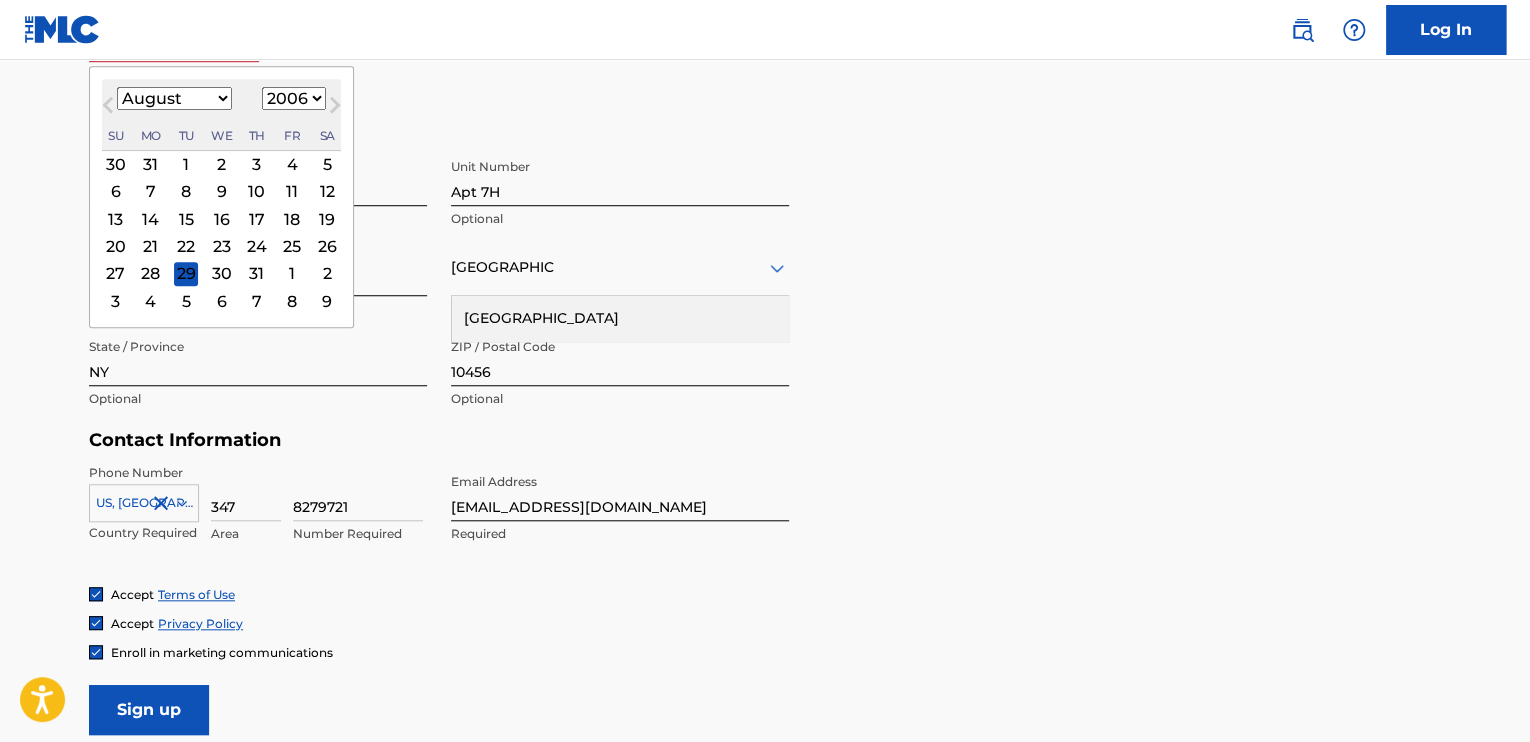 click on "January February March April May June July August September October November December" at bounding box center [174, 98] 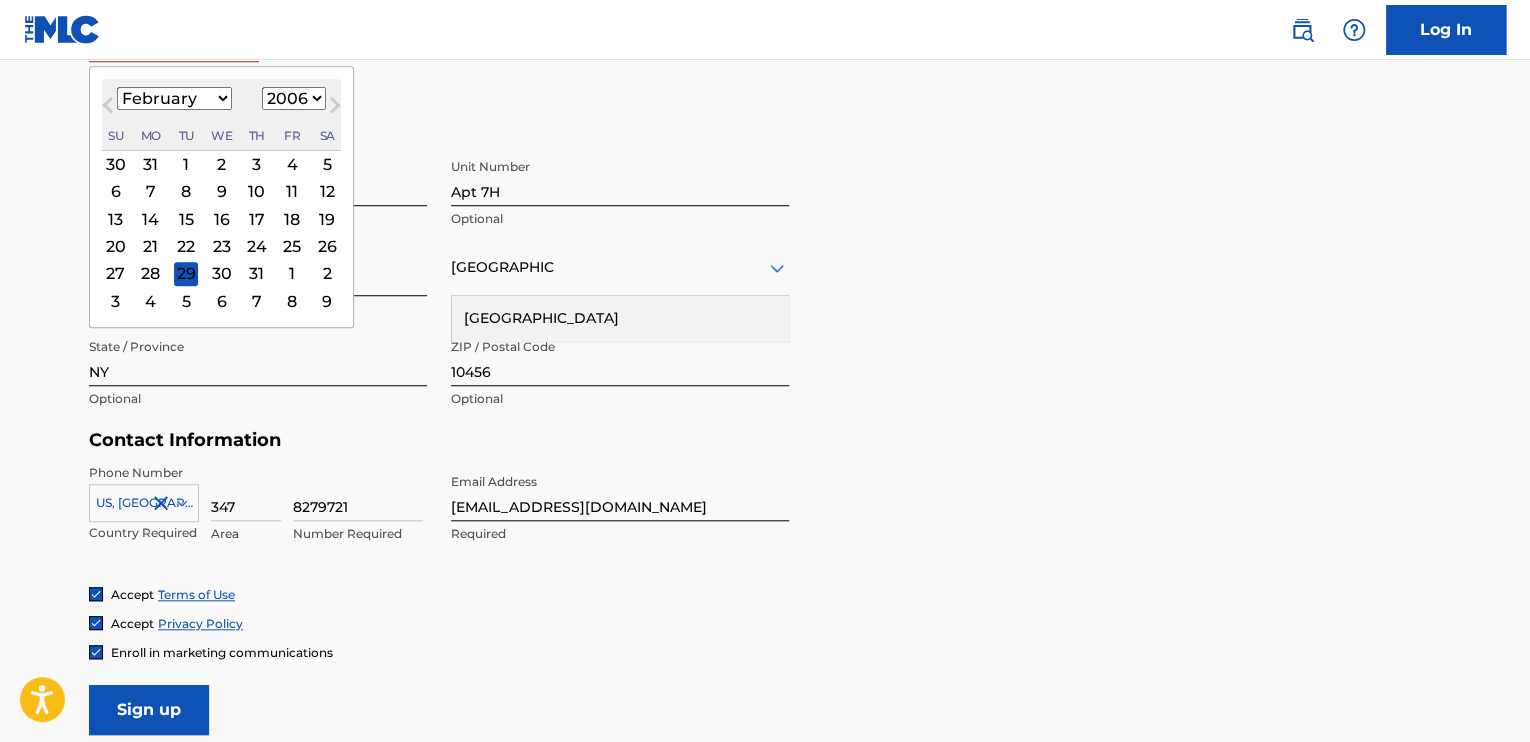 click on "January February March April May June July August September October November December" at bounding box center [174, 98] 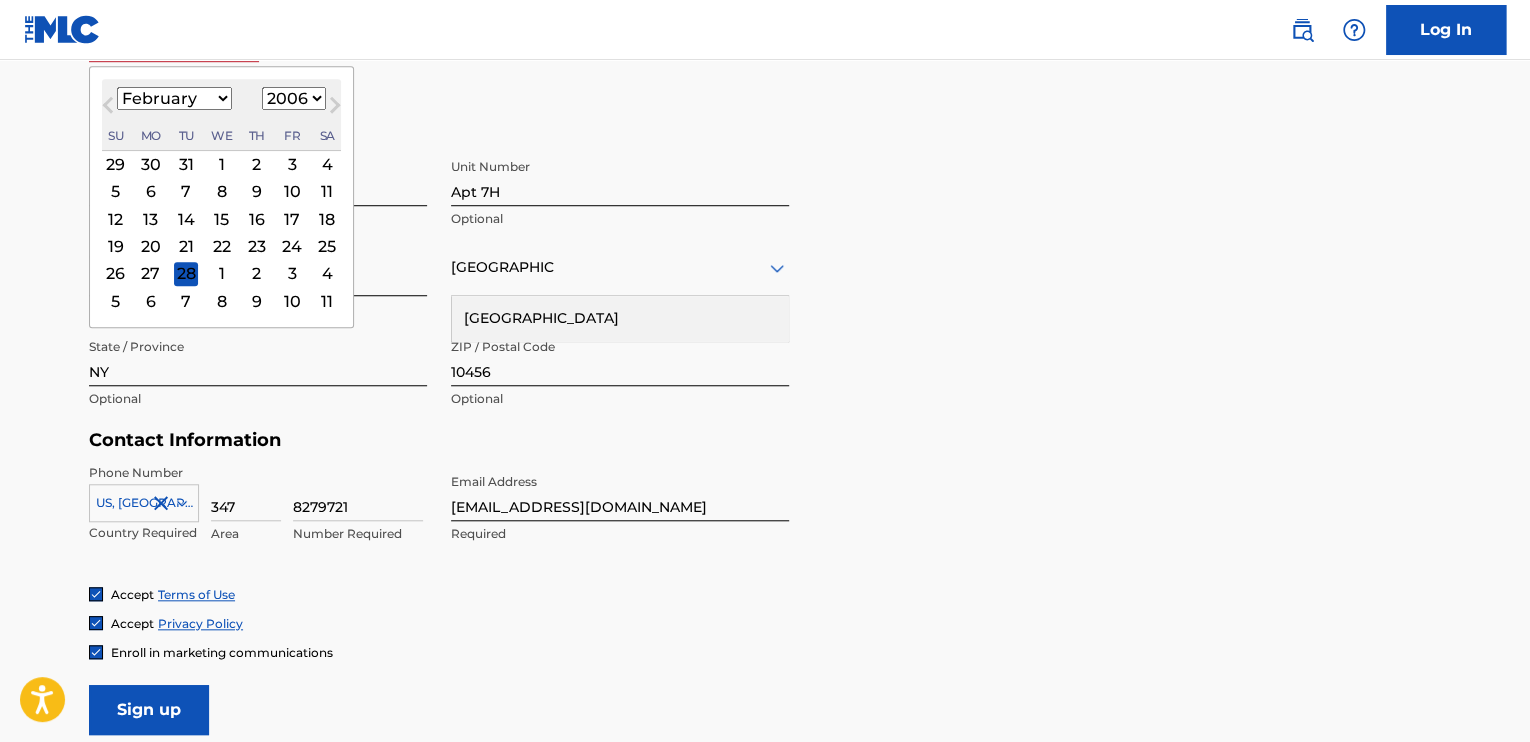 click on "January February March April May June July August September October November December" at bounding box center (174, 98) 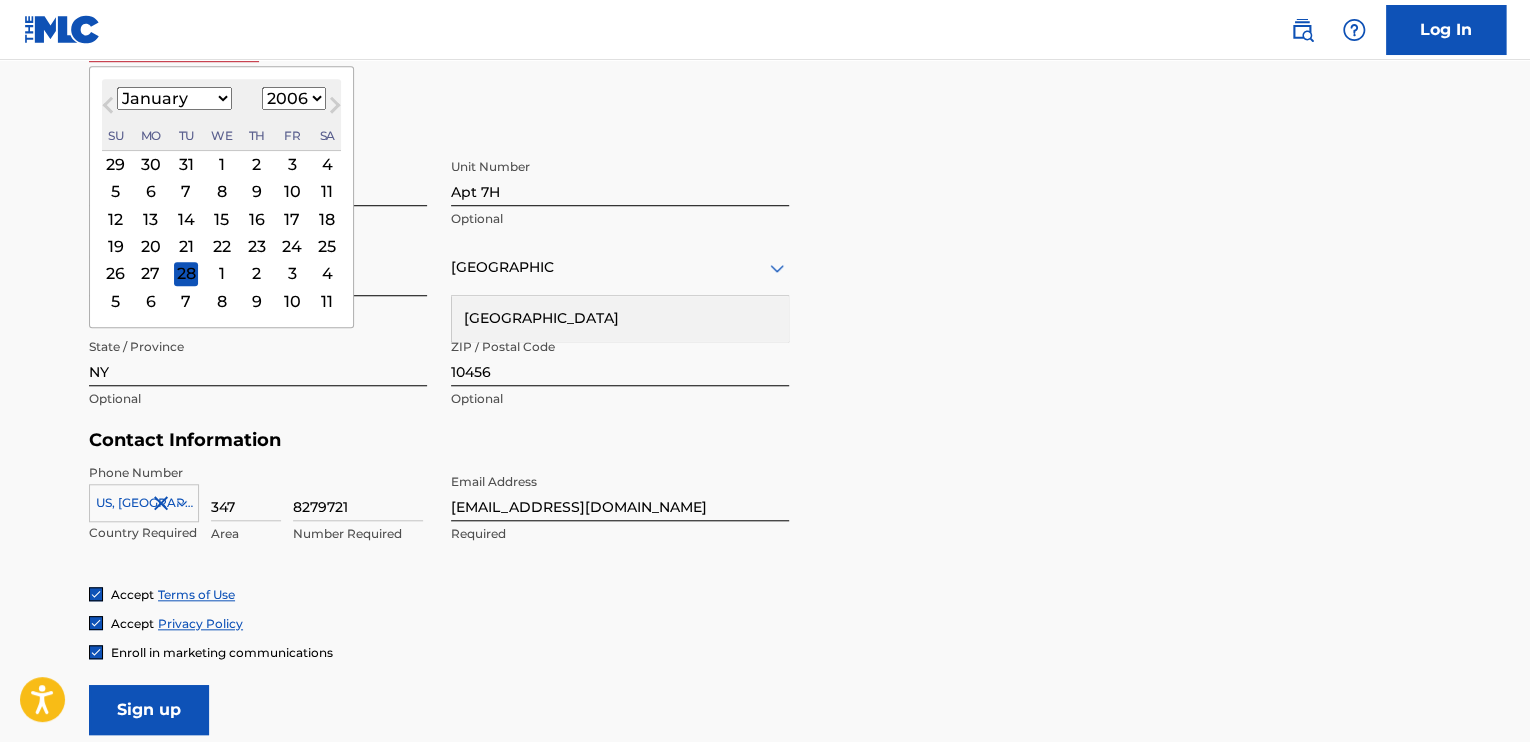 click on "January February March April May June July August September October November December" at bounding box center (174, 98) 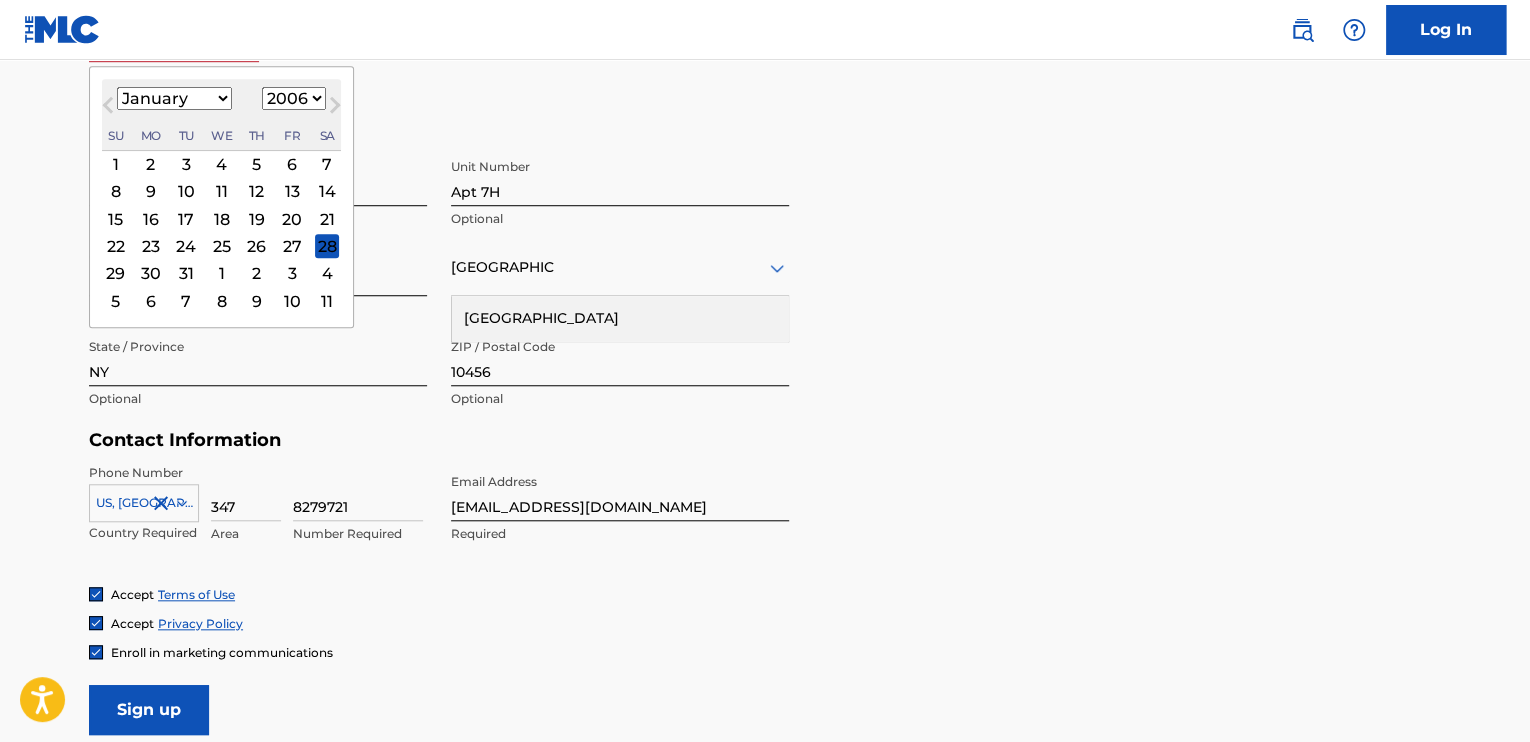 click on "[DATE] January February March April May June July August September October November [DATE] 1900 1901 1902 1903 1904 1905 1906 1907 1908 1909 1910 1911 1912 1913 1914 1915 1916 1917 1918 1919 1920 1921 1922 1923 1924 1925 1926 1927 1928 1929 1930 1931 1932 1933 1934 1935 1936 1937 1938 1939 1940 1941 1942 1943 1944 1945 1946 1947 1948 1949 1950 1951 1952 1953 1954 1955 1956 1957 1958 1959 1960 1961 1962 1963 1964 1965 1966 1967 1968 1969 1970 1971 1972 1973 1974 1975 1976 1977 1978 1979 1980 1981 1982 1983 1984 1985 1986 1987 1988 1989 1990 1991 1992 1993 1994 1995 1996 1997 1998 1999 2000 2001 2002 2003 2004 2005 2006 2007 2008 2009 2010 2011 2012 2013 2014 2015 2016 2017 2018 2019 2020 2021 2022 2023 2024 2025 2026 2027 2028 2029 2030 2031 2032 2033 2034 2035 2036 2037 2038 2039 2040 2041 2042 2043 2044 2045 2046 2047 2048 2049 2050 2051 2052 2053 2054 2055 2056 2057 2058 2059 2060 2061 2062 2063 2064 2065 2066 2067 2068 2069 2070 2071 2072 2073 2074 2075 2076 2077 2078 2079 2080 2081 2082 2083" at bounding box center [221, 115] 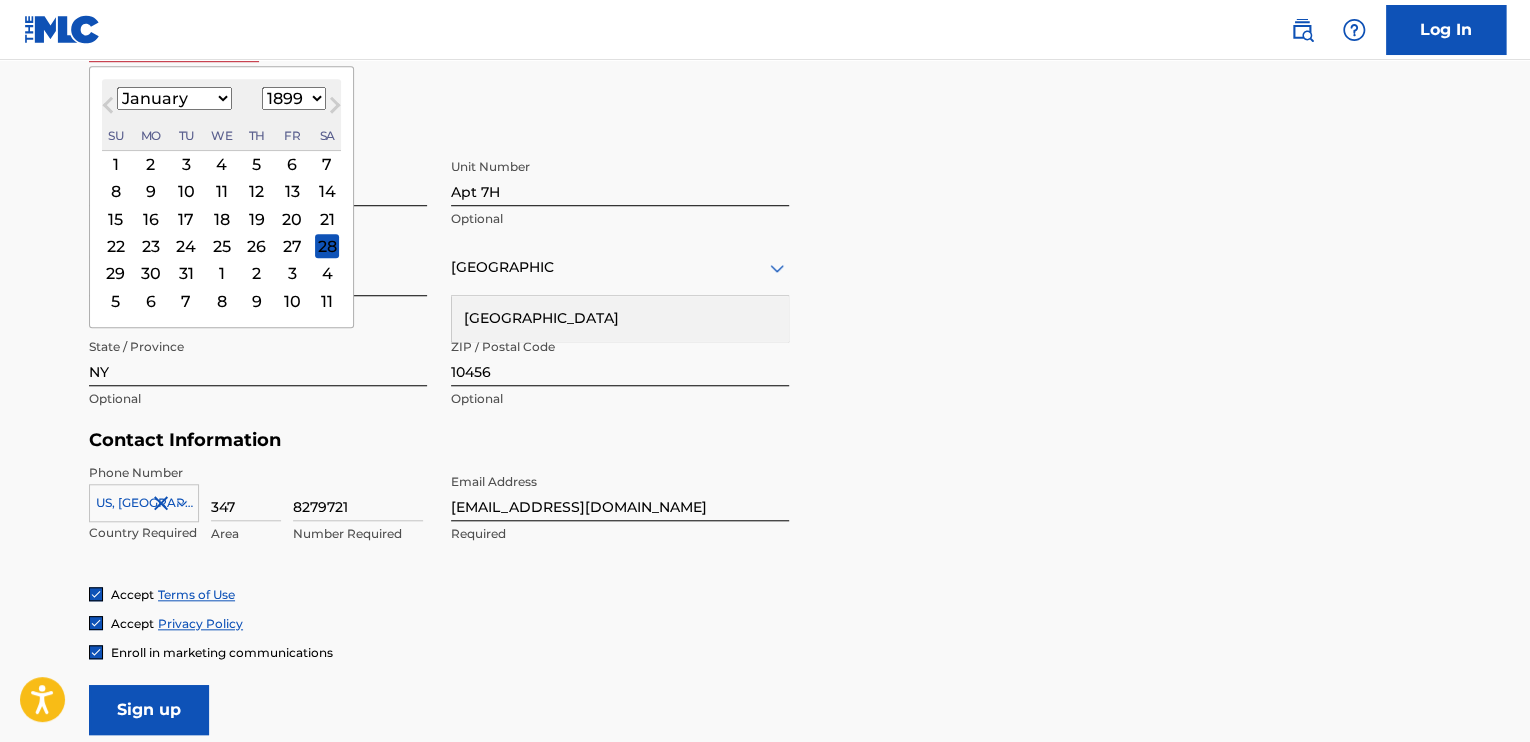 click on "1899 1900 1901 1902 1903 1904 1905 1906 1907 1908 1909 1910 1911 1912 1913 1914 1915 1916 1917 1918 1919 1920 1921 1922 1923 1924 1925 1926 1927 1928 1929 1930 1931 1932 1933 1934 1935 1936 1937 1938 1939 1940 1941 1942 1943 1944 1945 1946 1947 1948 1949 1950 1951 1952 1953 1954 1955 1956 1957 1958 1959 1960 1961 1962 1963 1964 1965 1966 1967 1968 1969 1970 1971 1972 1973 1974 1975 1976 1977 1978 1979 1980 1981 1982 1983 1984 1985 1986 1987 1988 1989 1990 1991 1992 1993 1994 1995 1996 1997 1998 1999 2000 2001 2002 2003 2004 2005 2006 2007 2008 2009 2010 2011 2012 2013 2014 2015 2016 2017 2018 2019 2020 2021 2022 2023 2024 2025 2026 2027 2028 2029 2030 2031 2032 2033 2034 2035 2036 2037 2038 2039 2040 2041 2042 2043 2044 2045 2046 2047 2048 2049 2050 2051 2052 2053 2054 2055 2056 2057 2058 2059 2060 2061 2062 2063 2064 2065 2066 2067 2068 2069 2070 2071 2072 2073 2074 2075 2076 2077 2078 2079 2080 2081 2082 2083 2084 2085 2086 2087 2088 2089 2090 2091 2092 2093 2094 2095 2096 2097 2098 2099 2100" at bounding box center [294, 98] 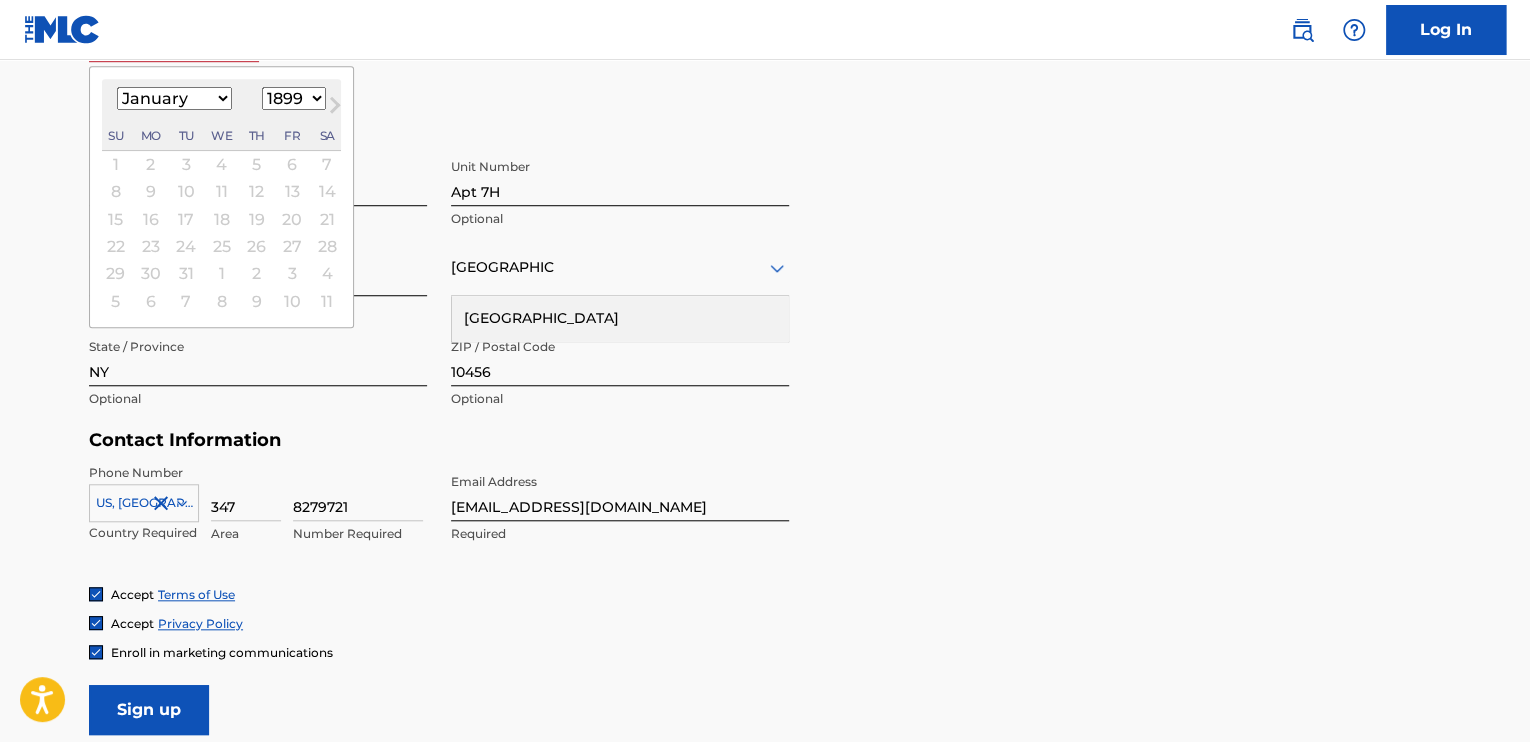 click on "1899 1900 1901 1902 1903 1904 1905 1906 1907 1908 1909 1910 1911 1912 1913 1914 1915 1916 1917 1918 1919 1920 1921 1922 1923 1924 1925 1926 1927 1928 1929 1930 1931 1932 1933 1934 1935 1936 1937 1938 1939 1940 1941 1942 1943 1944 1945 1946 1947 1948 1949 1950 1951 1952 1953 1954 1955 1956 1957 1958 1959 1960 1961 1962 1963 1964 1965 1966 1967 1968 1969 1970 1971 1972 1973 1974 1975 1976 1977 1978 1979 1980 1981 1982 1983 1984 1985 1986 1987 1988 1989 1990 1991 1992 1993 1994 1995 1996 1997 1998 1999 2000 2001 2002 2003 2004 2005 2006 2007 2008 2009 2010 2011 2012 2013 2014 2015 2016 2017 2018 2019 2020 2021 2022 2023 2024 2025 2026 2027 2028 2029 2030 2031 2032 2033 2034 2035 2036 2037 2038 2039 2040 2041 2042 2043 2044 2045 2046 2047 2048 2049 2050 2051 2052 2053 2054 2055 2056 2057 2058 2059 2060 2061 2062 2063 2064 2065 2066 2067 2068 2069 2070 2071 2072 2073 2074 2075 2076 2077 2078 2079 2080 2081 2082 2083 2084 2085 2086 2087 2088 2089 2090 2091 2092 2093 2094 2095 2096 2097 2098 2099 2100" at bounding box center [294, 98] 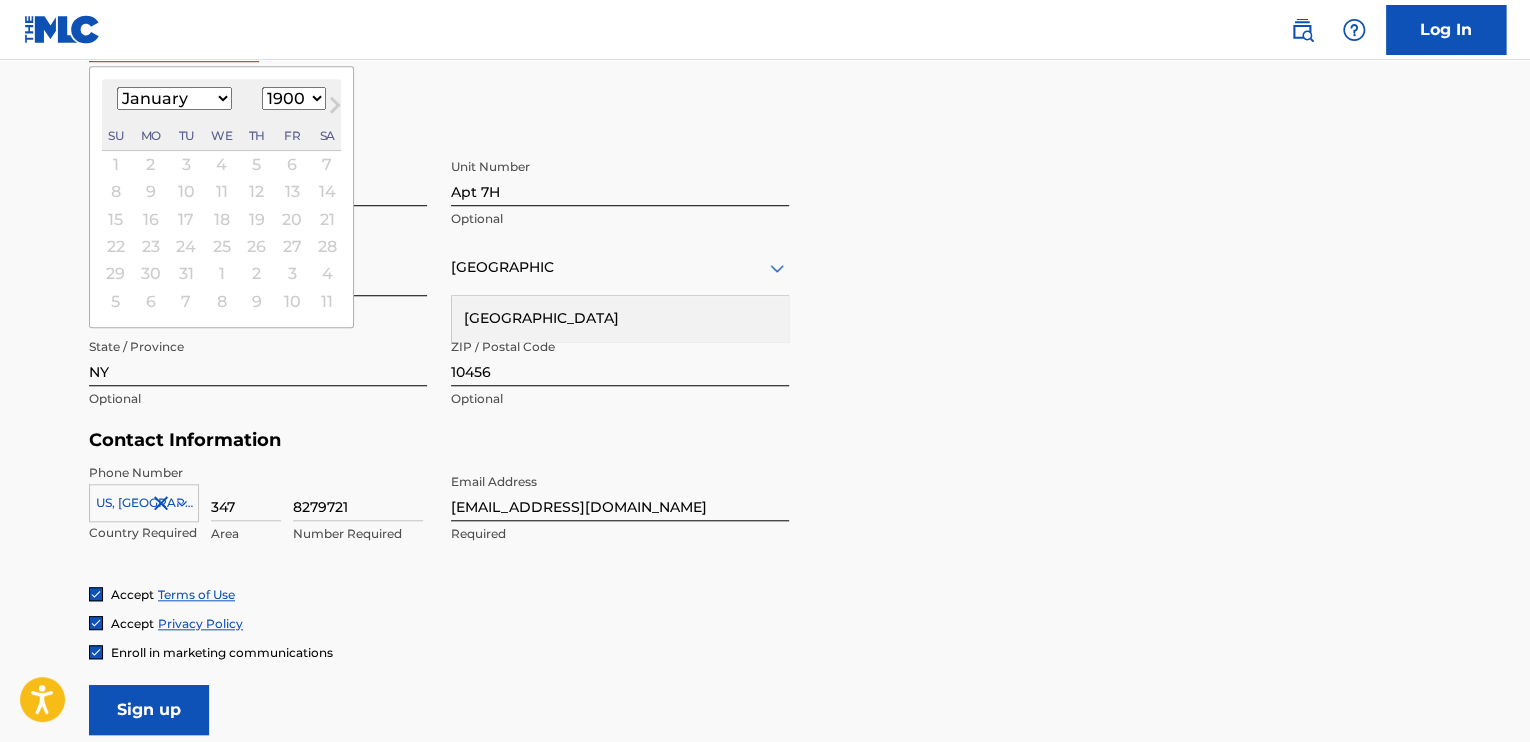 click on "1899 1900 1901 1902 1903 1904 1905 1906 1907 1908 1909 1910 1911 1912 1913 1914 1915 1916 1917 1918 1919 1920 1921 1922 1923 1924 1925 1926 1927 1928 1929 1930 1931 1932 1933 1934 1935 1936 1937 1938 1939 1940 1941 1942 1943 1944 1945 1946 1947 1948 1949 1950 1951 1952 1953 1954 1955 1956 1957 1958 1959 1960 1961 1962 1963 1964 1965 1966 1967 1968 1969 1970 1971 1972 1973 1974 1975 1976 1977 1978 1979 1980 1981 1982 1983 1984 1985 1986 1987 1988 1989 1990 1991 1992 1993 1994 1995 1996 1997 1998 1999 2000 2001 2002 2003 2004 2005 2006 2007 2008 2009 2010 2011 2012 2013 2014 2015 2016 2017 2018 2019 2020 2021 2022 2023 2024 2025 2026 2027 2028 2029 2030 2031 2032 2033 2034 2035 2036 2037 2038 2039 2040 2041 2042 2043 2044 2045 2046 2047 2048 2049 2050 2051 2052 2053 2054 2055 2056 2057 2058 2059 2060 2061 2062 2063 2064 2065 2066 2067 2068 2069 2070 2071 2072 2073 2074 2075 2076 2077 2078 2079 2080 2081 2082 2083 2084 2085 2086 2087 2088 2089 2090 2091 2092 2093 2094 2095 2096 2097 2098 2099 2100" at bounding box center [294, 98] 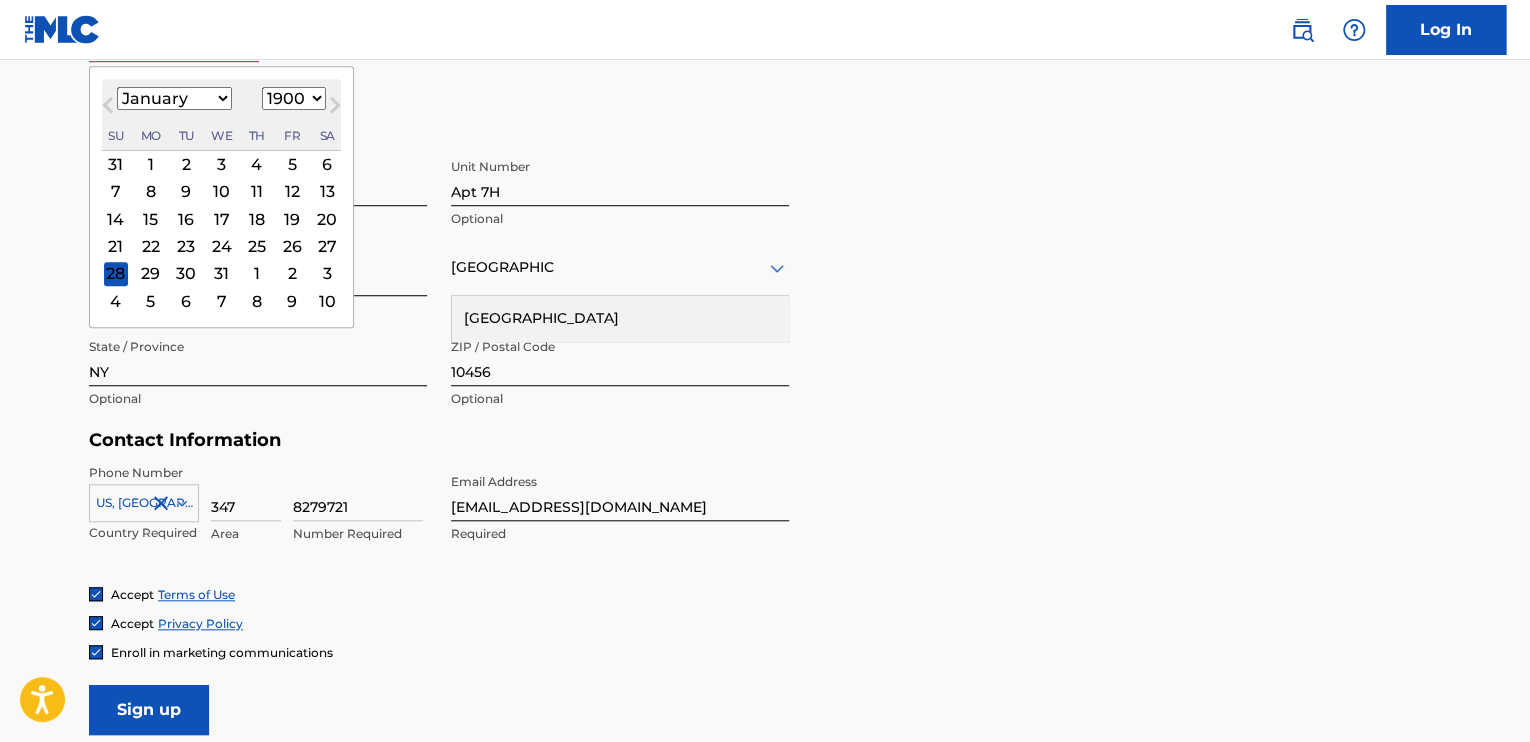 click on "1" at bounding box center [257, 274] 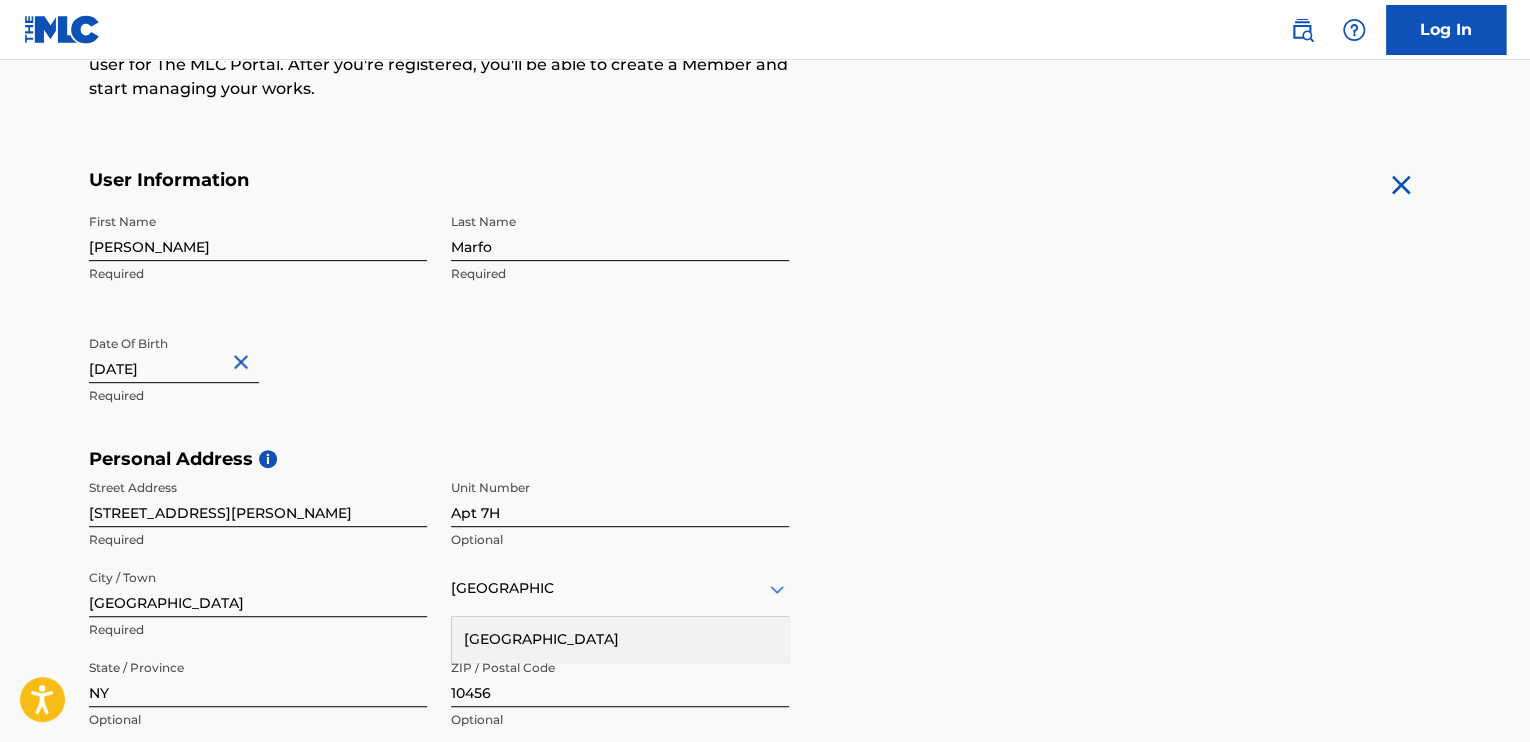 scroll, scrollTop: 321, scrollLeft: 0, axis: vertical 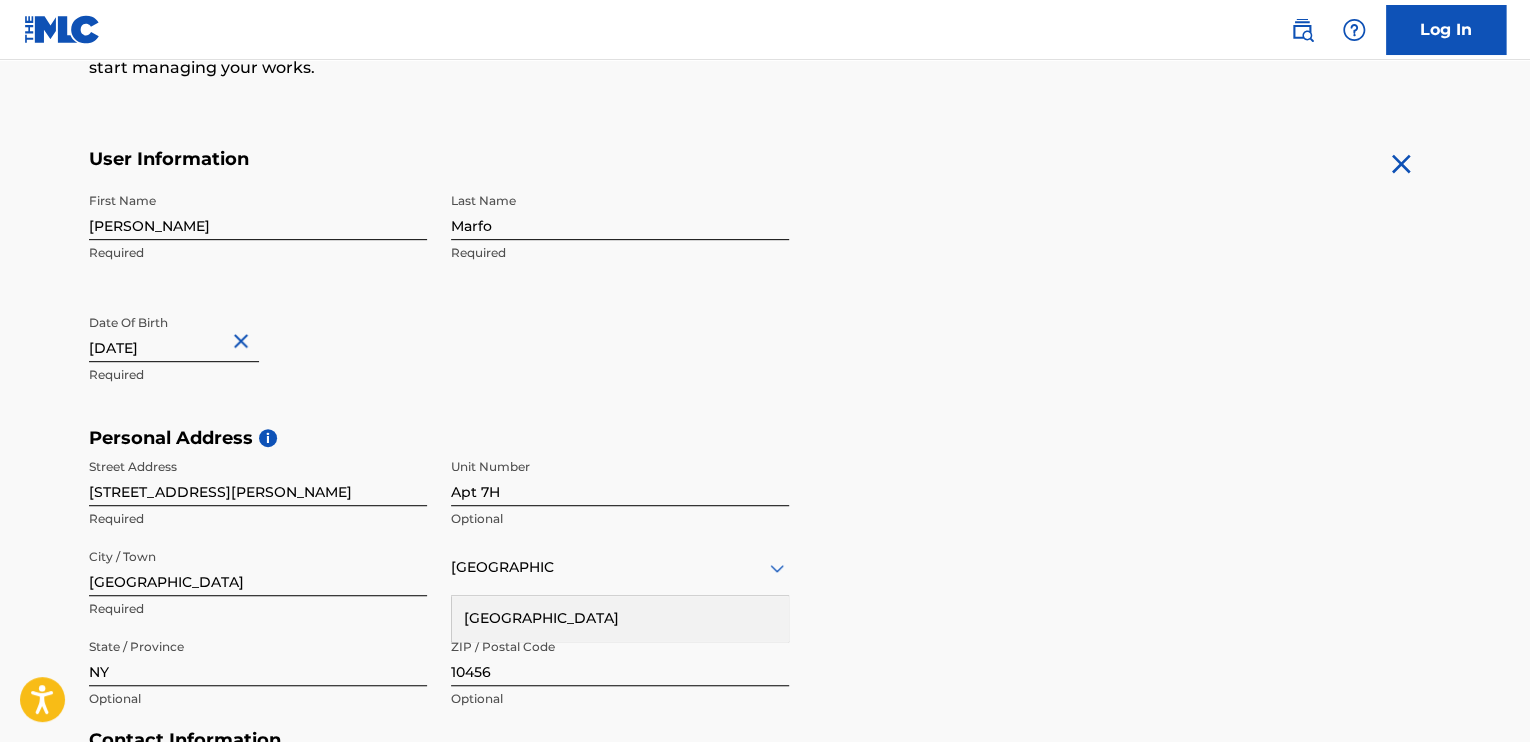 click on "[DATE]" at bounding box center [174, 333] 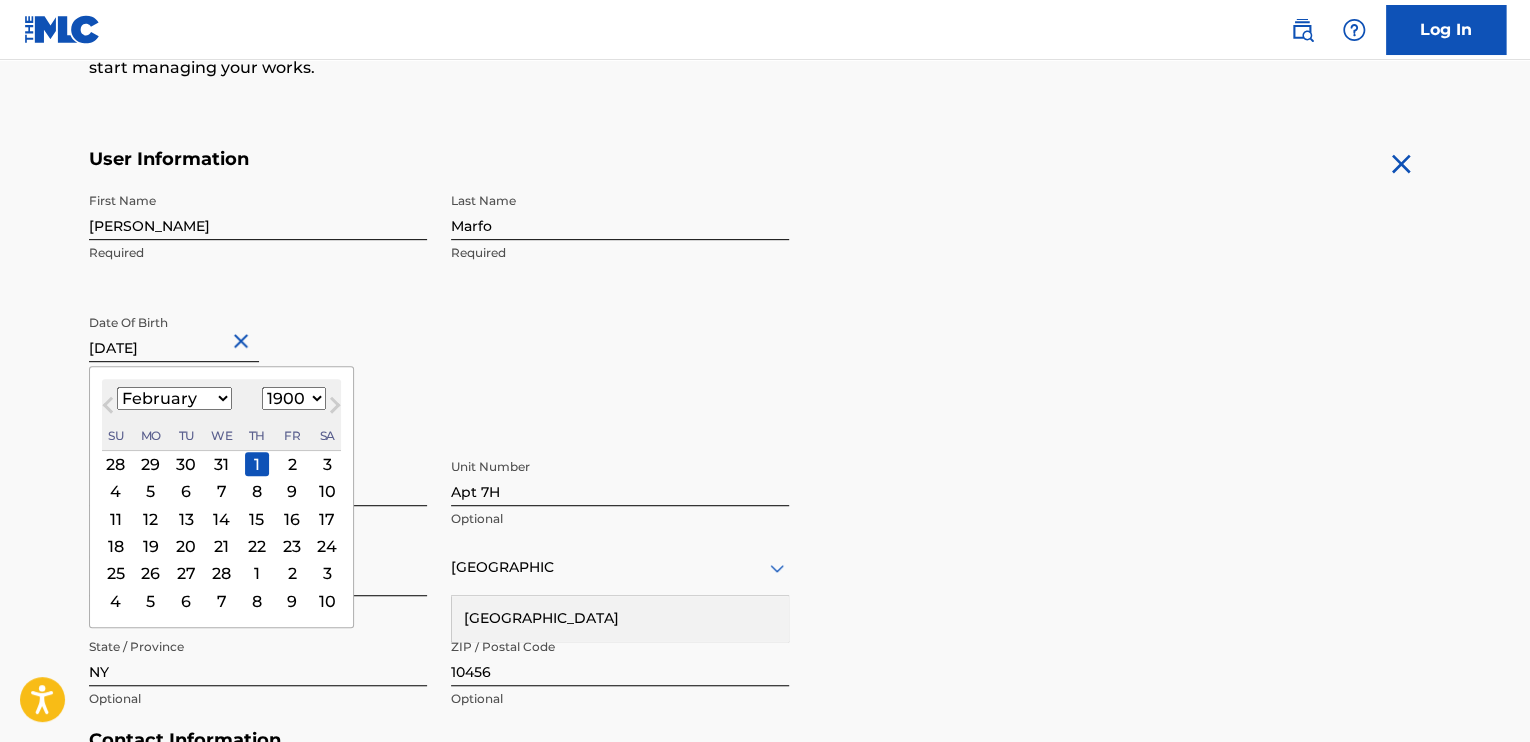 click on "[DATE]" at bounding box center (174, 333) 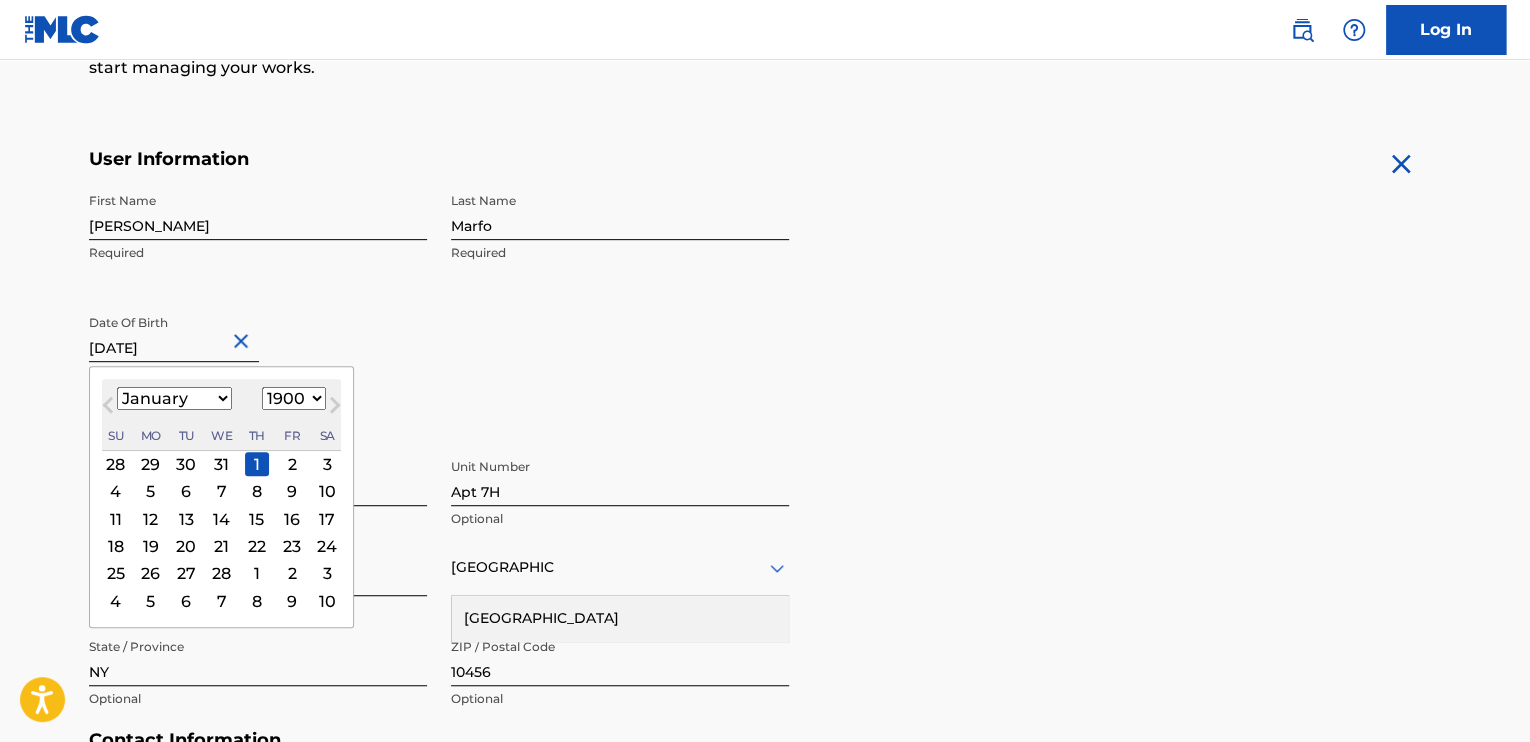 click on "January February March April May June July August September October November December" at bounding box center [174, 398] 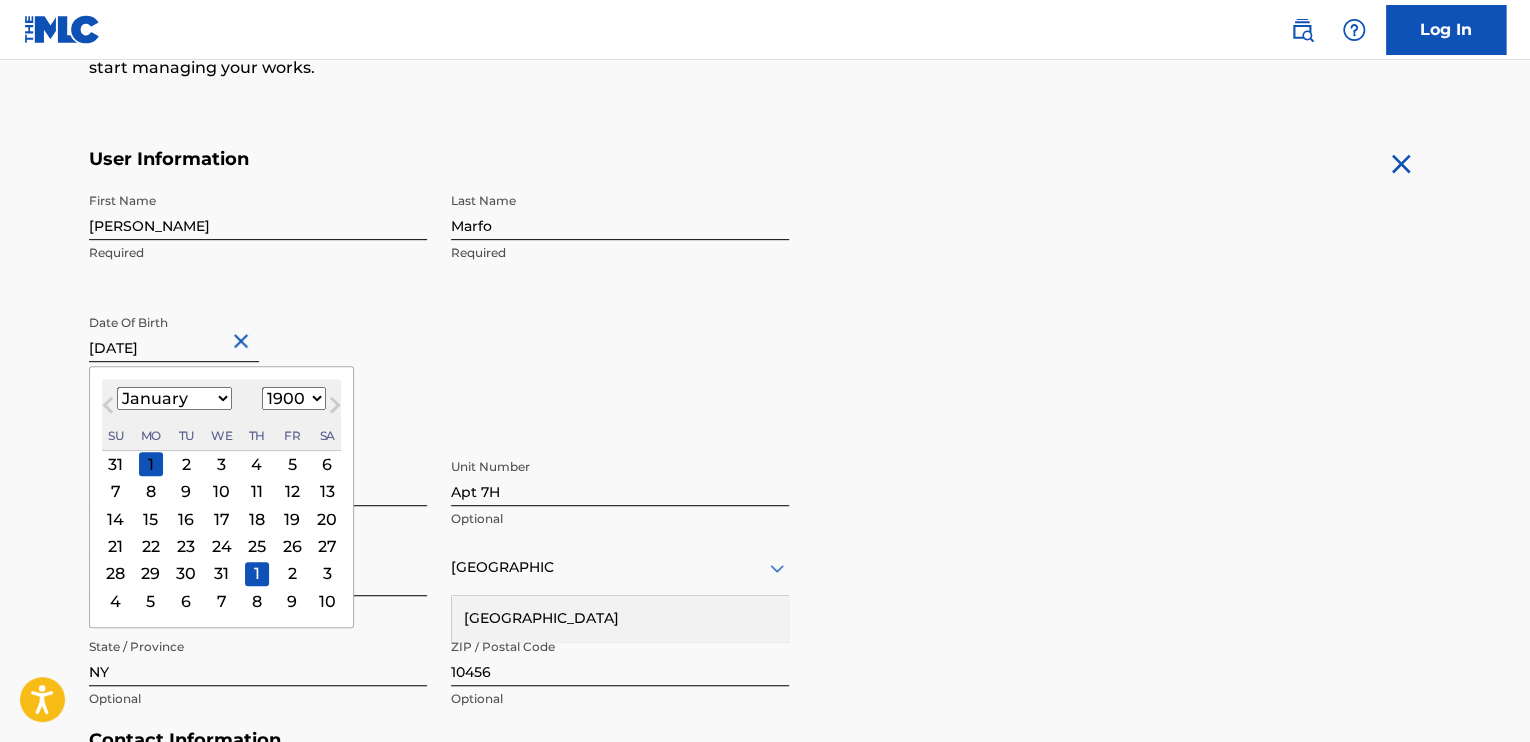 click on "1899 1900 1901 1902 1903 1904 1905 1906 1907 1908 1909 1910 1911 1912 1913 1914 1915 1916 1917 1918 1919 1920 1921 1922 1923 1924 1925 1926 1927 1928 1929 1930 1931 1932 1933 1934 1935 1936 1937 1938 1939 1940 1941 1942 1943 1944 1945 1946 1947 1948 1949 1950 1951 1952 1953 1954 1955 1956 1957 1958 1959 1960 1961 1962 1963 1964 1965 1966 1967 1968 1969 1970 1971 1972 1973 1974 1975 1976 1977 1978 1979 1980 1981 1982 1983 1984 1985 1986 1987 1988 1989 1990 1991 1992 1993 1994 1995 1996 1997 1998 1999 2000 2001 2002 2003 2004 2005 2006 2007 2008 2009 2010 2011 2012 2013 2014 2015 2016 2017 2018 2019 2020 2021 2022 2023 2024 2025 2026 2027 2028 2029 2030 2031 2032 2033 2034 2035 2036 2037 2038 2039 2040 2041 2042 2043 2044 2045 2046 2047 2048 2049 2050 2051 2052 2053 2054 2055 2056 2057 2058 2059 2060 2061 2062 2063 2064 2065 2066 2067 2068 2069 2070 2071 2072 2073 2074 2075 2076 2077 2078 2079 2080 2081 2082 2083 2084 2085 2086 2087 2088 2089 2090 2091 2092 2093 2094 2095 2096 2097 2098 2099 2100" at bounding box center (294, 398) 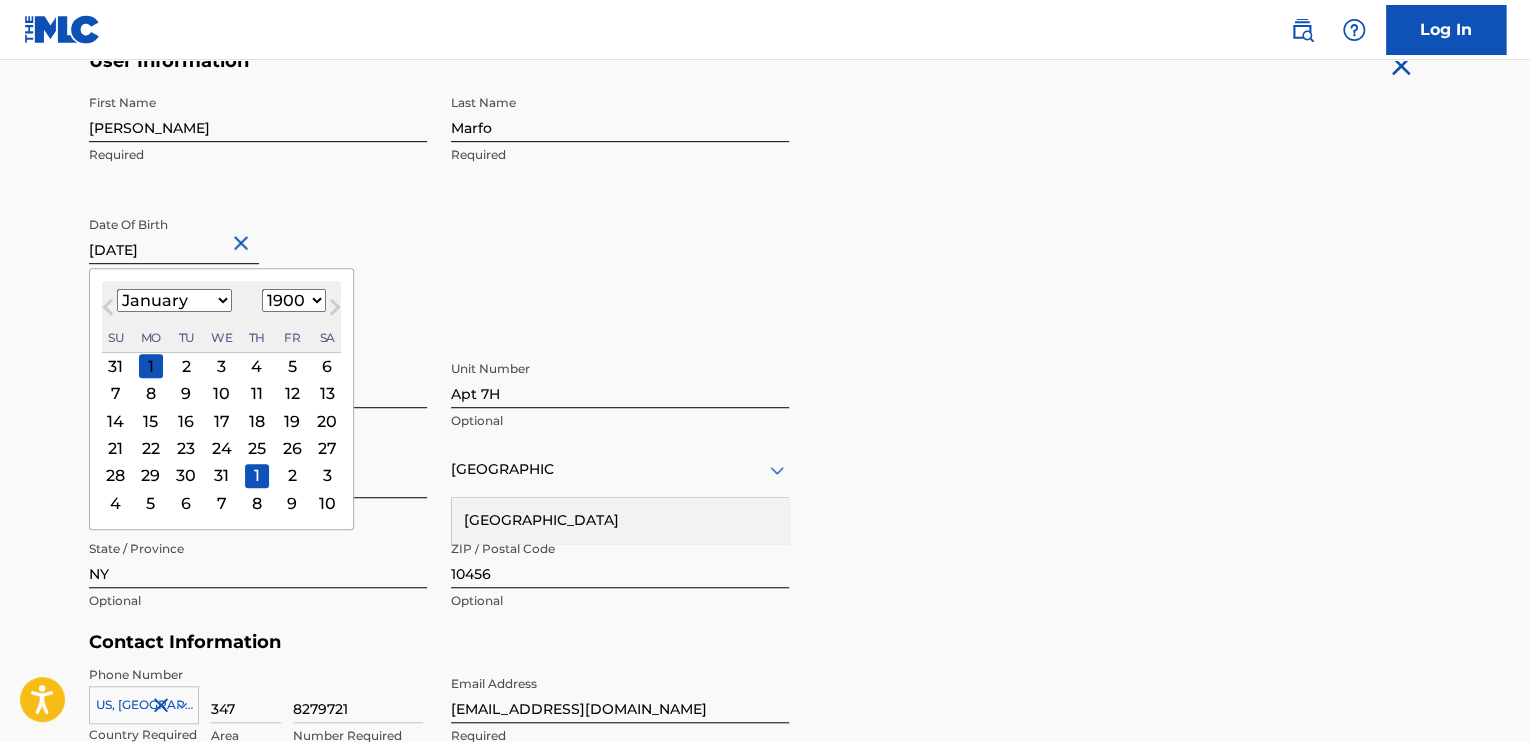scroll, scrollTop: 421, scrollLeft: 0, axis: vertical 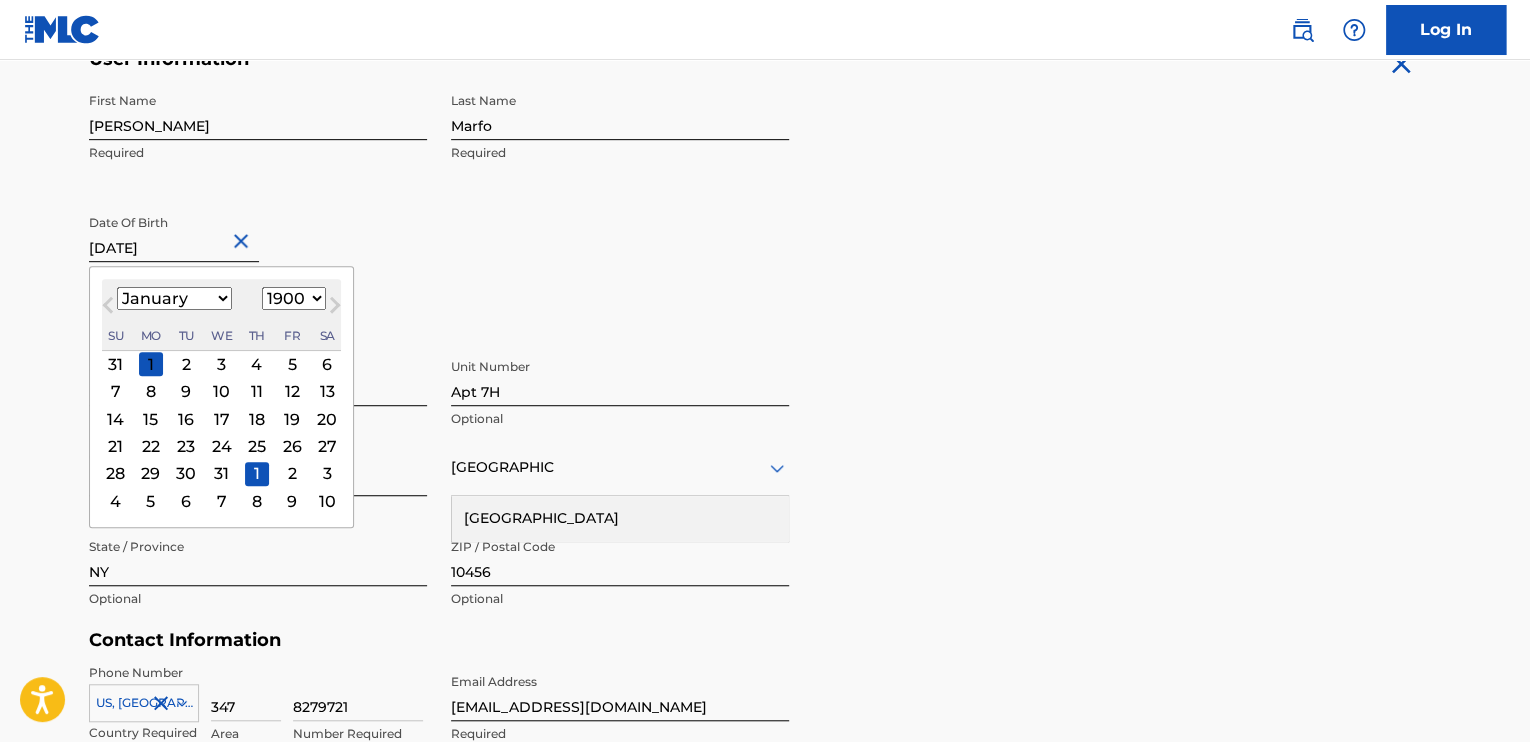 click on "January February March April May June July August September October November December" at bounding box center [174, 298] 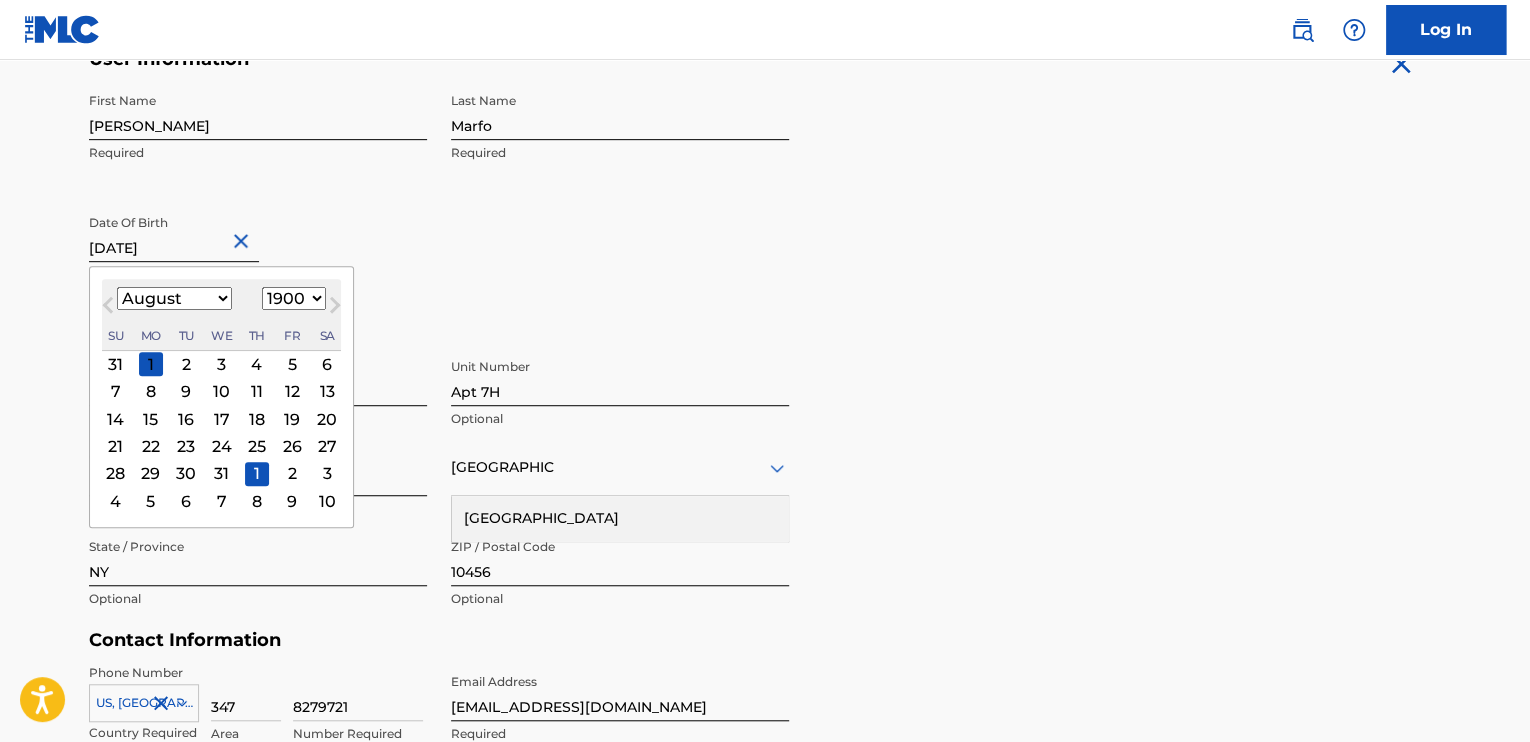 click on "January February March April May June July August September October November December" at bounding box center (174, 298) 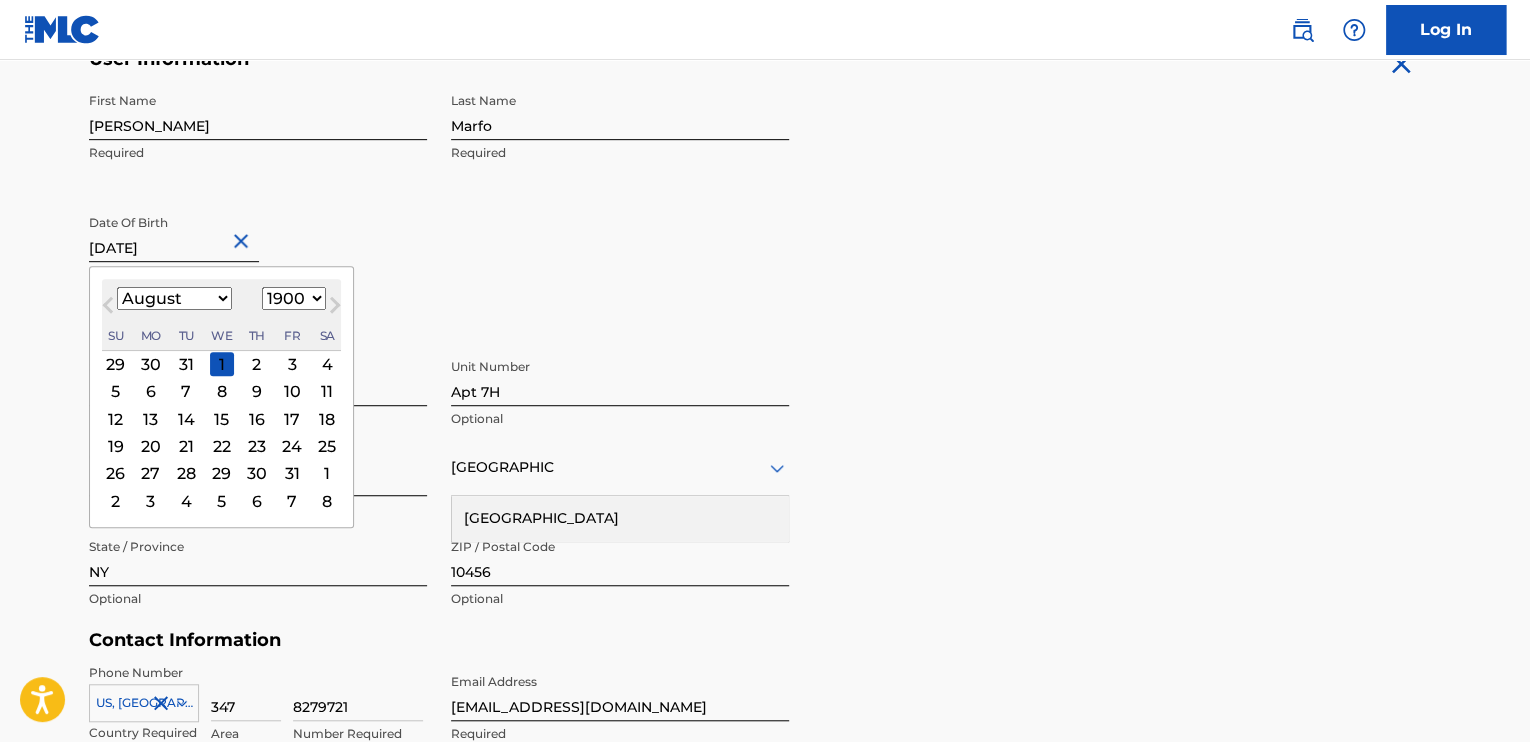 click on "1899 1900 1901 1902 1903 1904 1905 1906 1907 1908 1909 1910 1911 1912 1913 1914 1915 1916 1917 1918 1919 1920 1921 1922 1923 1924 1925 1926 1927 1928 1929 1930 1931 1932 1933 1934 1935 1936 1937 1938 1939 1940 1941 1942 1943 1944 1945 1946 1947 1948 1949 1950 1951 1952 1953 1954 1955 1956 1957 1958 1959 1960 1961 1962 1963 1964 1965 1966 1967 1968 1969 1970 1971 1972 1973 1974 1975 1976 1977 1978 1979 1980 1981 1982 1983 1984 1985 1986 1987 1988 1989 1990 1991 1992 1993 1994 1995 1996 1997 1998 1999 2000 2001 2002 2003 2004 2005 2006 2007 2008 2009 2010 2011 2012 2013 2014 2015 2016 2017 2018 2019 2020 2021 2022 2023 2024 2025 2026 2027 2028 2029 2030 2031 2032 2033 2034 2035 2036 2037 2038 2039 2040 2041 2042 2043 2044 2045 2046 2047 2048 2049 2050 2051 2052 2053 2054 2055 2056 2057 2058 2059 2060 2061 2062 2063 2064 2065 2066 2067 2068 2069 2070 2071 2072 2073 2074 2075 2076 2077 2078 2079 2080 2081 2082 2083 2084 2085 2086 2087 2088 2089 2090 2091 2092 2093 2094 2095 2096 2097 2098 2099 2100" at bounding box center (294, 298) 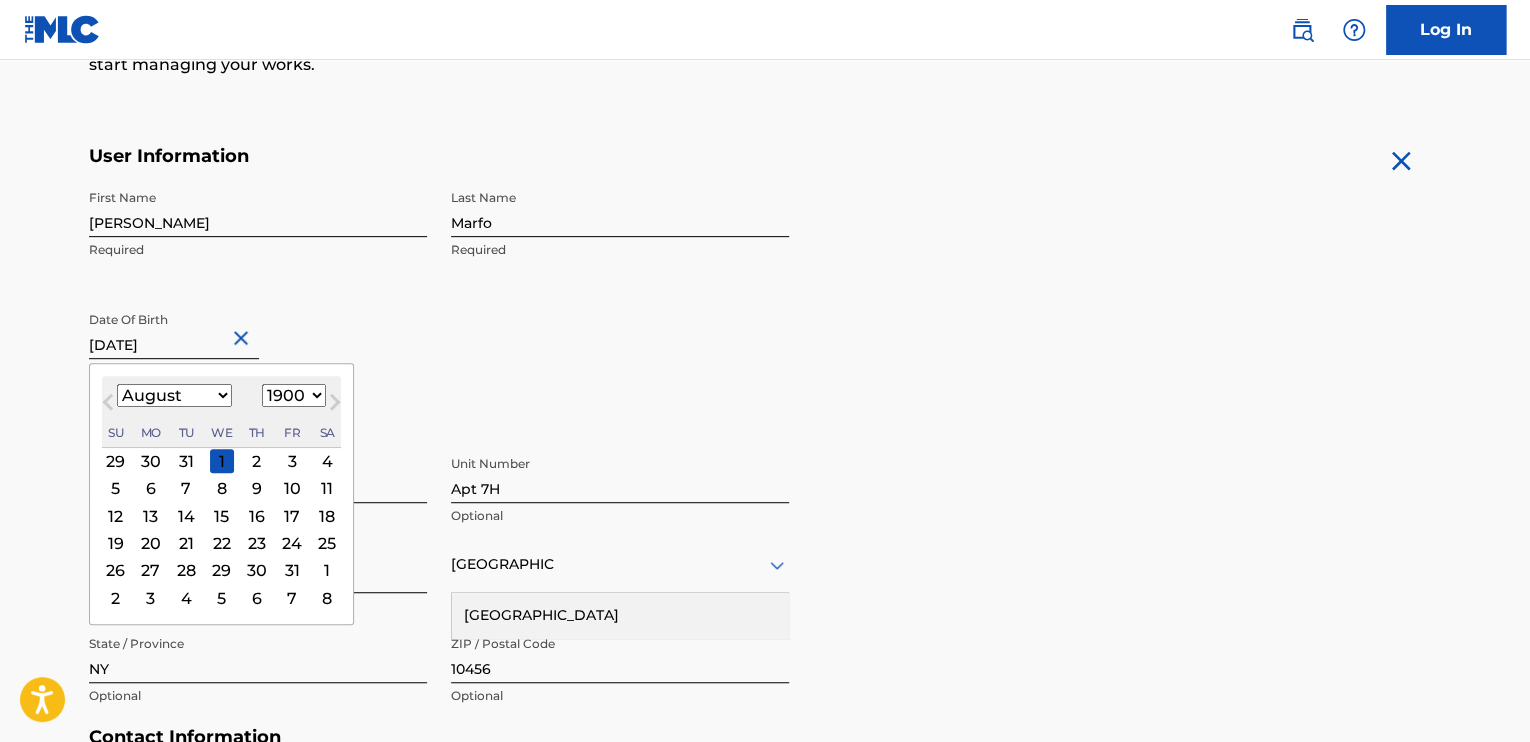scroll, scrollTop: 321, scrollLeft: 0, axis: vertical 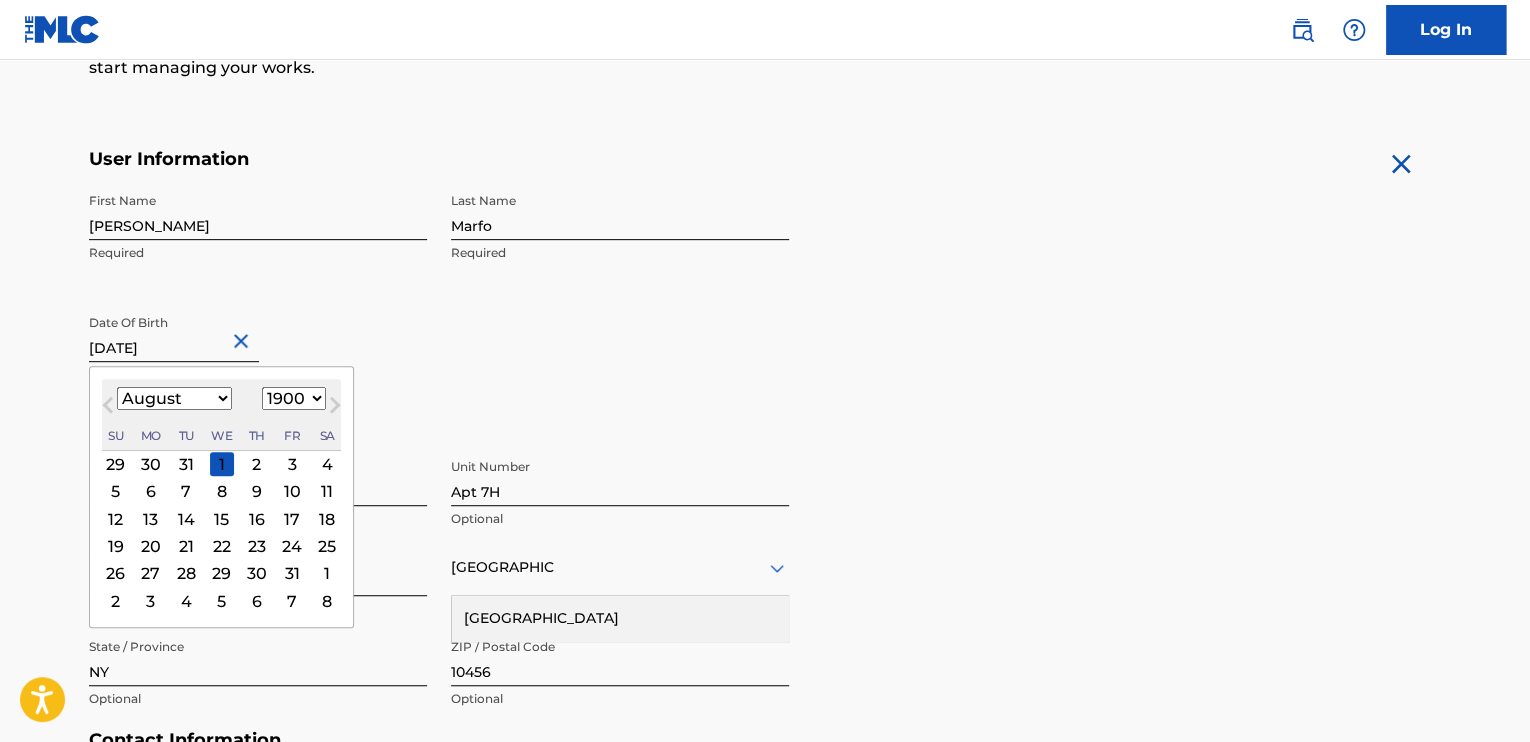 click on "1899 1900 1901 1902 1903 1904 1905 1906 1907 1908 1909 1910 1911 1912 1913 1914 1915 1916 1917 1918 1919 1920 1921 1922 1923 1924 1925 1926 1927 1928 1929 1930 1931 1932 1933 1934 1935 1936 1937 1938 1939 1940 1941 1942 1943 1944 1945 1946 1947 1948 1949 1950 1951 1952 1953 1954 1955 1956 1957 1958 1959 1960 1961 1962 1963 1964 1965 1966 1967 1968 1969 1970 1971 1972 1973 1974 1975 1976 1977 1978 1979 1980 1981 1982 1983 1984 1985 1986 1987 1988 1989 1990 1991 1992 1993 1994 1995 1996 1997 1998 1999 2000 2001 2002 2003 2004 2005 2006 2007 2008 2009 2010 2011 2012 2013 2014 2015 2016 2017 2018 2019 2020 2021 2022 2023 2024 2025 2026 2027 2028 2029 2030 2031 2032 2033 2034 2035 2036 2037 2038 2039 2040 2041 2042 2043 2044 2045 2046 2047 2048 2049 2050 2051 2052 2053 2054 2055 2056 2057 2058 2059 2060 2061 2062 2063 2064 2065 2066 2067 2068 2069 2070 2071 2072 2073 2074 2075 2076 2077 2078 2079 2080 2081 2082 2083 2084 2085 2086 2087 2088 2089 2090 2091 2092 2093 2094 2095 2096 2097 2098 2099 2100" at bounding box center [294, 398] 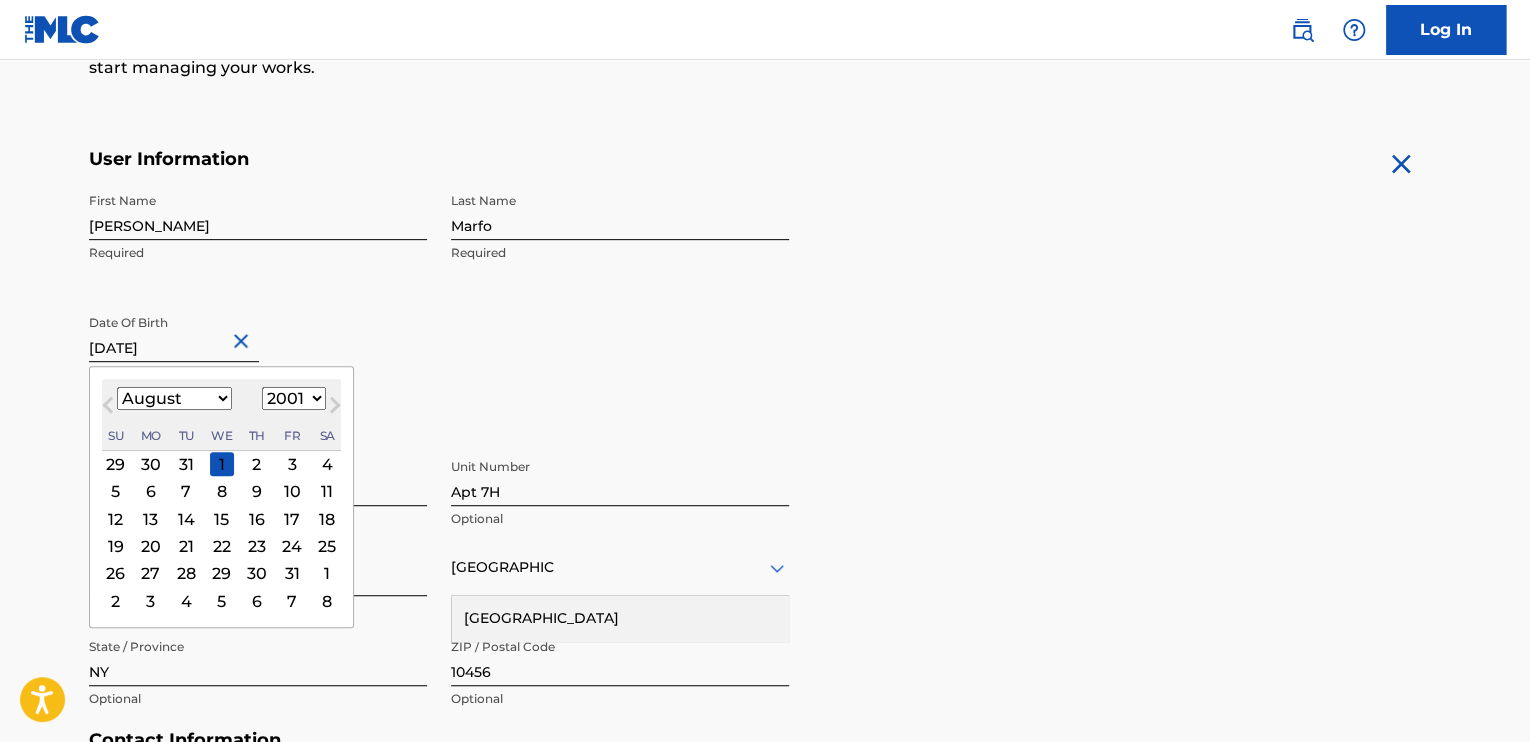 click on "1899 1900 1901 1902 1903 1904 1905 1906 1907 1908 1909 1910 1911 1912 1913 1914 1915 1916 1917 1918 1919 1920 1921 1922 1923 1924 1925 1926 1927 1928 1929 1930 1931 1932 1933 1934 1935 1936 1937 1938 1939 1940 1941 1942 1943 1944 1945 1946 1947 1948 1949 1950 1951 1952 1953 1954 1955 1956 1957 1958 1959 1960 1961 1962 1963 1964 1965 1966 1967 1968 1969 1970 1971 1972 1973 1974 1975 1976 1977 1978 1979 1980 1981 1982 1983 1984 1985 1986 1987 1988 1989 1990 1991 1992 1993 1994 1995 1996 1997 1998 1999 2000 2001 2002 2003 2004 2005 2006 2007 2008 2009 2010 2011 2012 2013 2014 2015 2016 2017 2018 2019 2020 2021 2022 2023 2024 2025 2026 2027 2028 2029 2030 2031 2032 2033 2034 2035 2036 2037 2038 2039 2040 2041 2042 2043 2044 2045 2046 2047 2048 2049 2050 2051 2052 2053 2054 2055 2056 2057 2058 2059 2060 2061 2062 2063 2064 2065 2066 2067 2068 2069 2070 2071 2072 2073 2074 2075 2076 2077 2078 2079 2080 2081 2082 2083 2084 2085 2086 2087 2088 2089 2090 2091 2092 2093 2094 2095 2096 2097 2098 2099 2100" at bounding box center (294, 398) 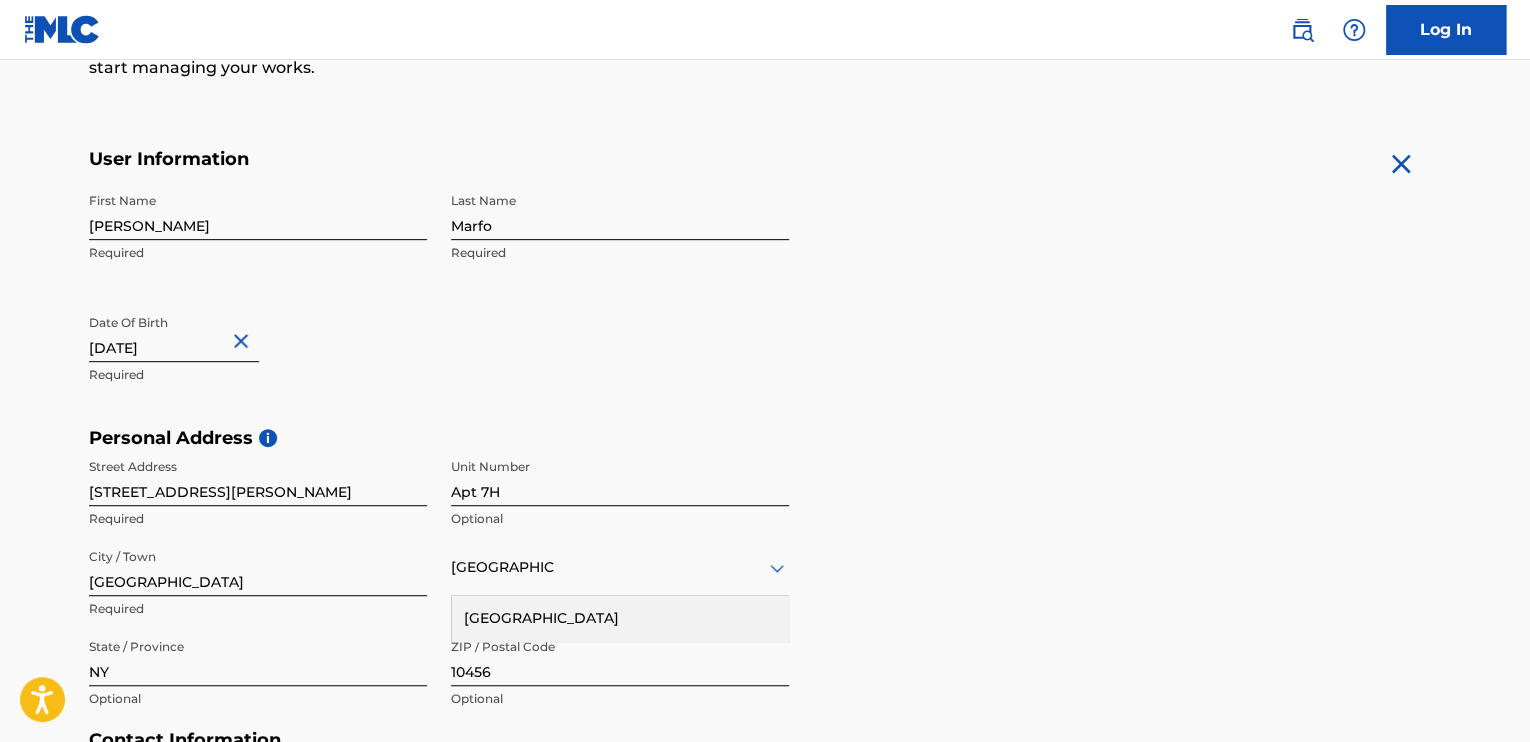 click on "[PERSON_NAME]" at bounding box center (258, 211) 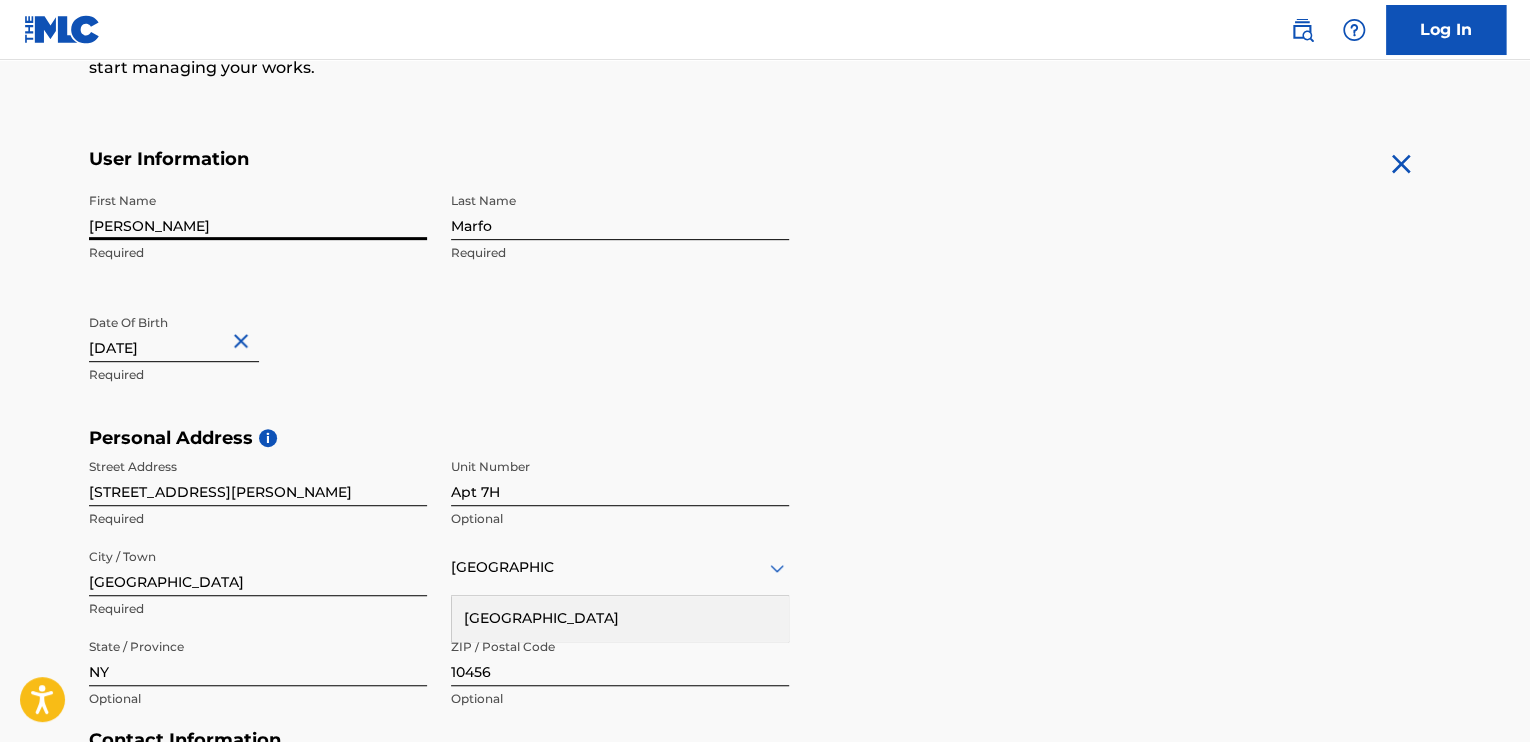 drag, startPoint x: 176, startPoint y: 229, endPoint x: 135, endPoint y: 230, distance: 41.01219 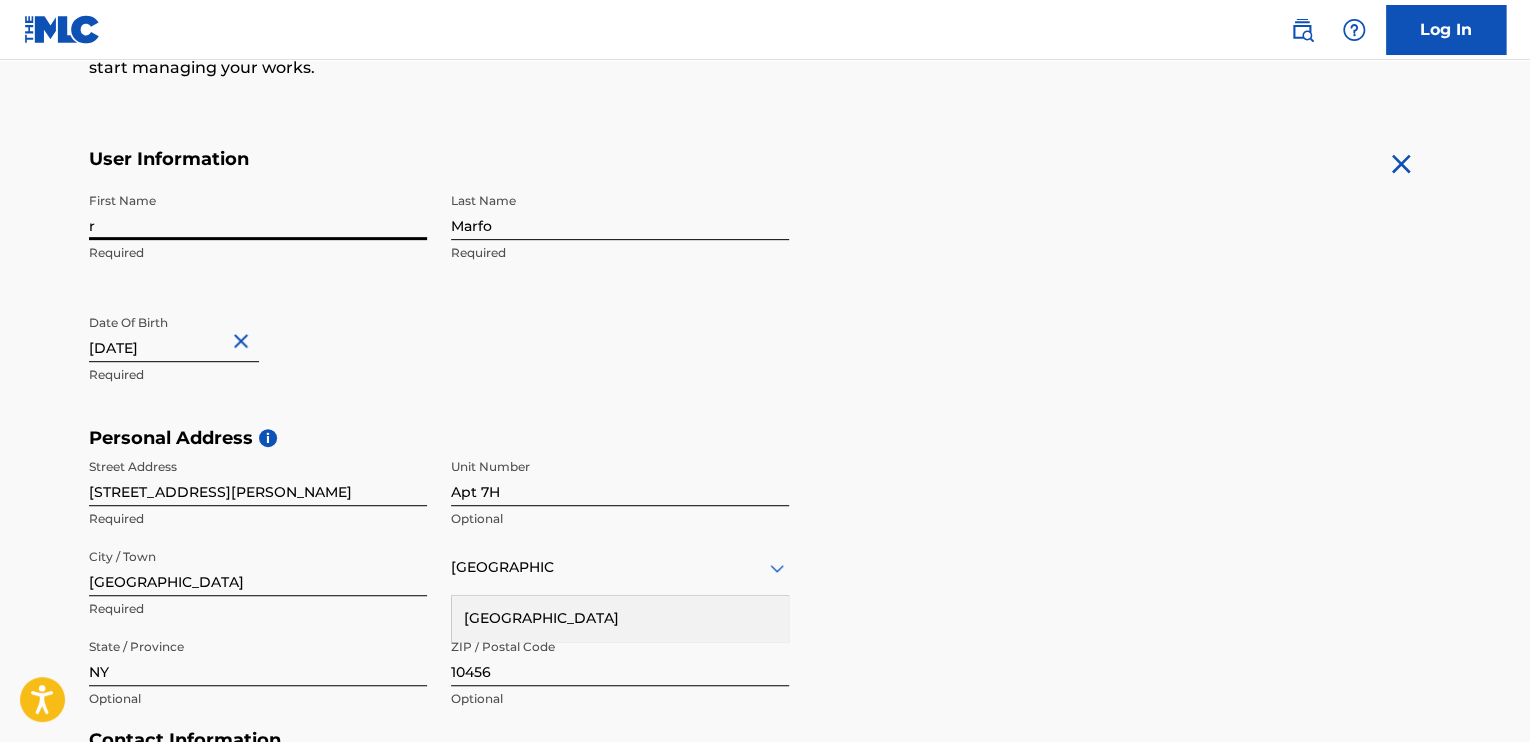 type on "[PERSON_NAME]" 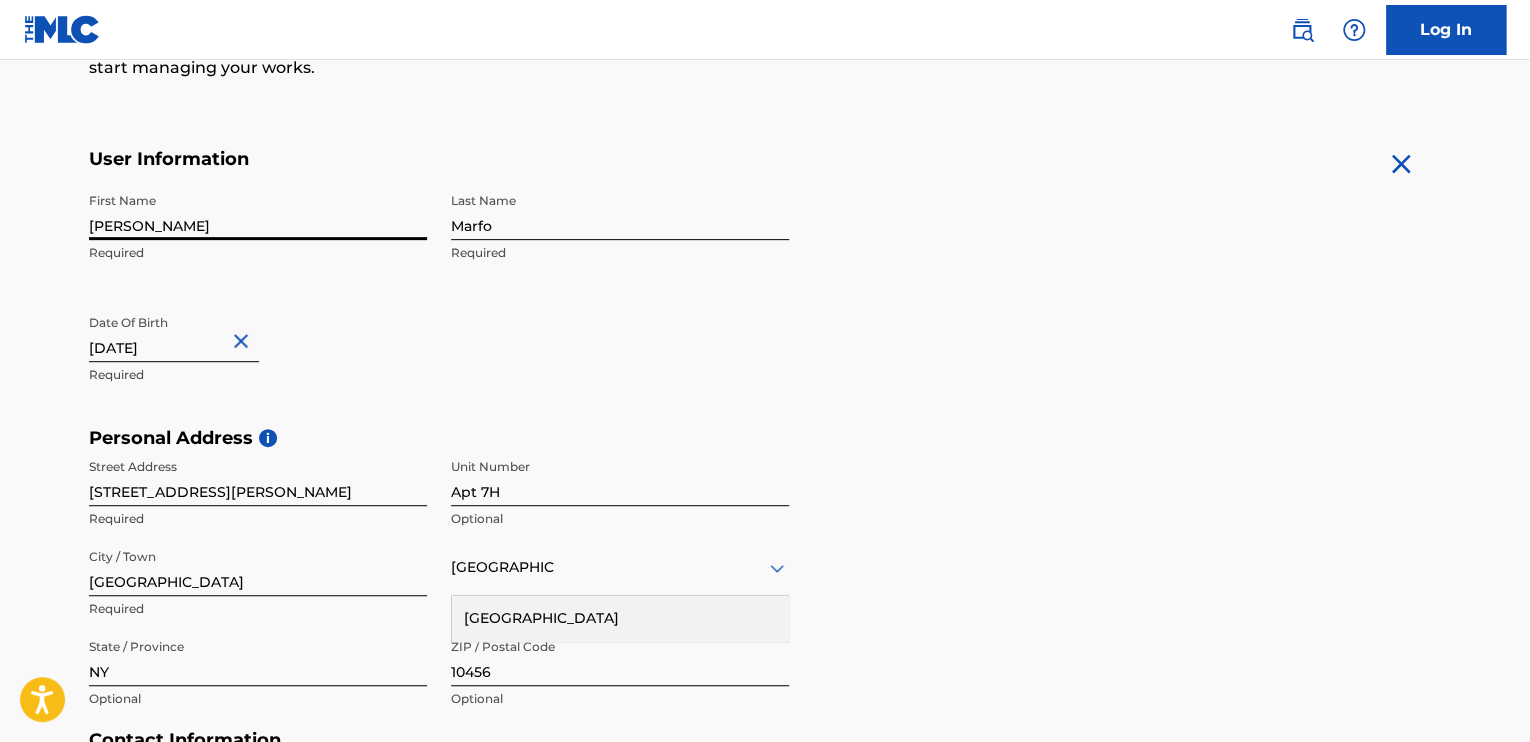 type on "1" 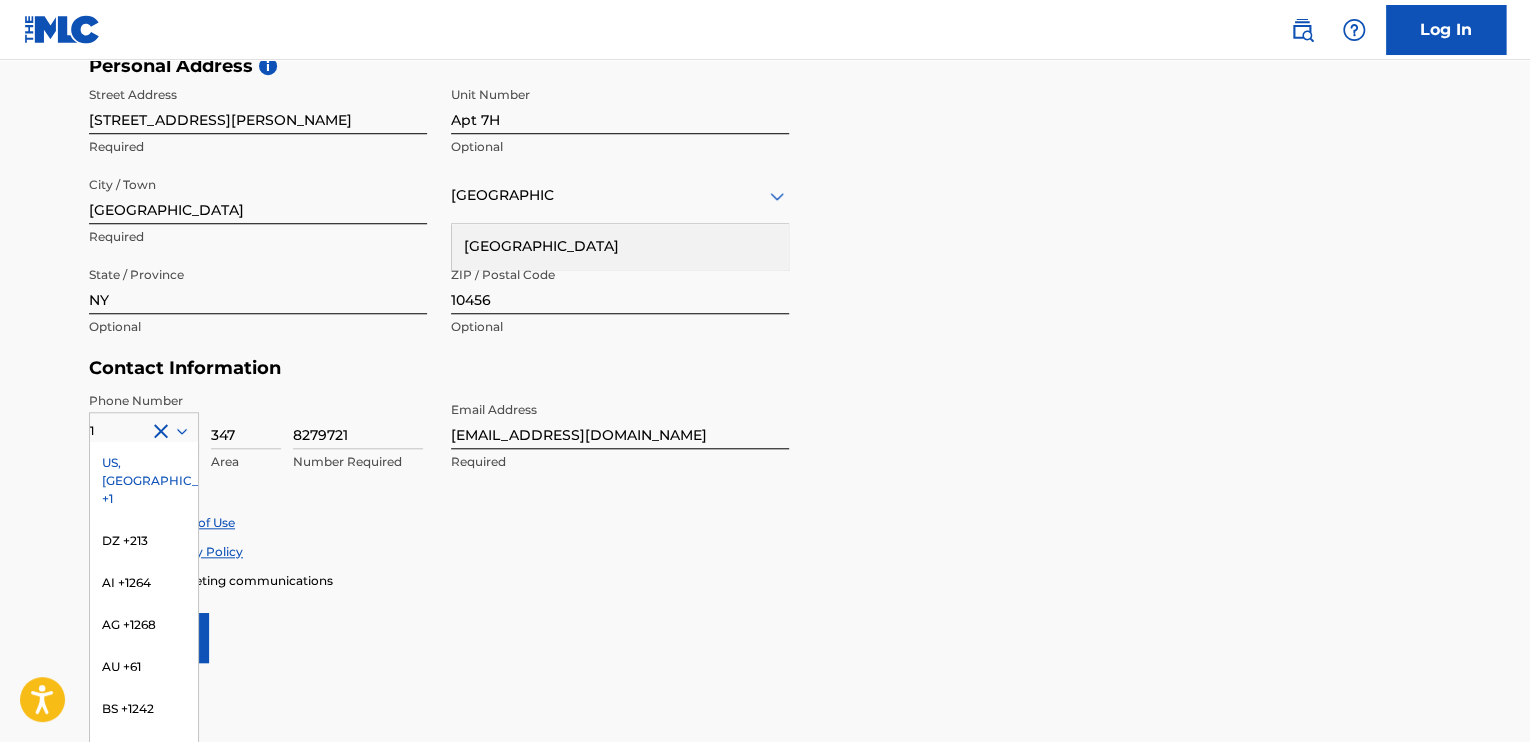 type on "[PERSON_NAME]" 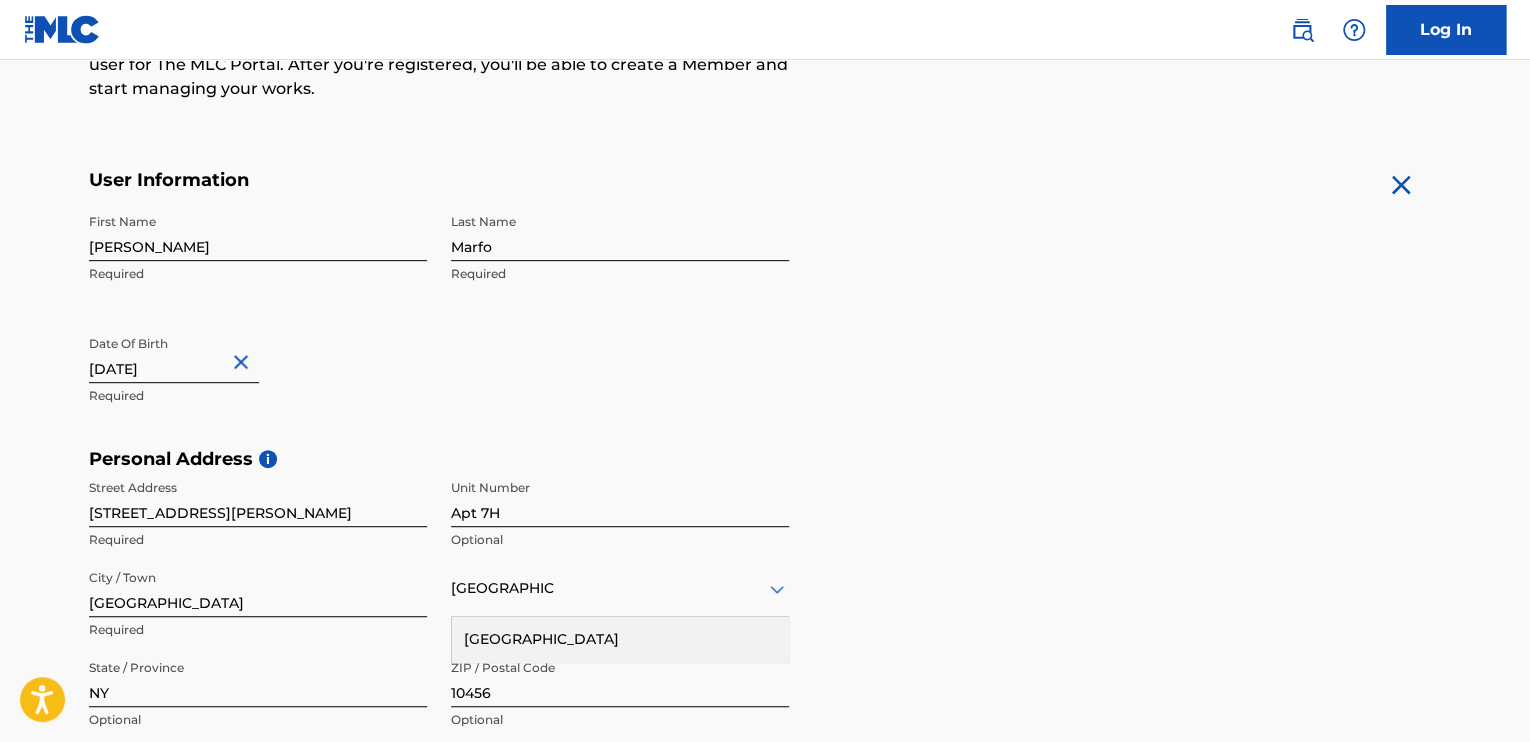 scroll, scrollTop: 293, scrollLeft: 0, axis: vertical 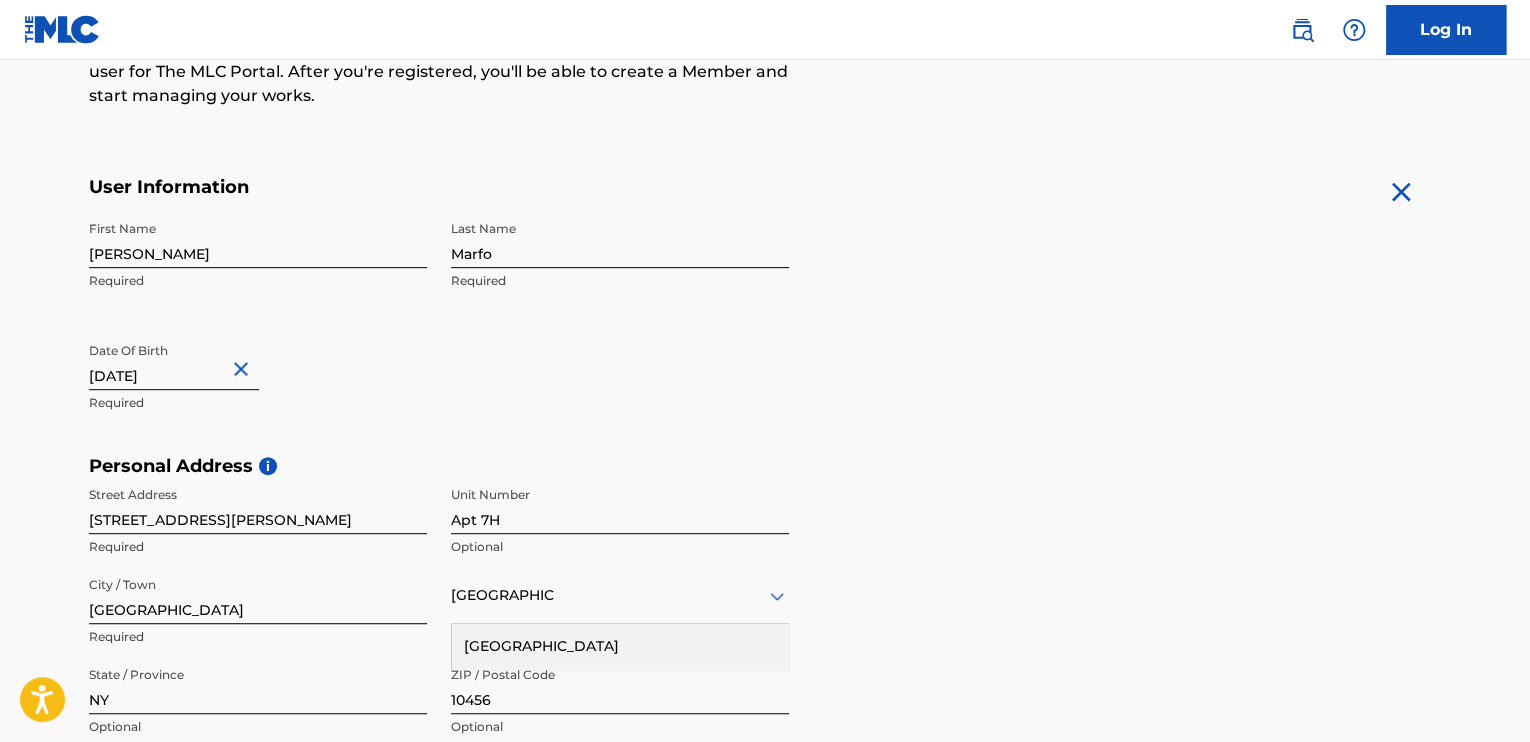 click on "[PERSON_NAME]" at bounding box center (258, 239) 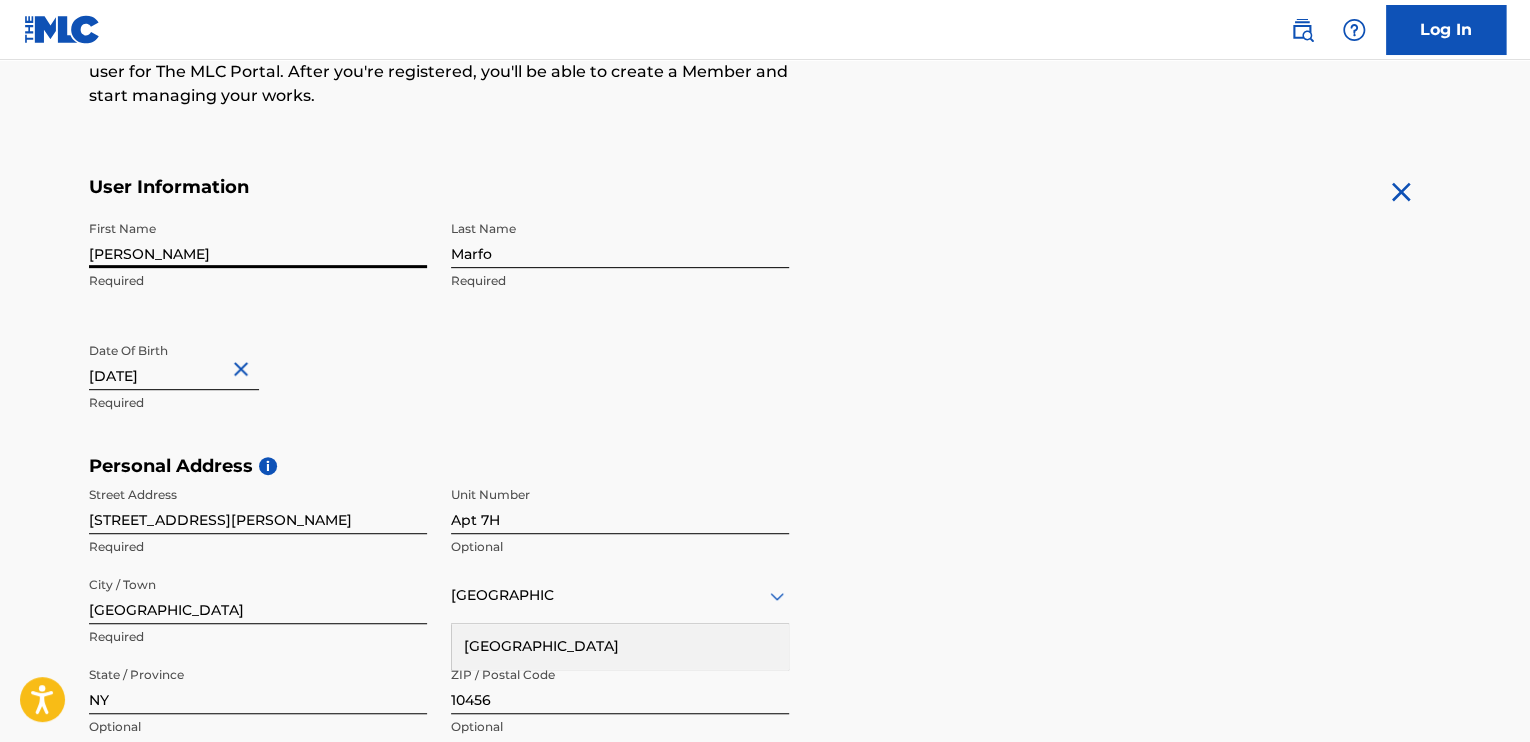 click on "[PERSON_NAME]" at bounding box center [258, 239] 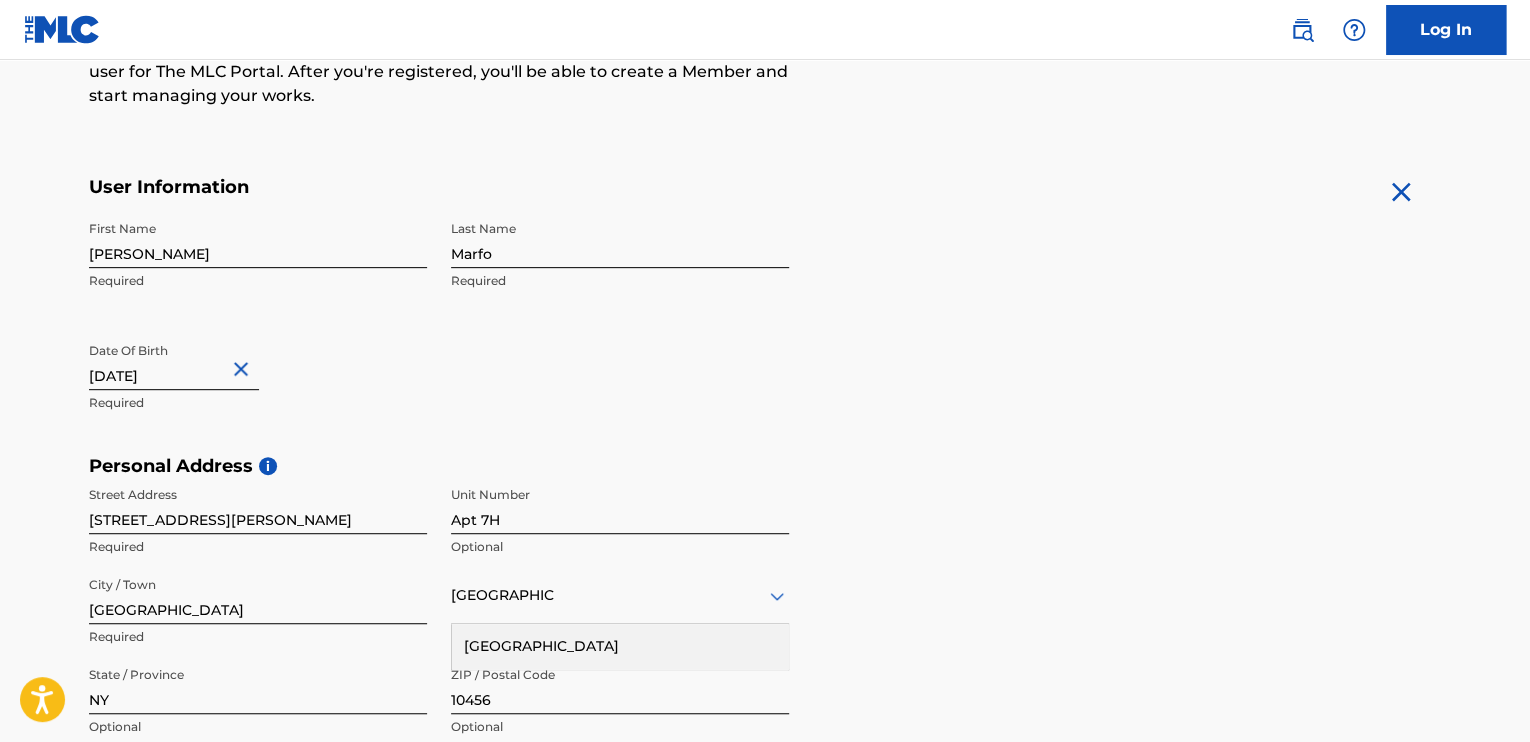 click on "The MLC uses identity verification before a user is registered to comply with Know Your Customer (KYC) regulations. KYC is required to establish the legitimacy of a user's identity and helps to prevent the creation and use of fraudulent accounts. Sign up for The MLC Portal Please complete the following form with your personal information to sign up as a user for The MLC Portal. After you're registered, you'll be able to create a Member and start managing your works. User Information First Name [PERSON_NAME] Required Last Name [PERSON_NAME] Required Date Of Birth [DEMOGRAPHIC_DATA] Required Personal Address i Street Address [GEOGRAPHIC_DATA][PERSON_NAME] Required Unit Number Apt 7H Optional City / Town [GEOGRAPHIC_DATA] Required [GEOGRAPHIC_DATA] [GEOGRAPHIC_DATA] Required State / Province [GEOGRAPHIC_DATA] Optional ZIP / Postal Code 10456 Optional Contact Information Phone Number [GEOGRAPHIC_DATA] +1 Country Required 347 Area 8279721 Number Required Email Address [EMAIL_ADDRESS][DOMAIN_NAME] Required Accept Terms of Use Accept Privacy Policy Enroll in marketing communications Sign up" at bounding box center [765, 471] 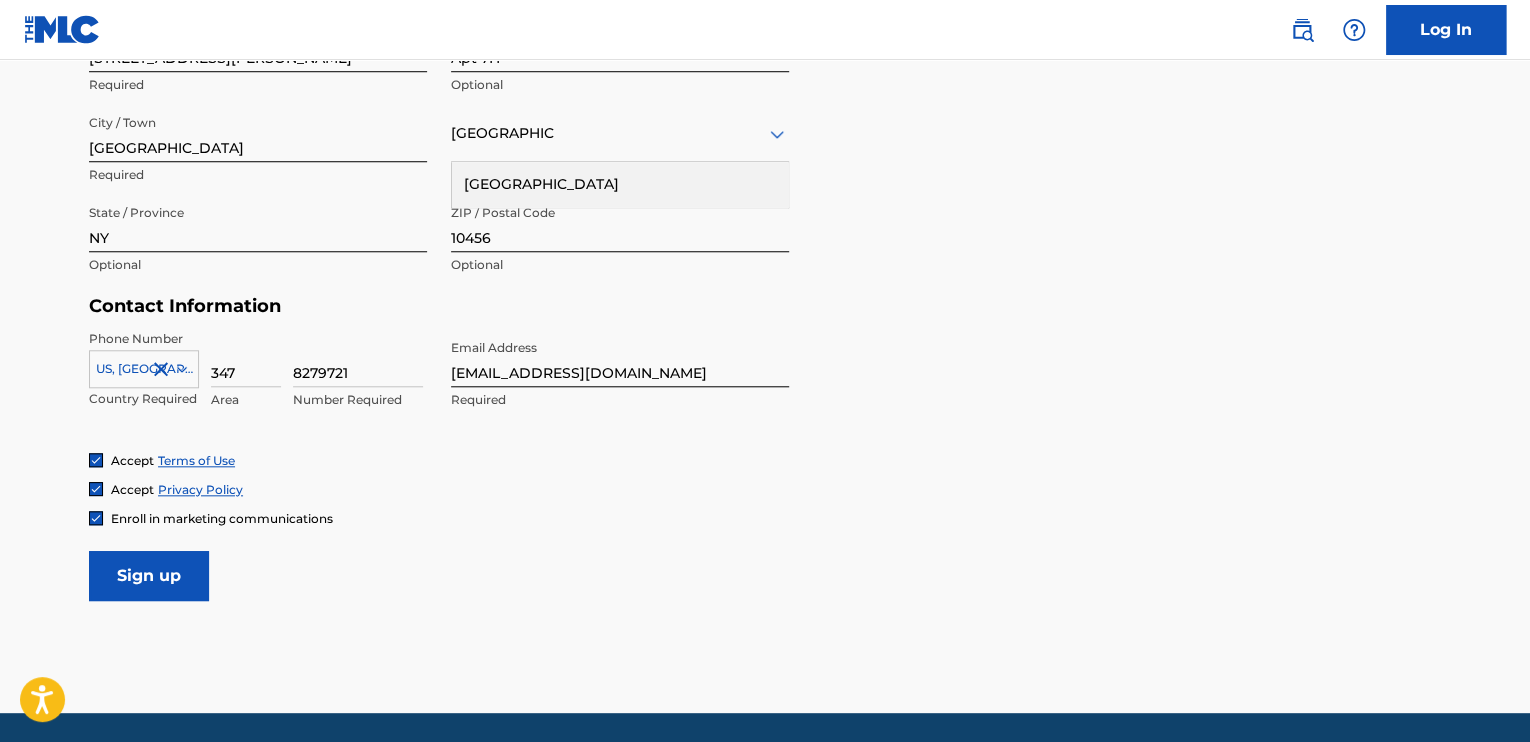scroll, scrollTop: 821, scrollLeft: 0, axis: vertical 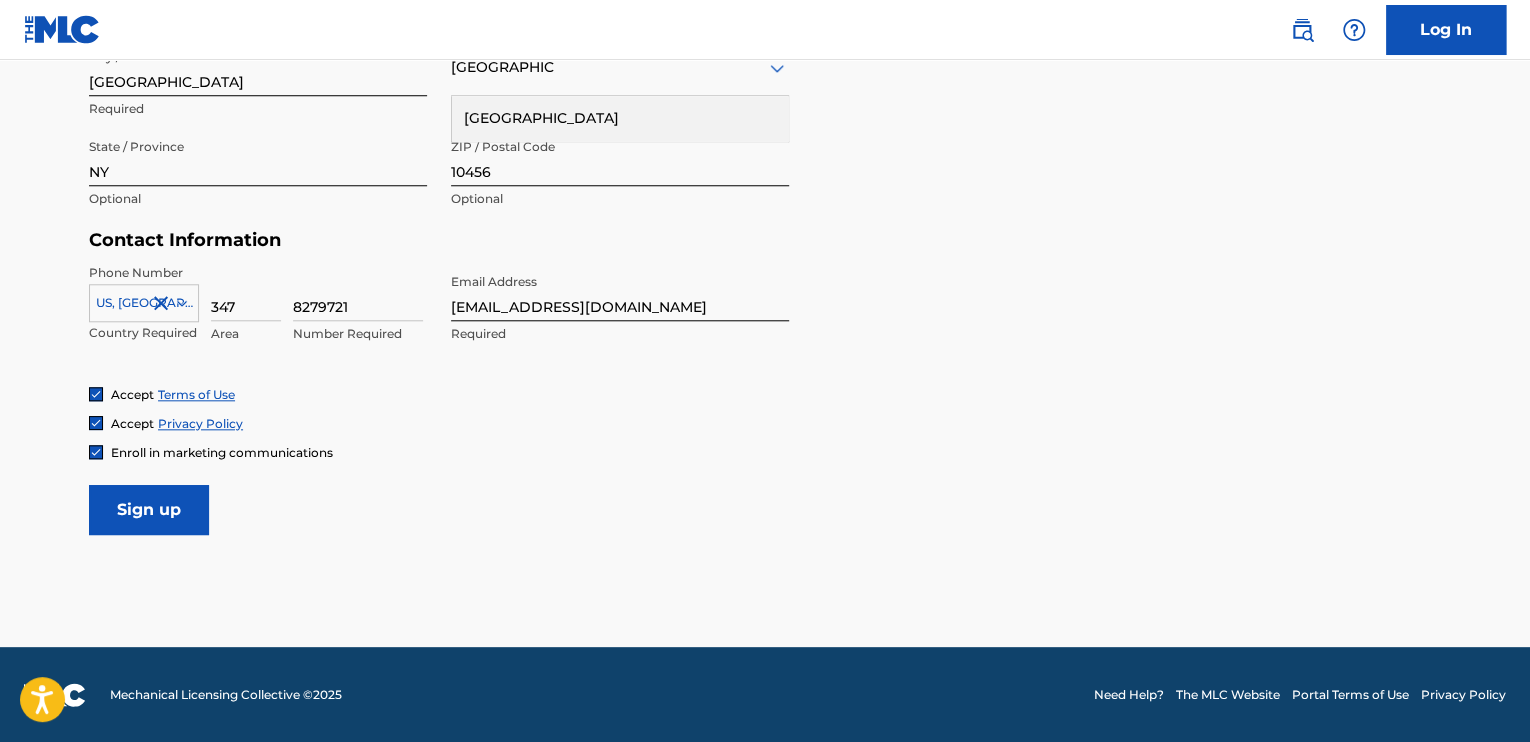 click on "Sign up" at bounding box center [149, 510] 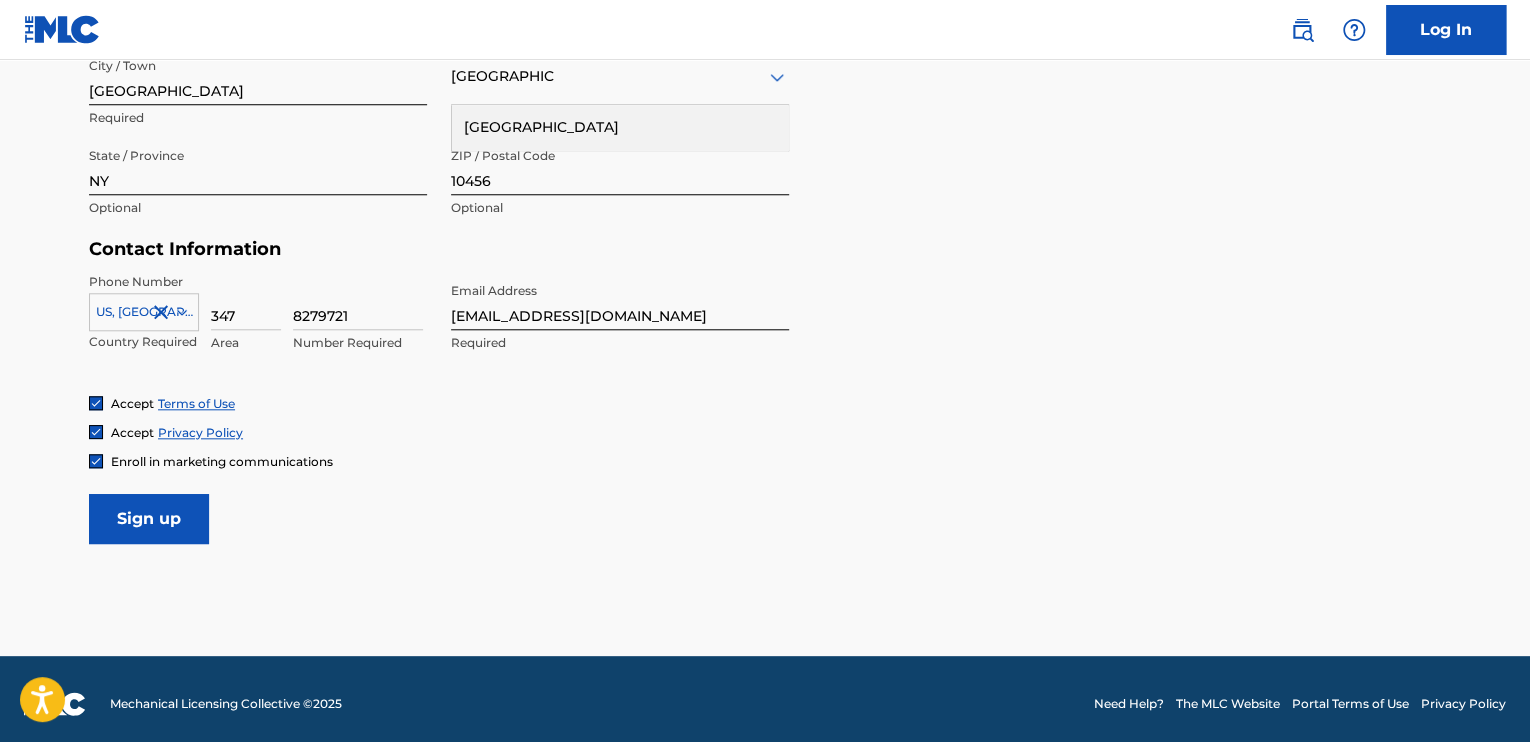 scroll, scrollTop: 821, scrollLeft: 0, axis: vertical 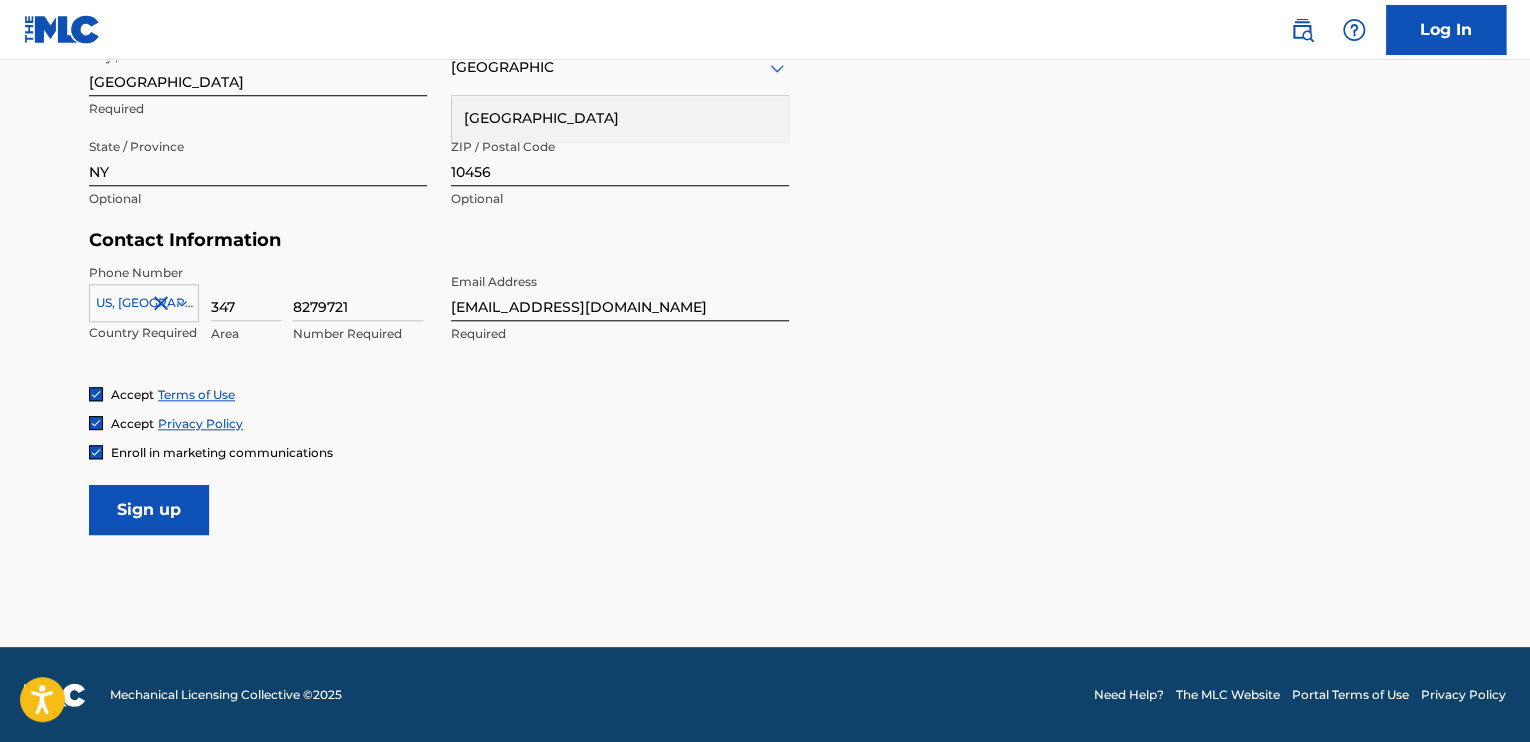 type 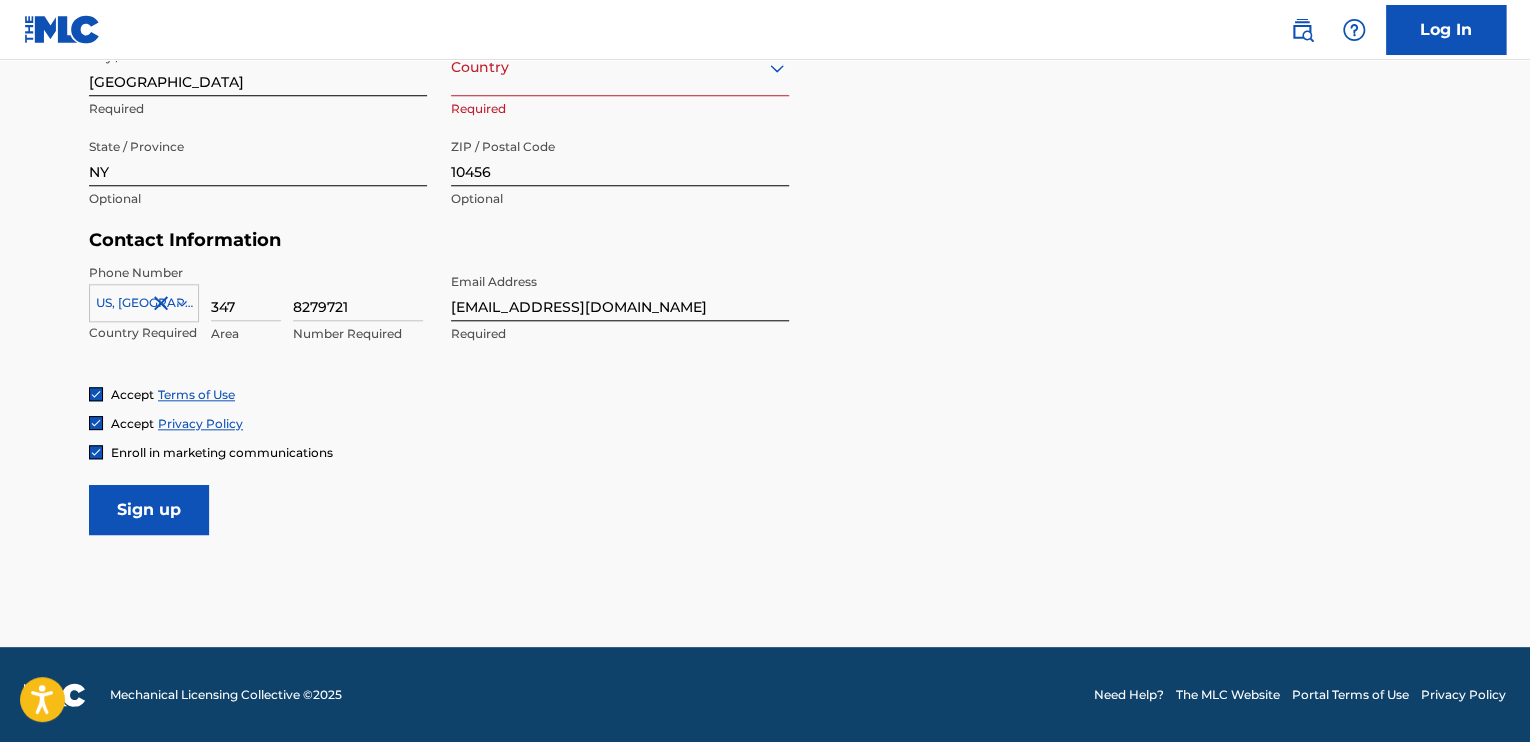 click on "Sign up" at bounding box center [149, 510] 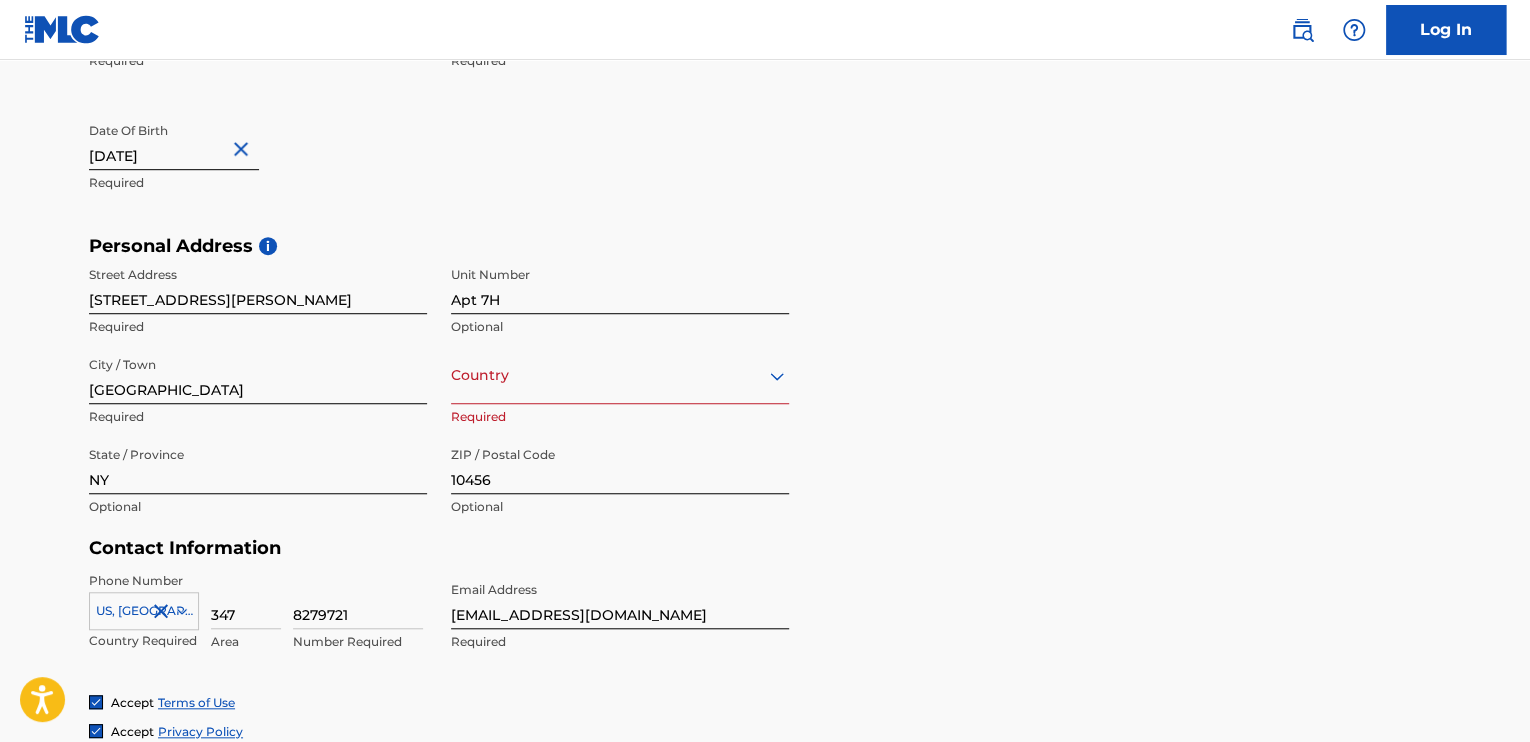 scroll, scrollTop: 521, scrollLeft: 0, axis: vertical 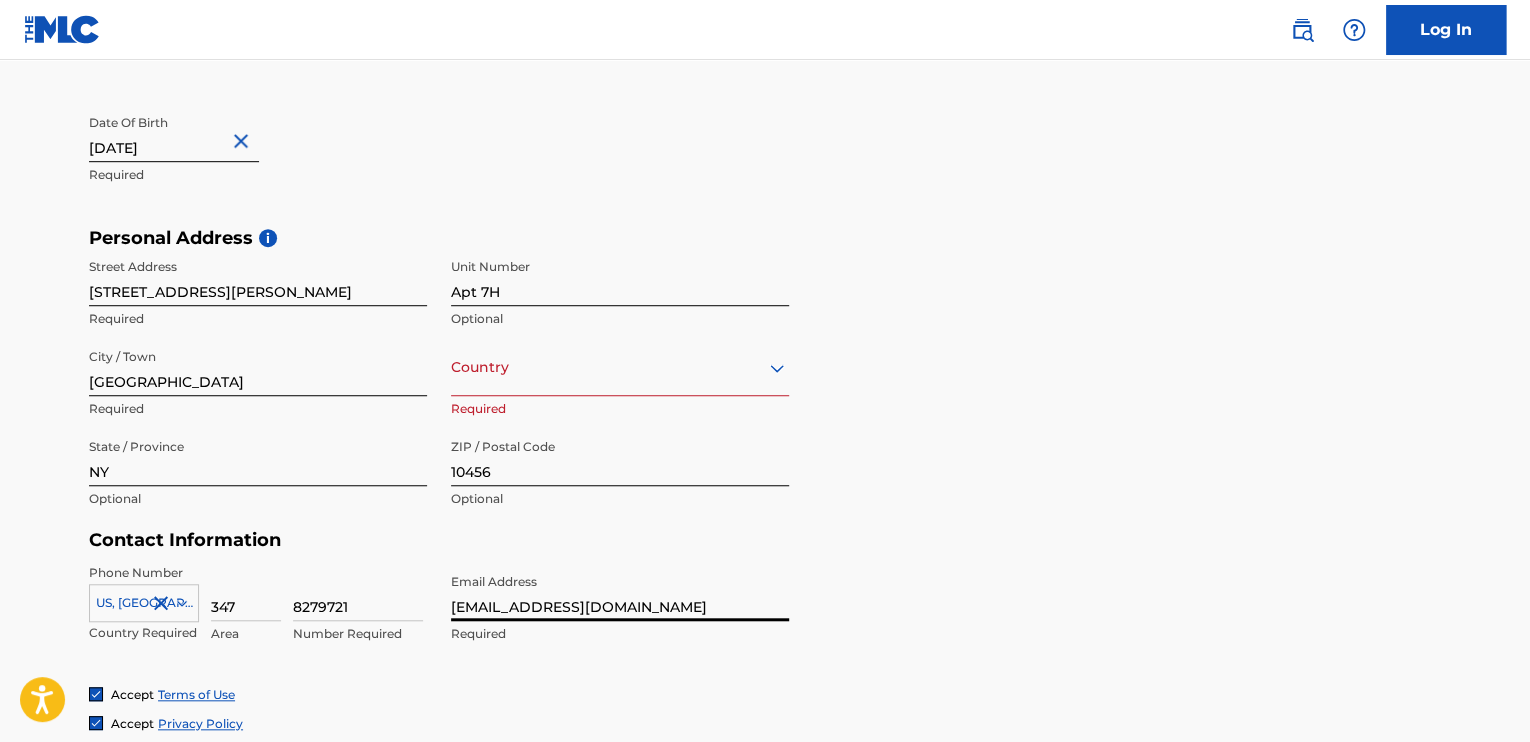 click on "[EMAIL_ADDRESS][DOMAIN_NAME]" at bounding box center [620, 592] 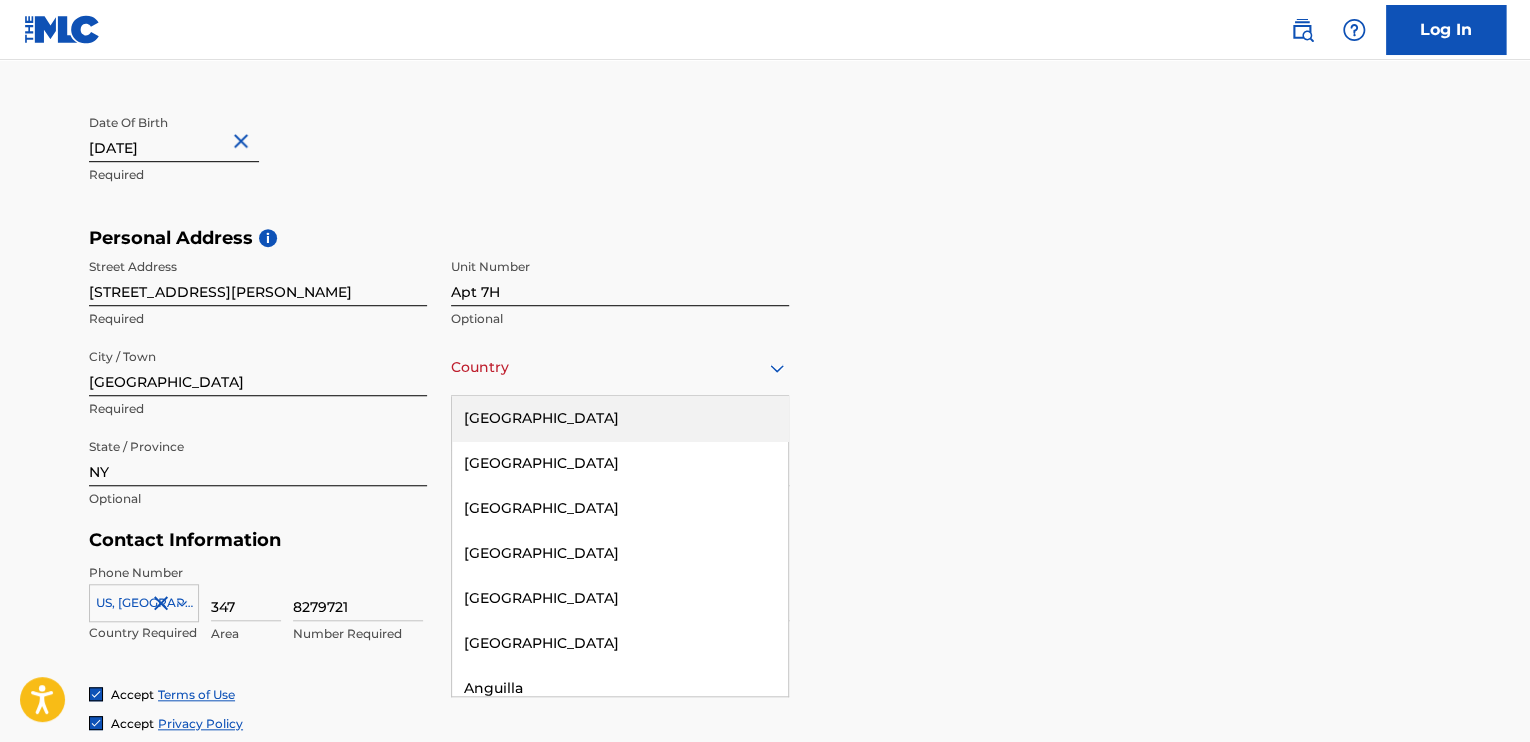 click on "[GEOGRAPHIC_DATA]" at bounding box center (620, 418) 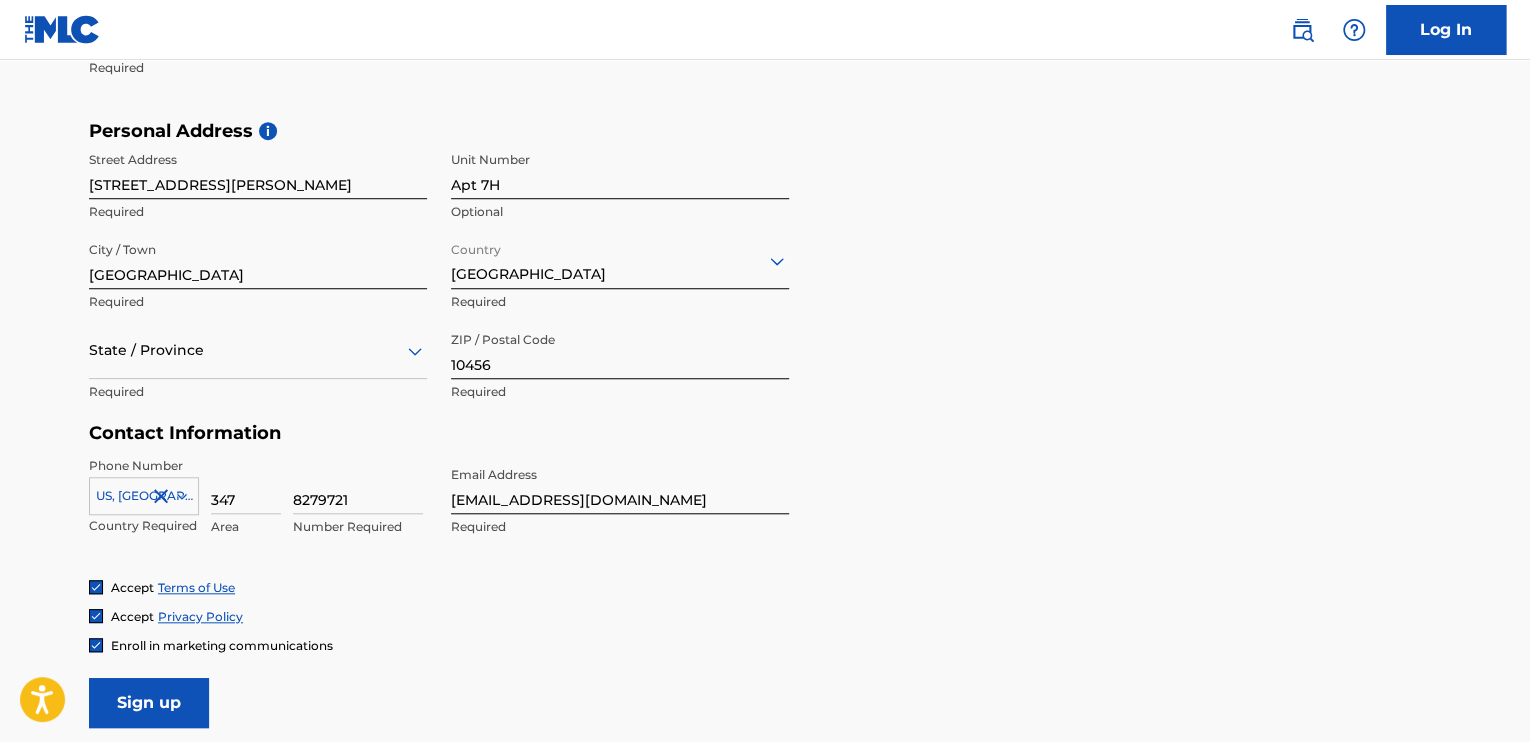 scroll, scrollTop: 821, scrollLeft: 0, axis: vertical 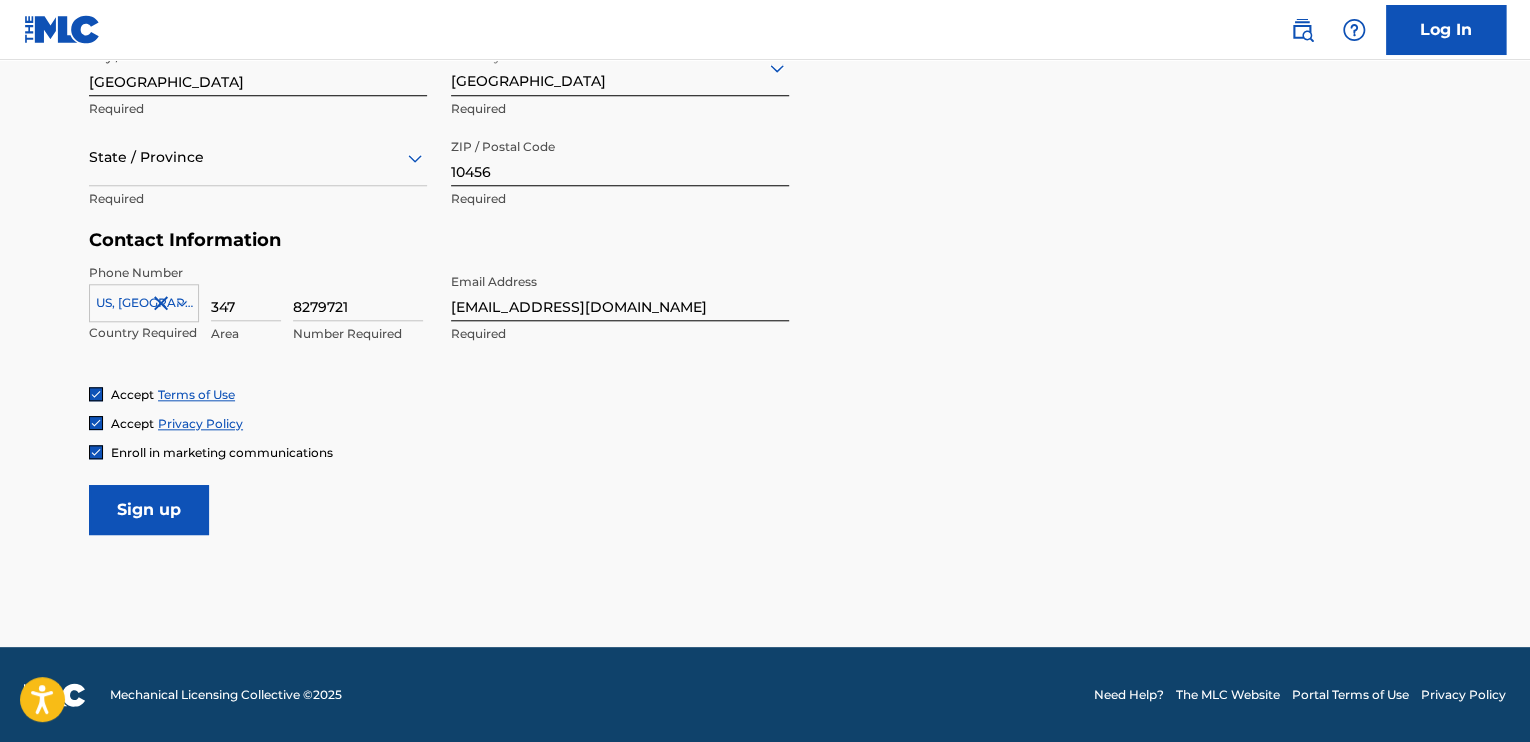 click on "Sign up" at bounding box center [149, 510] 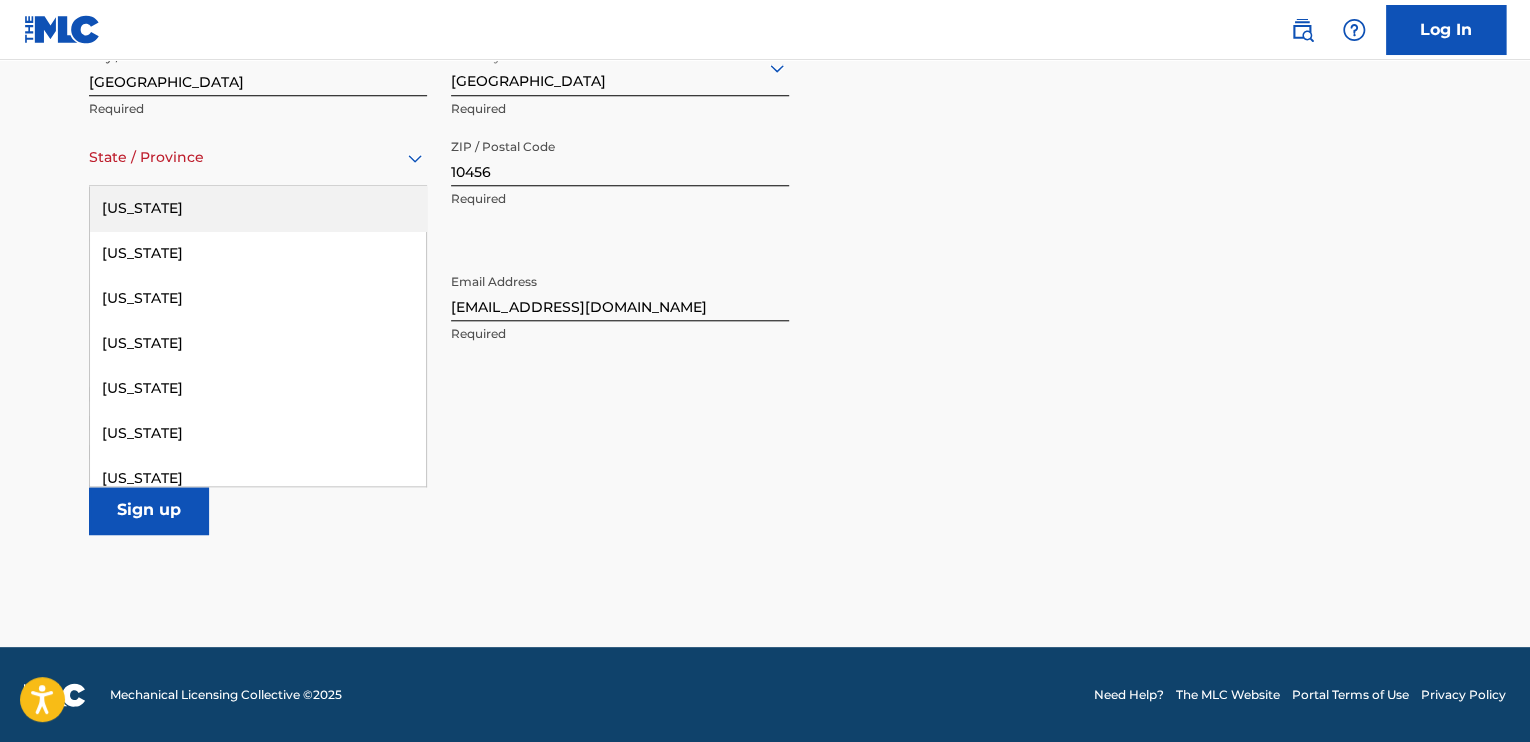 click on "State / Province" at bounding box center [258, 157] 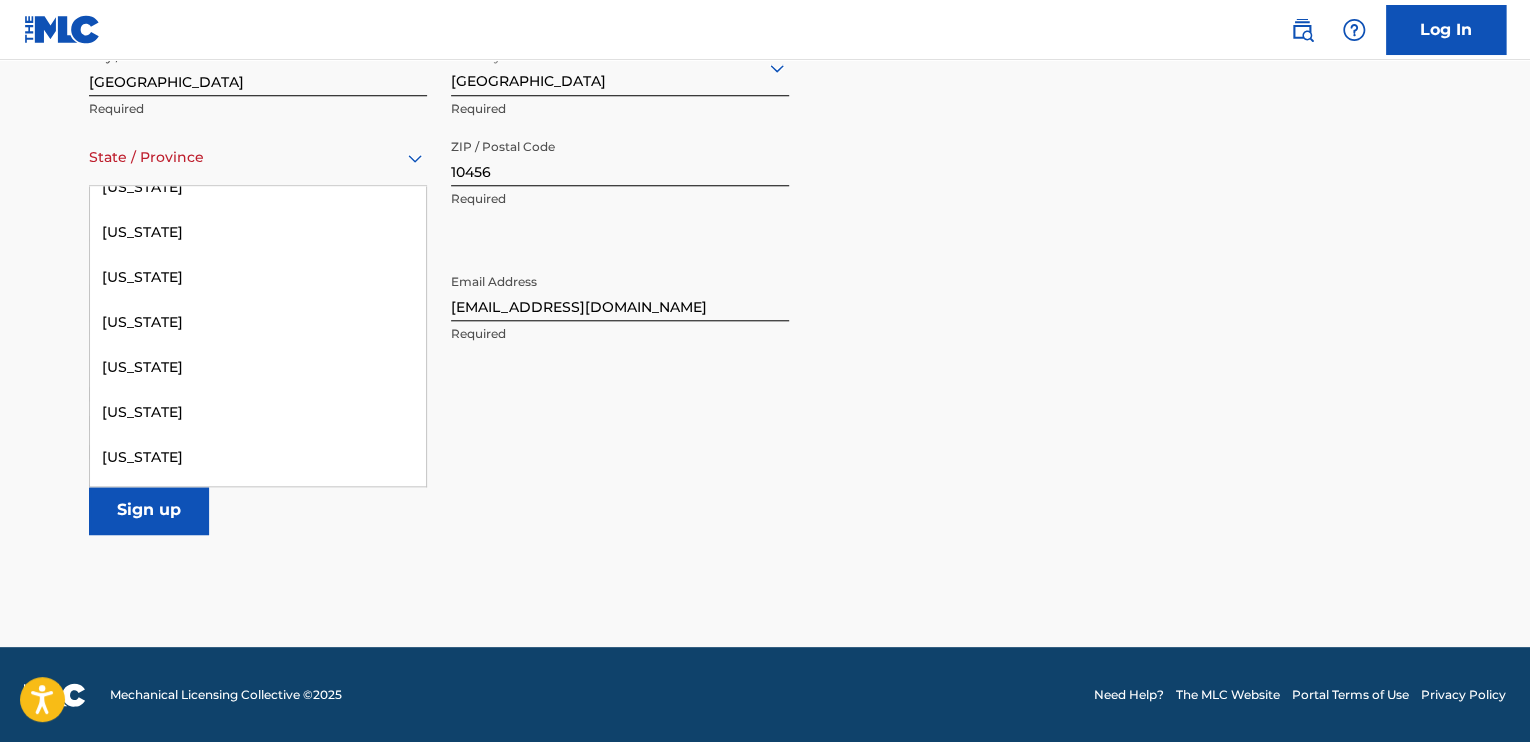 scroll, scrollTop: 1300, scrollLeft: 0, axis: vertical 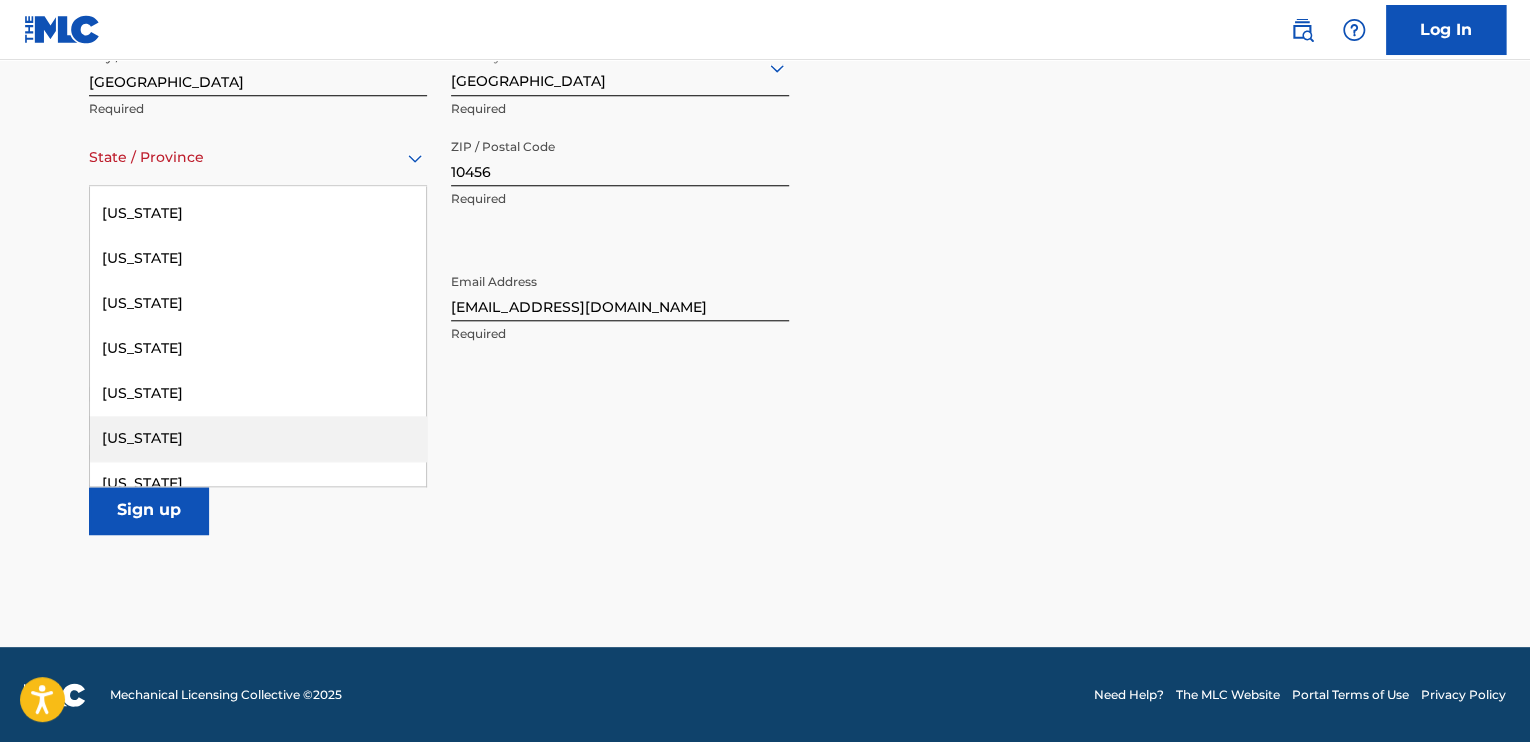 click on "[US_STATE]" at bounding box center (258, 438) 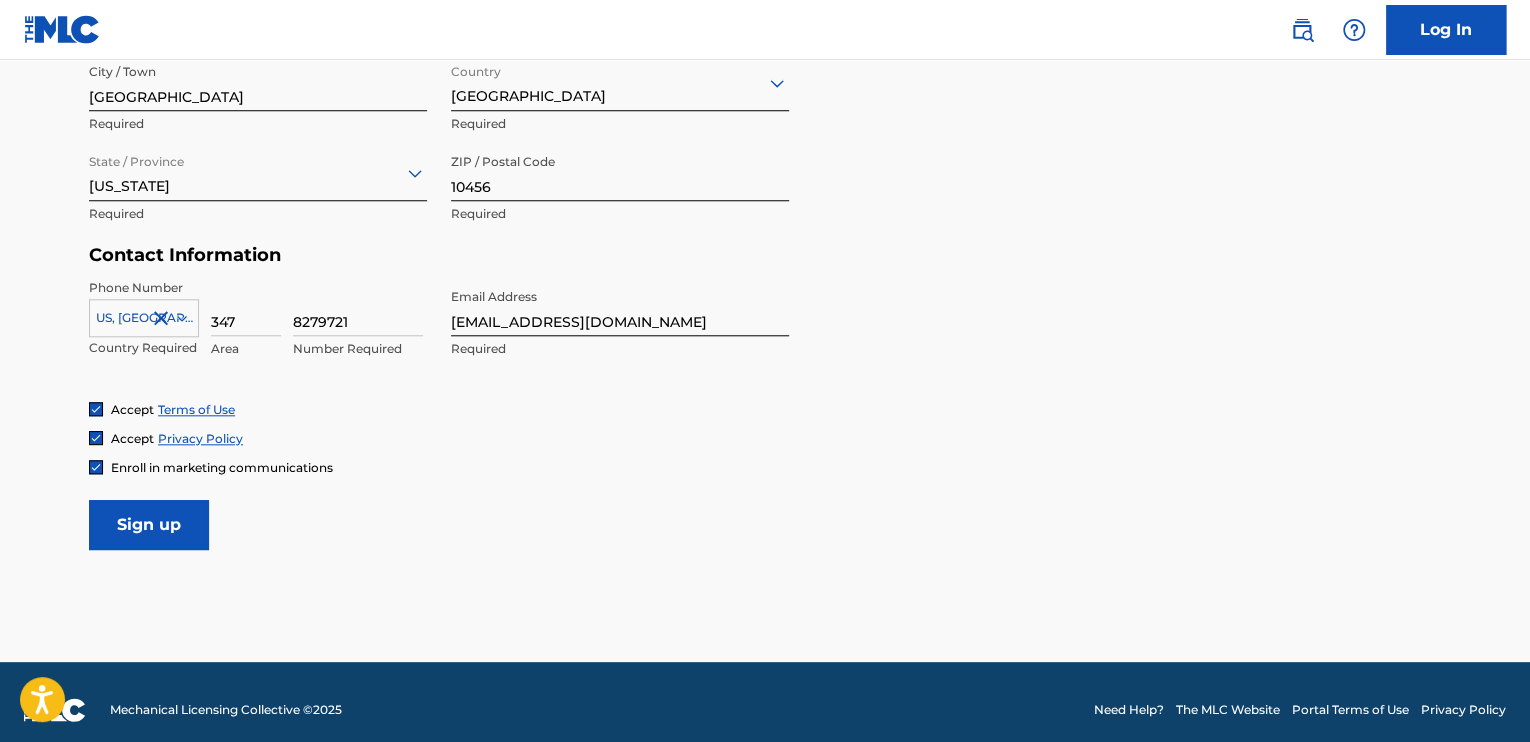 scroll, scrollTop: 821, scrollLeft: 0, axis: vertical 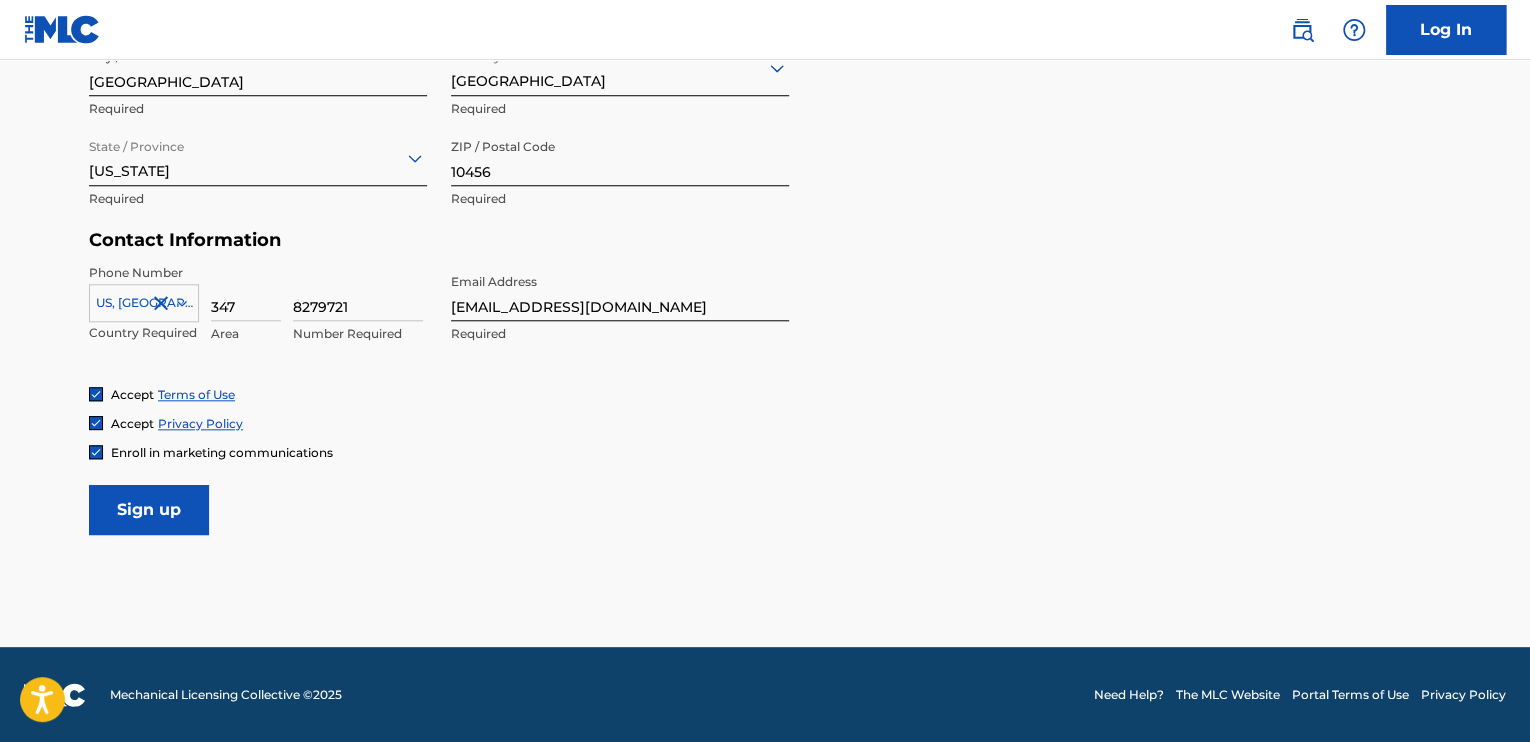 click on "Sign up" at bounding box center (149, 510) 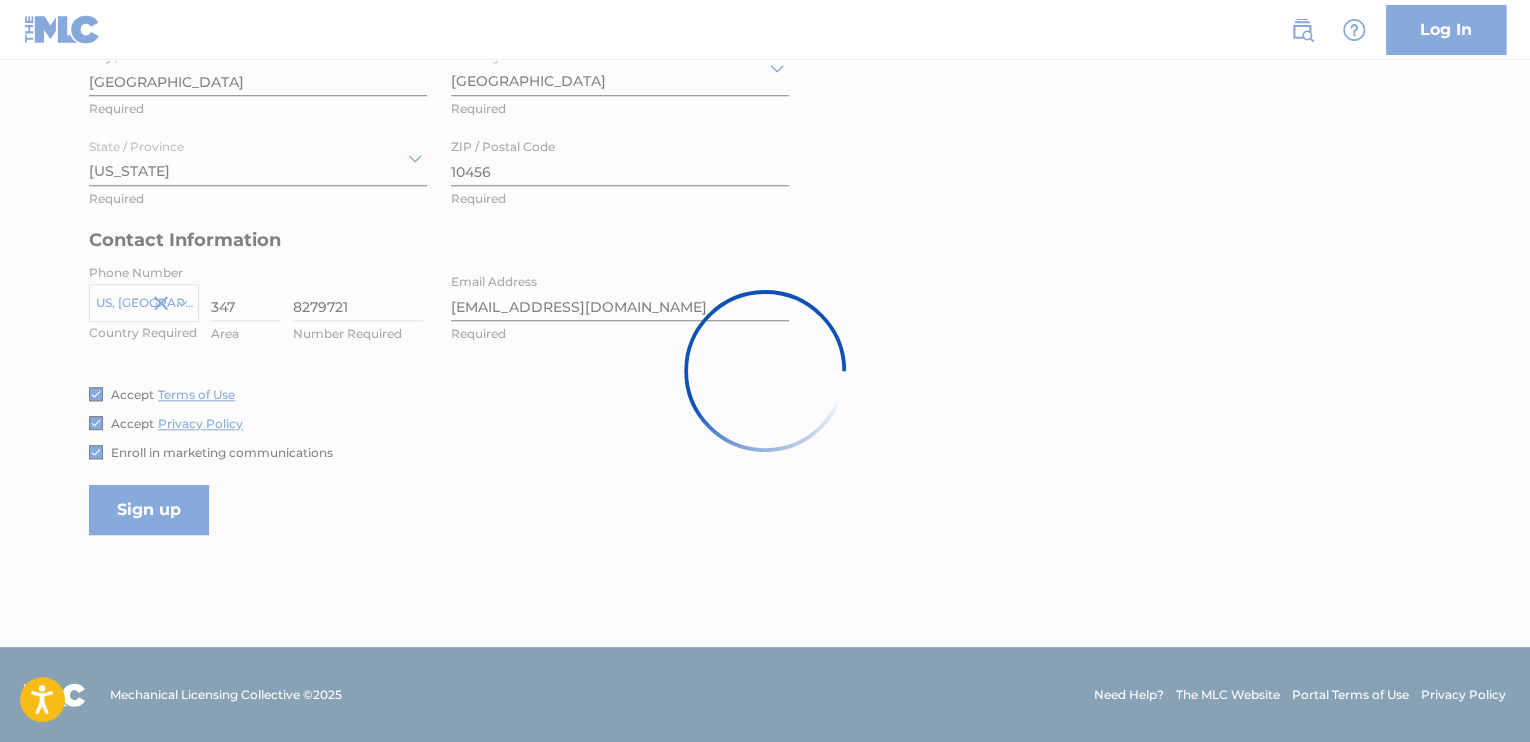scroll, scrollTop: 0, scrollLeft: 0, axis: both 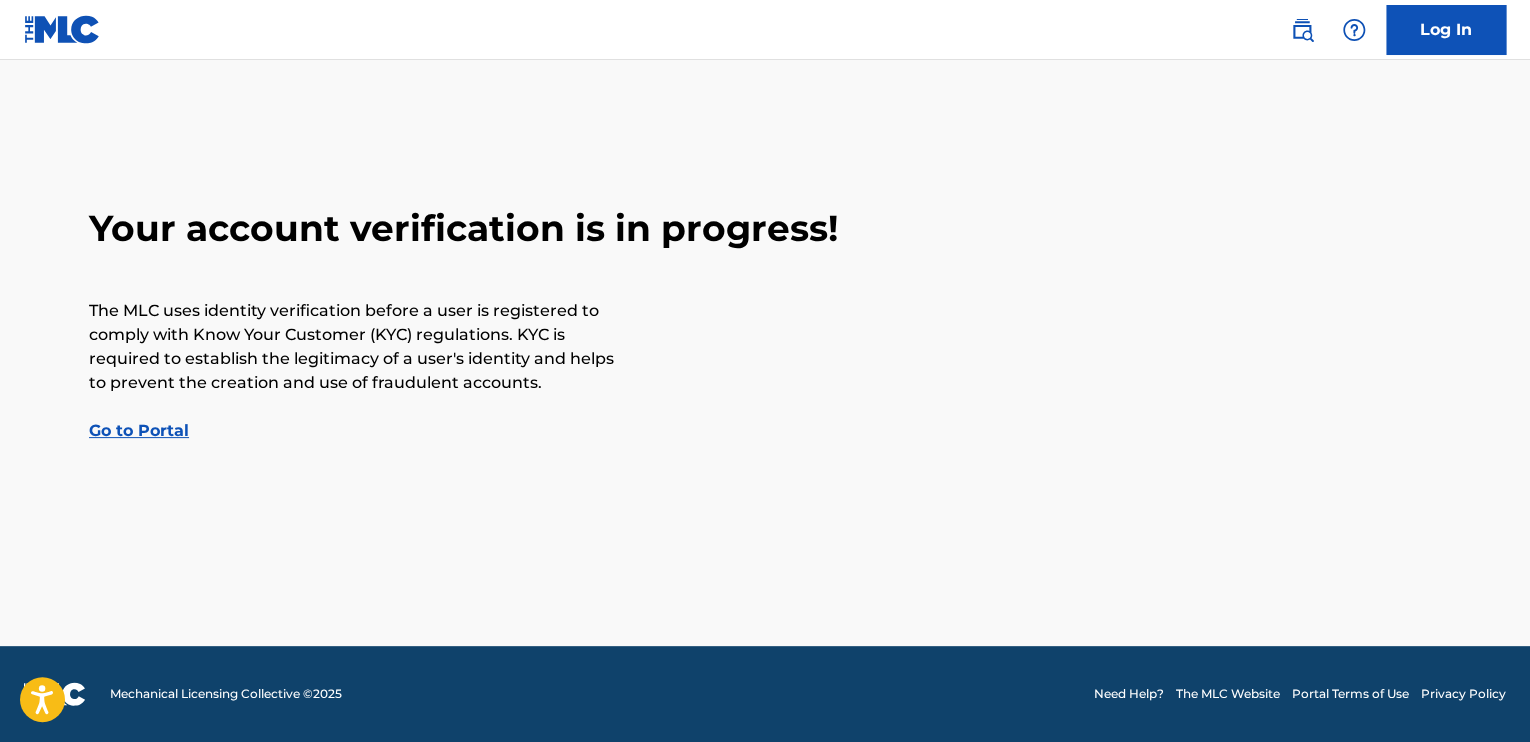 click on "Go to Portal" at bounding box center [139, 430] 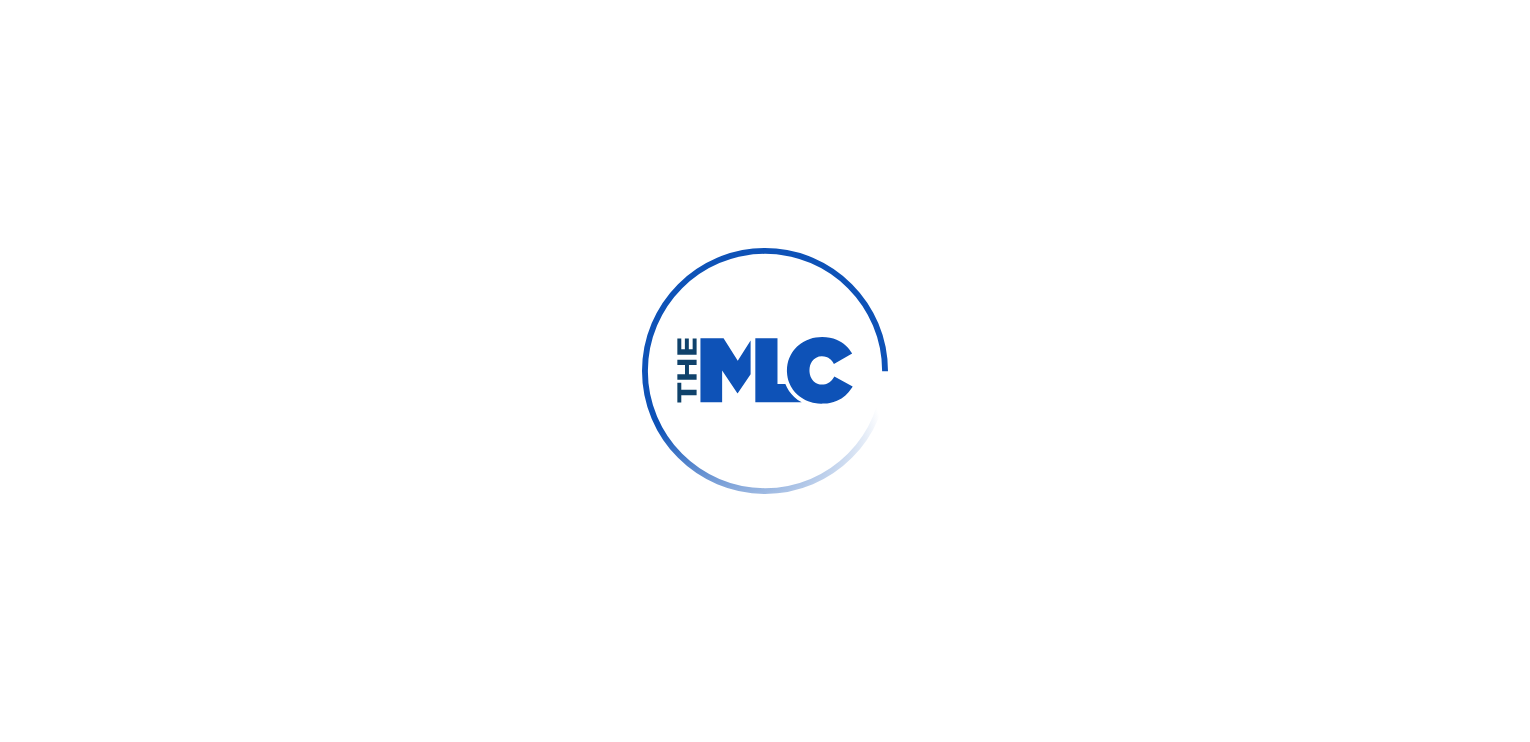 scroll, scrollTop: 0, scrollLeft: 0, axis: both 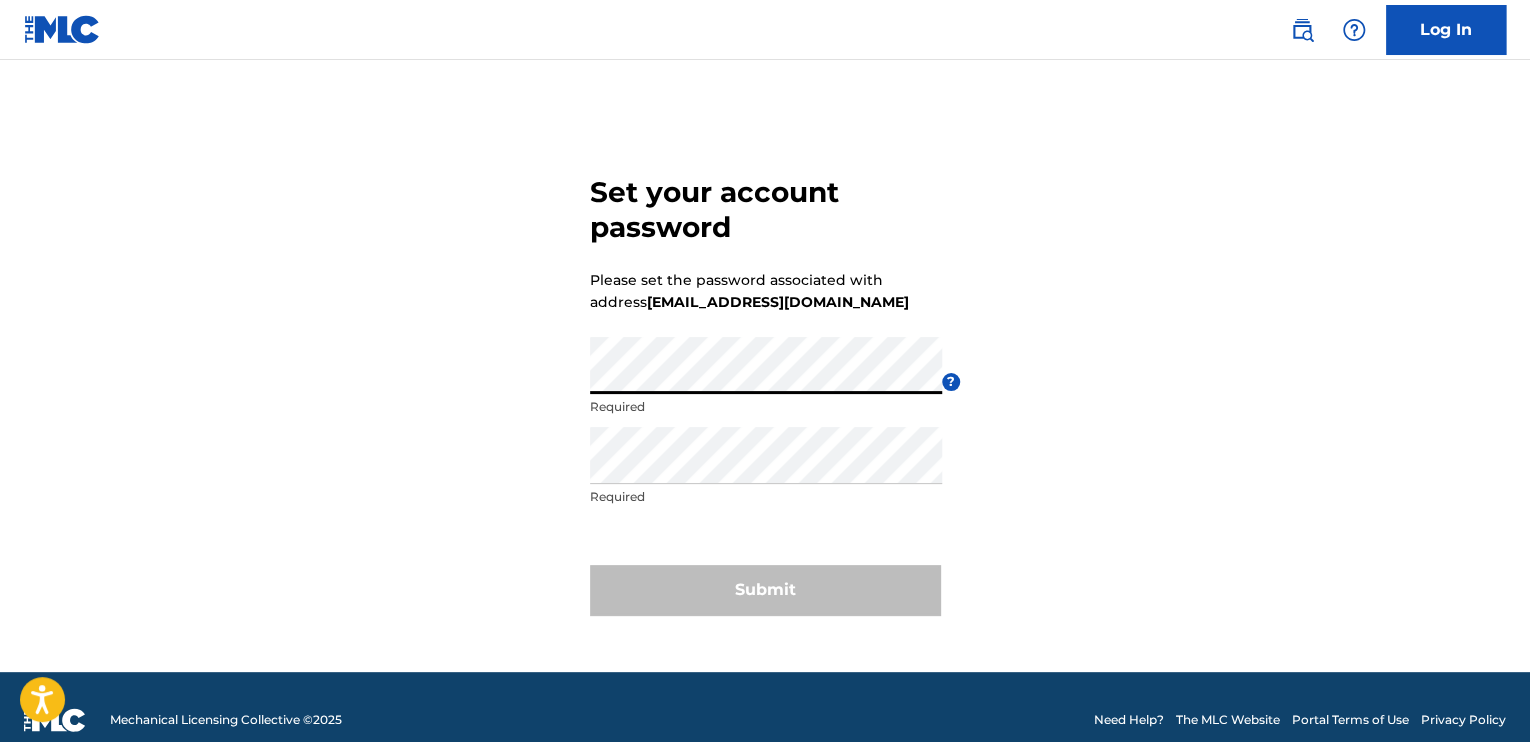 click on "Set your account password Please set the password associated with   address  [EMAIL_ADDRESS][DOMAIN_NAME] Password   Required ? Re enter password   Required Submit" at bounding box center [765, 391] 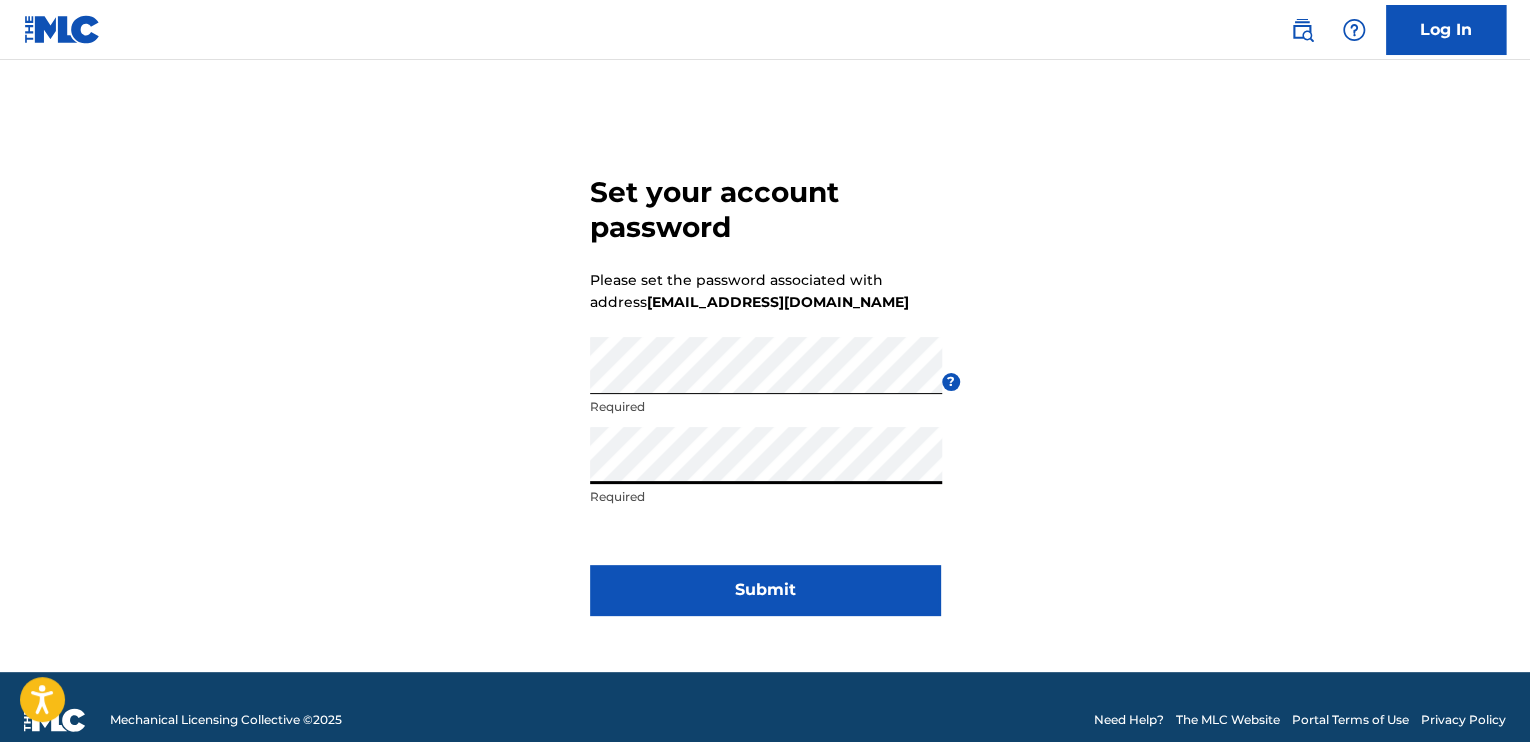 click on "Submit" at bounding box center (765, 590) 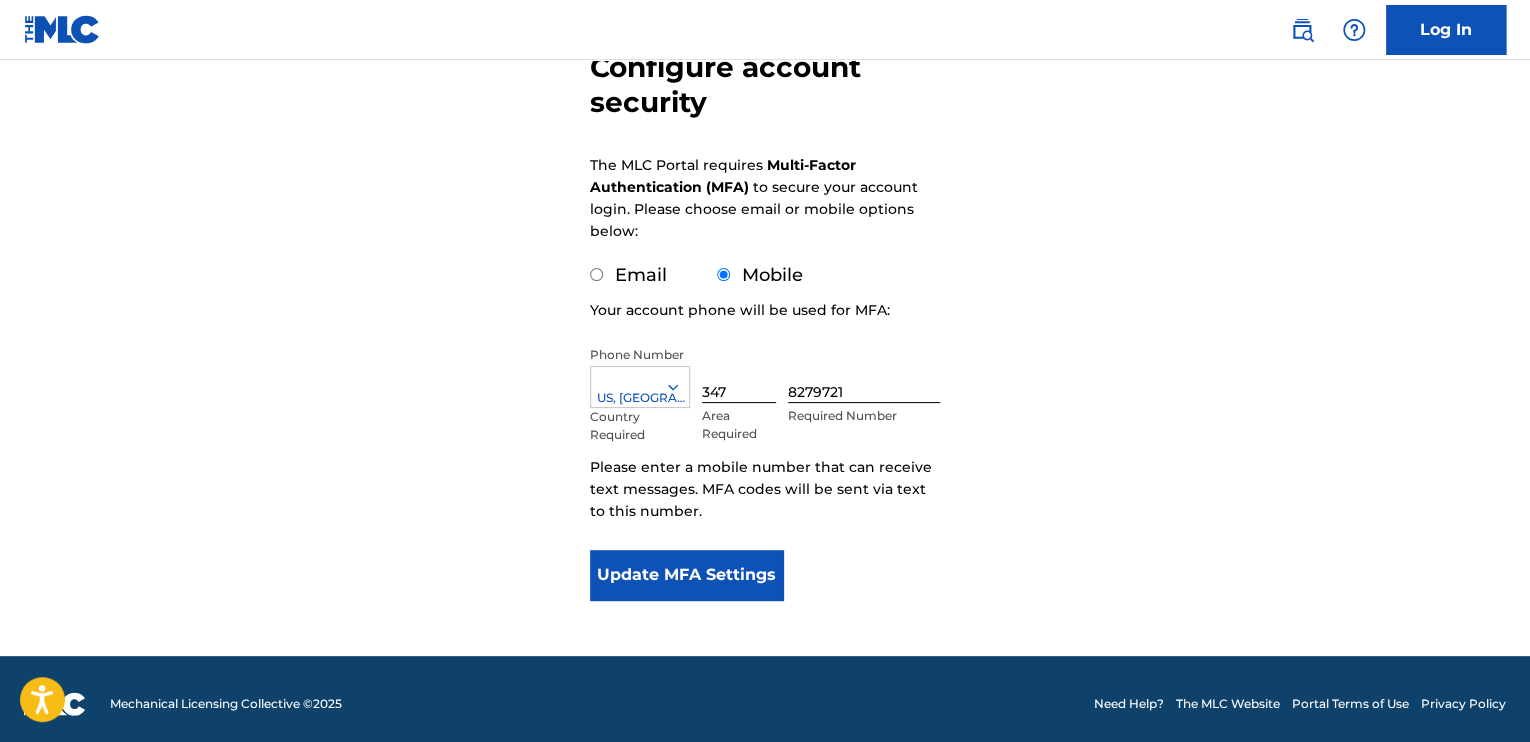 scroll, scrollTop: 220, scrollLeft: 0, axis: vertical 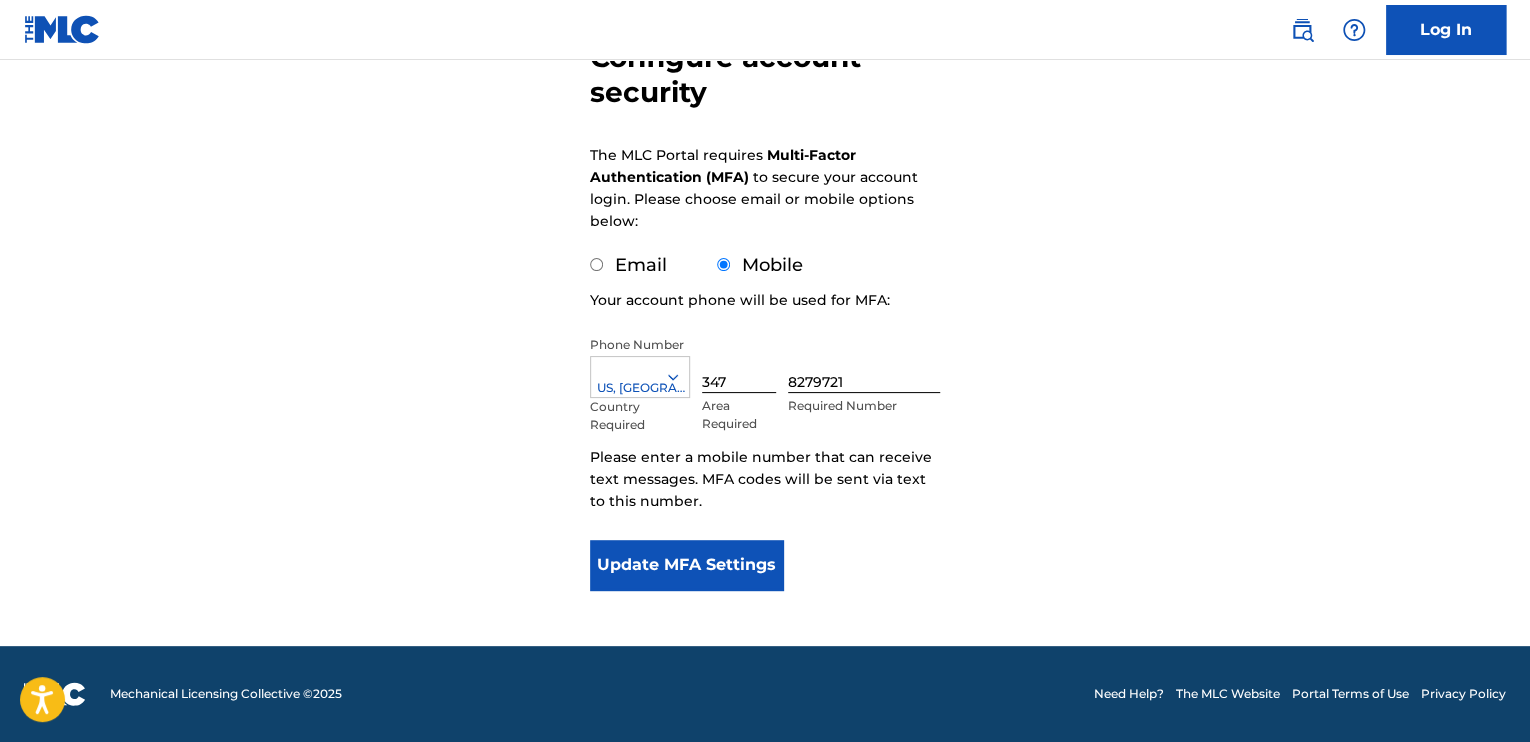 click on "Update MFA Settings" at bounding box center (686, 565) 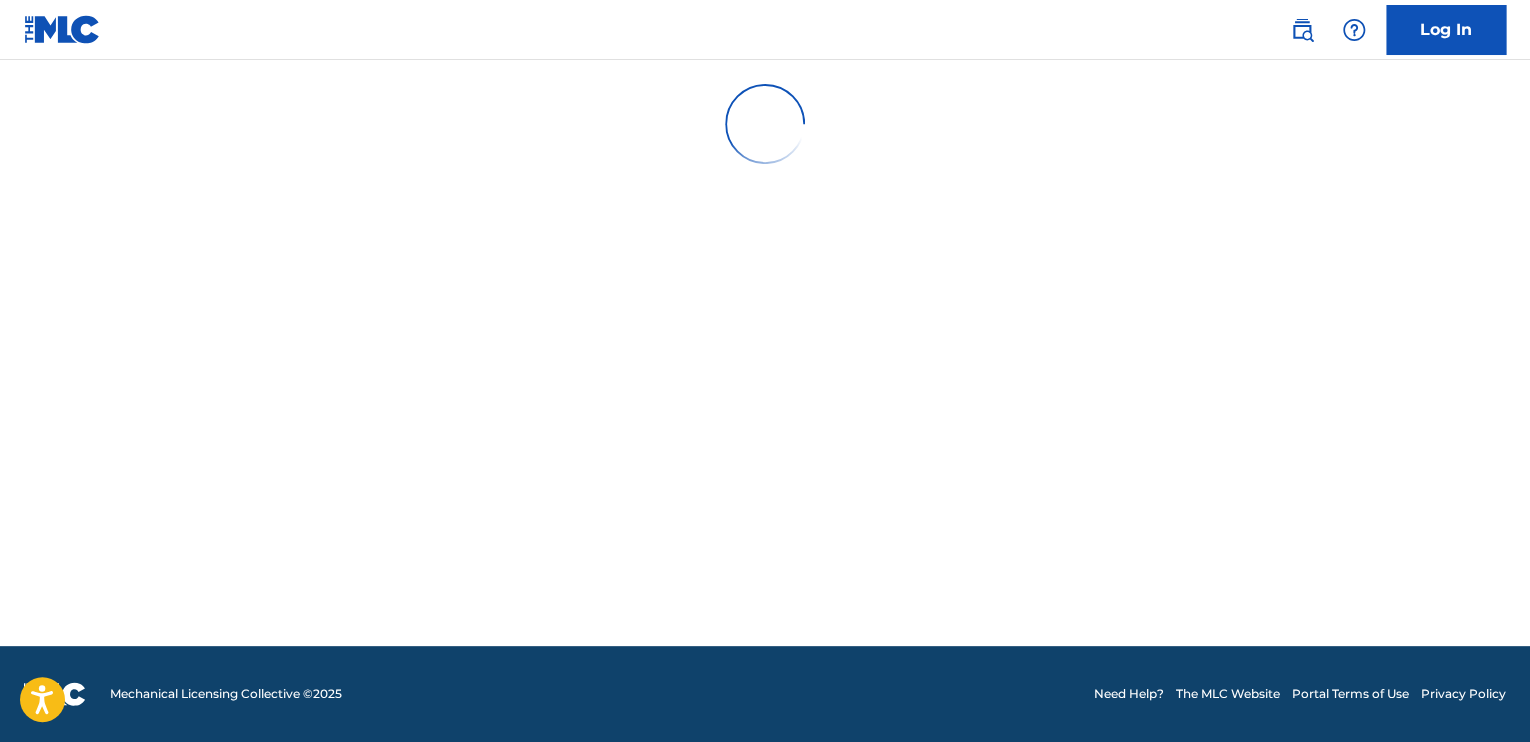 scroll, scrollTop: 0, scrollLeft: 0, axis: both 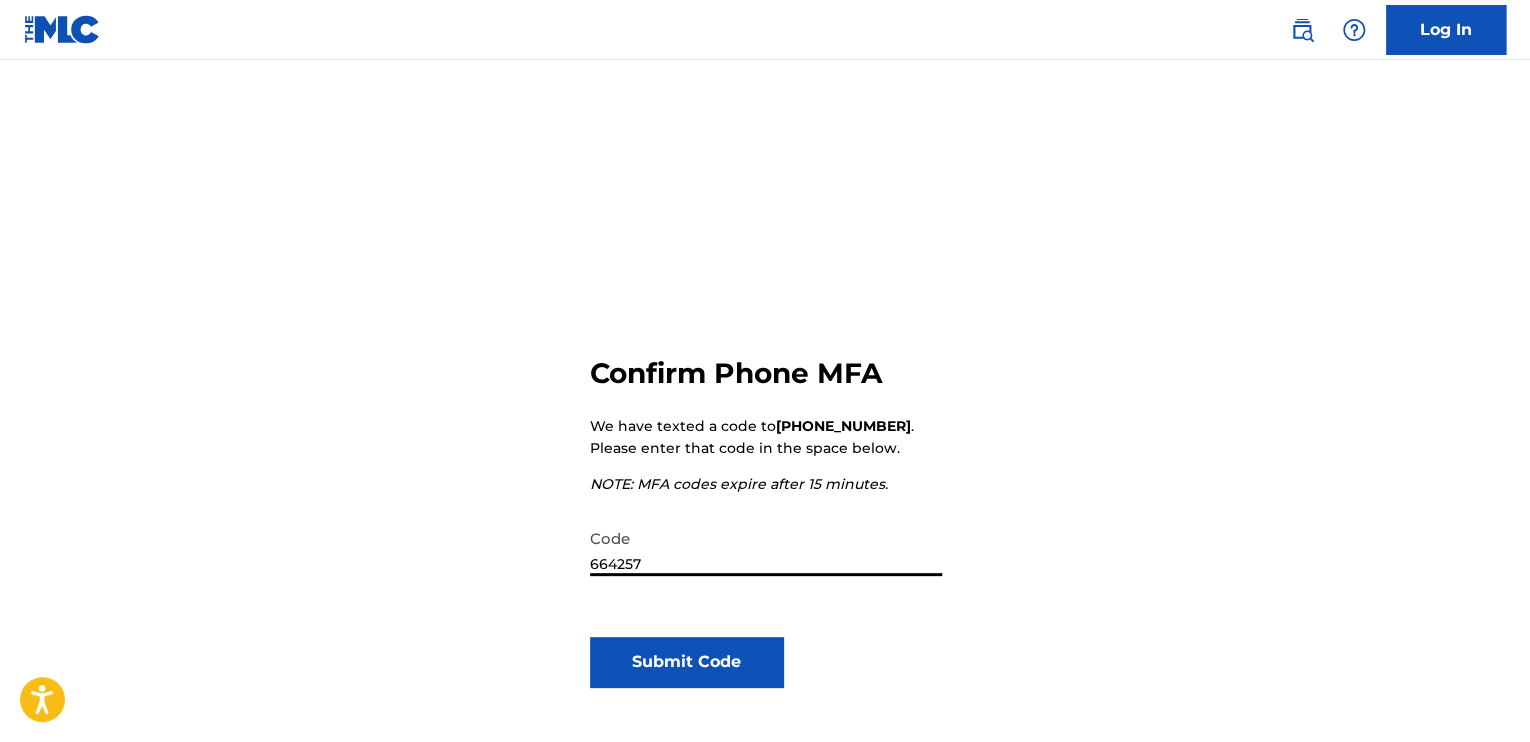 type on "664257" 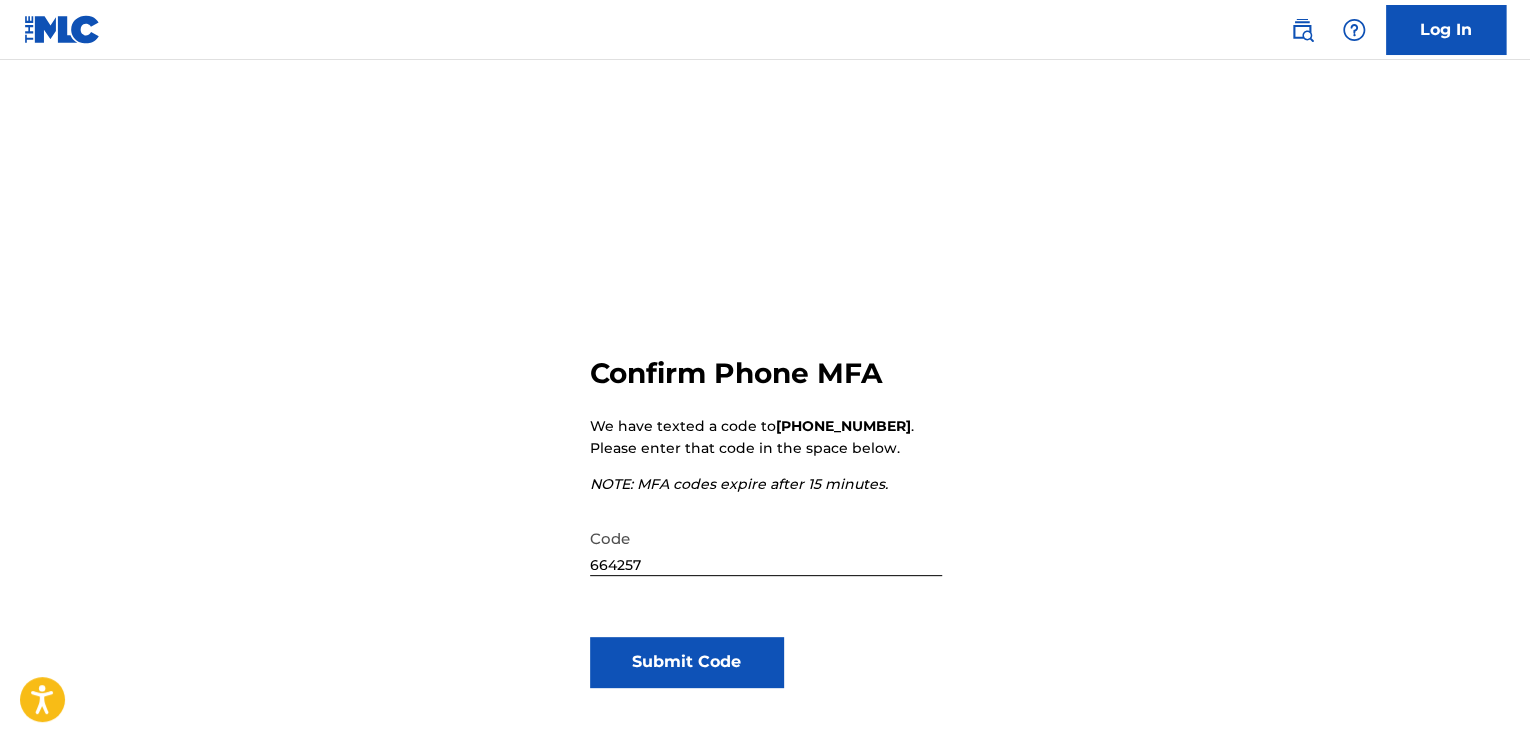 click on "Submit Code" at bounding box center (686, 662) 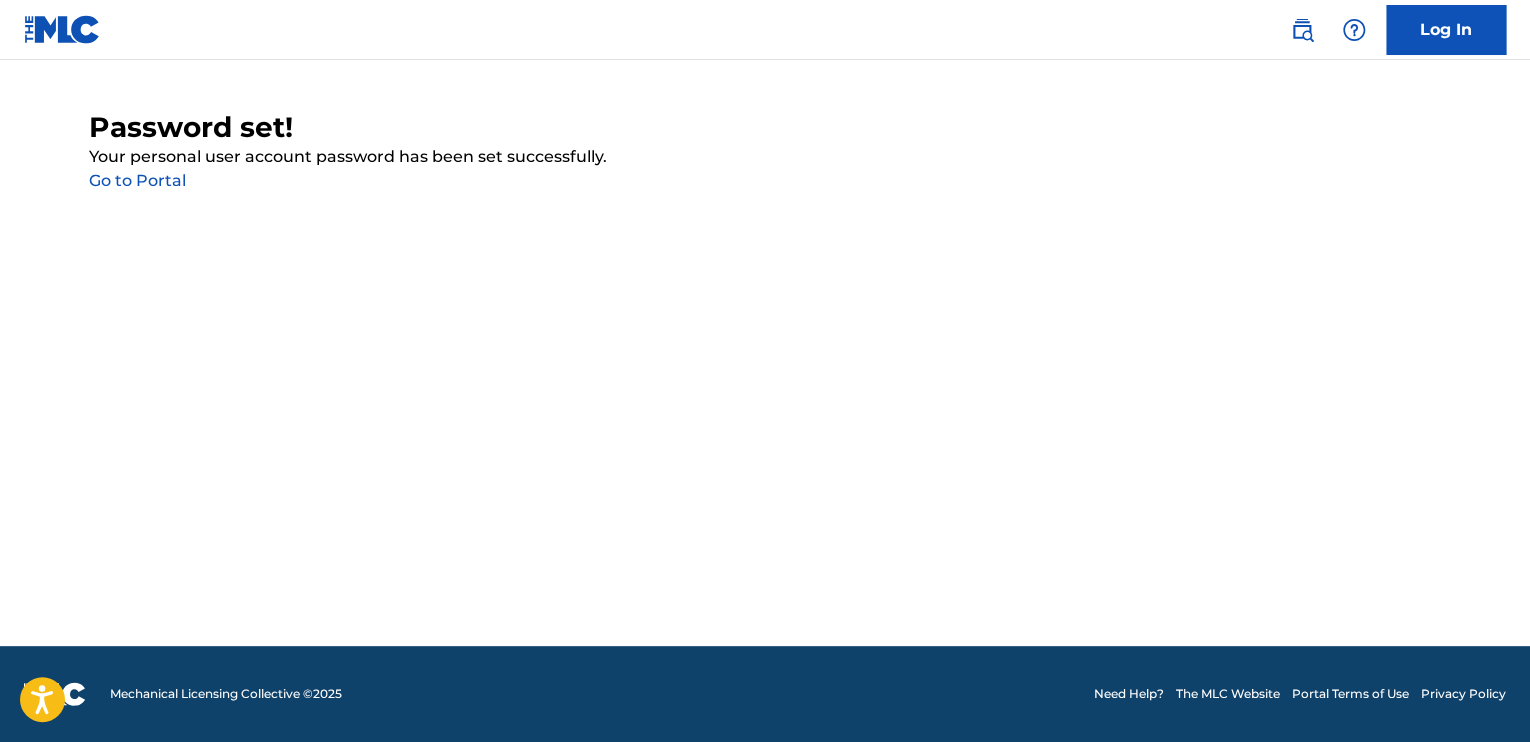 click on "Go to Portal" at bounding box center (137, 180) 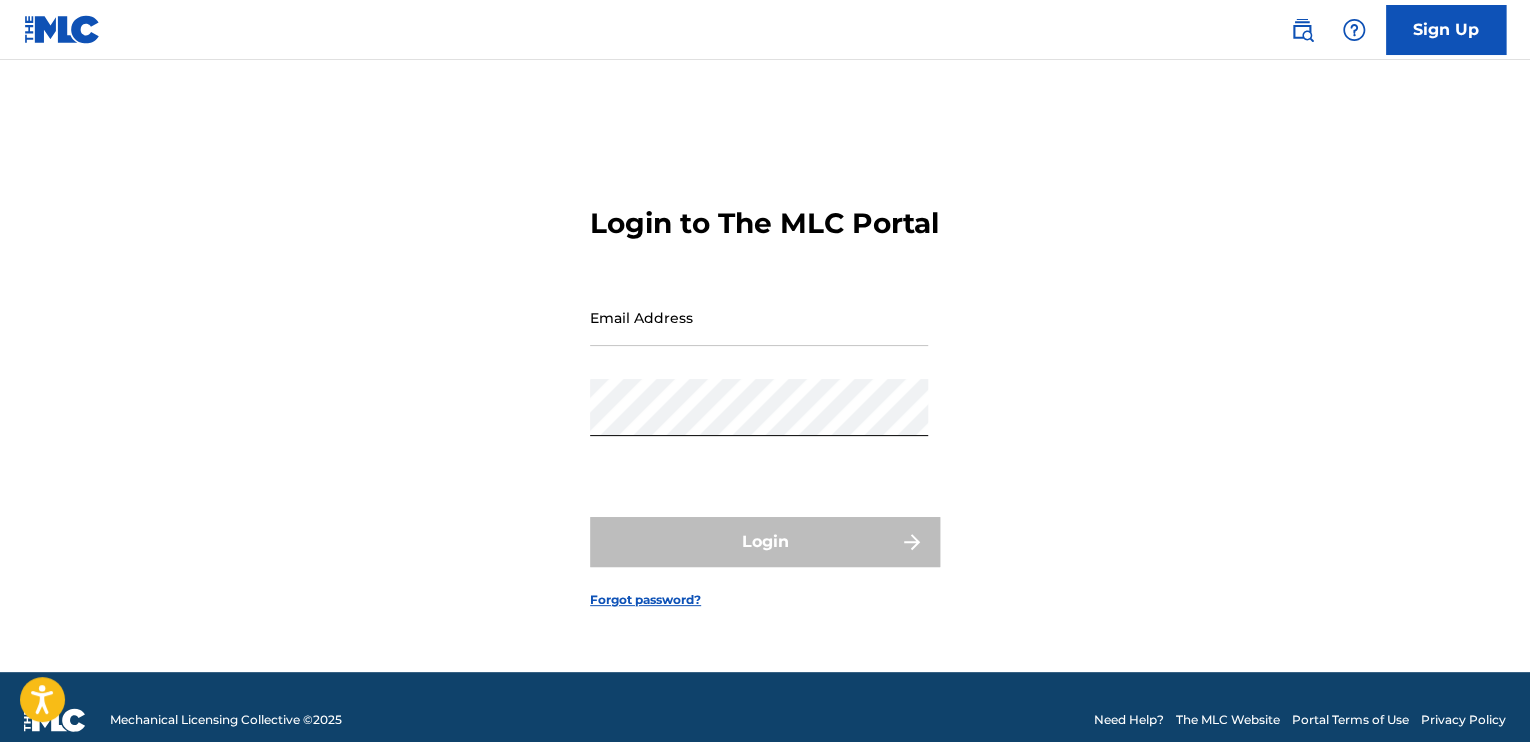 click on "Email Address" at bounding box center (759, 317) 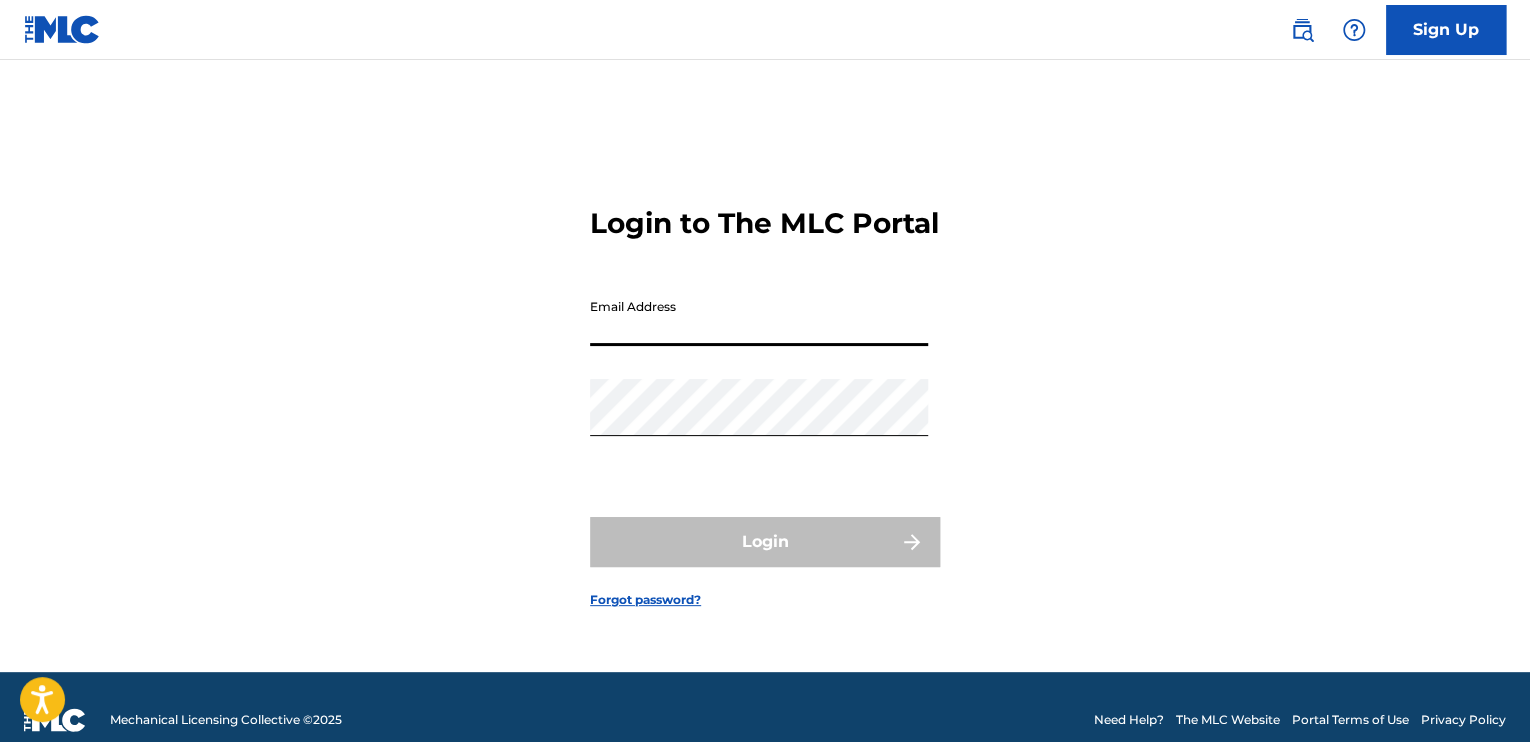 click on "Email Address" at bounding box center [759, 317] 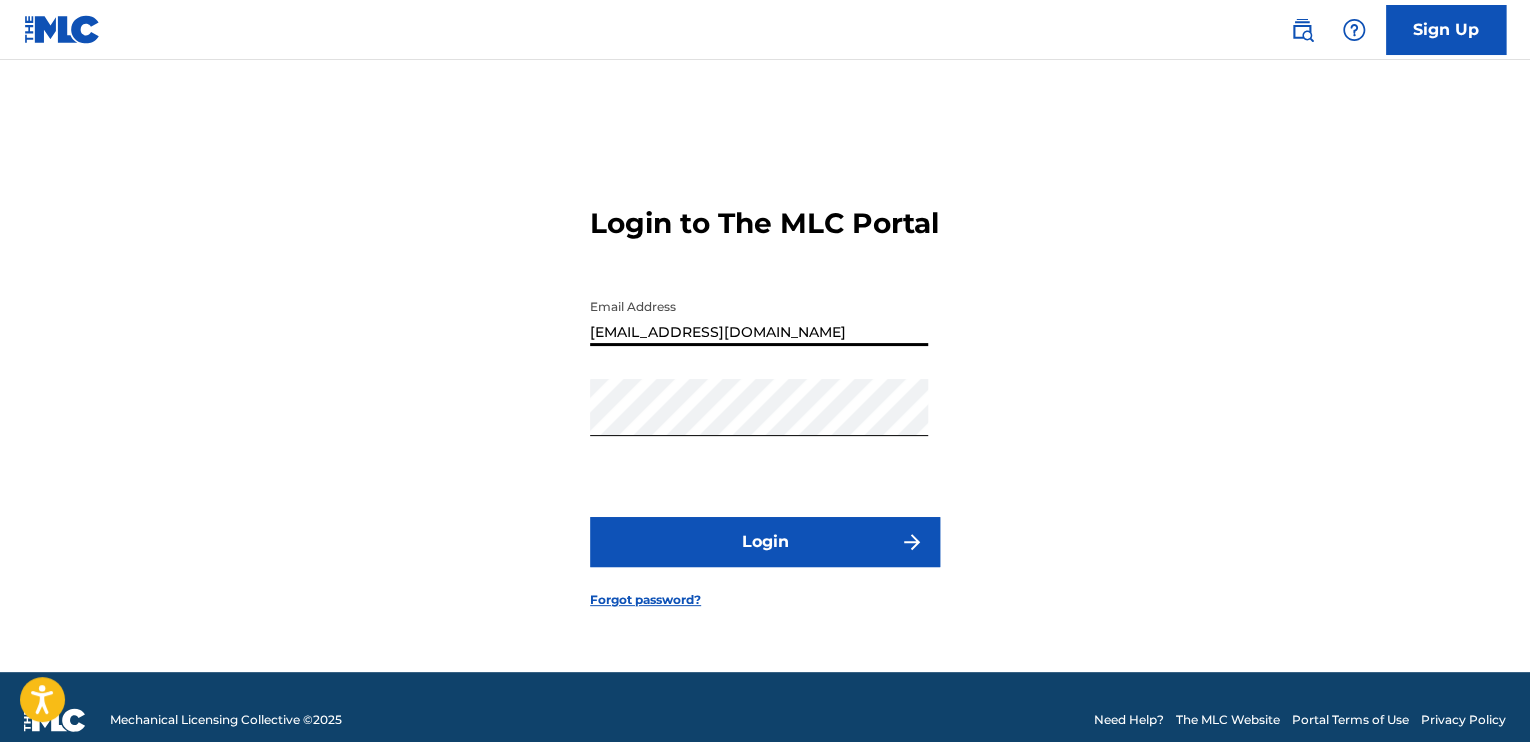 type on "[EMAIL_ADDRESS][DOMAIN_NAME]" 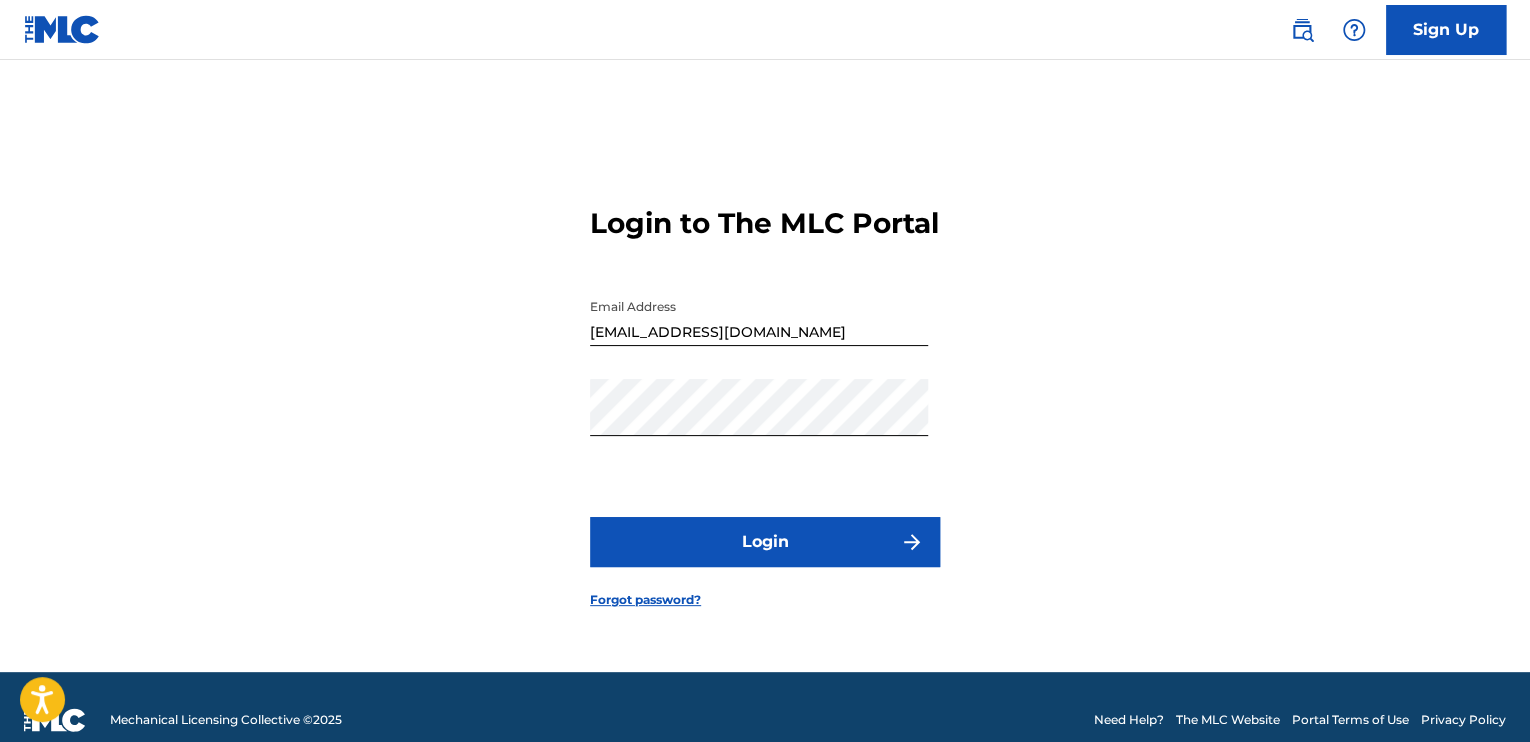 click on "Login" at bounding box center (765, 542) 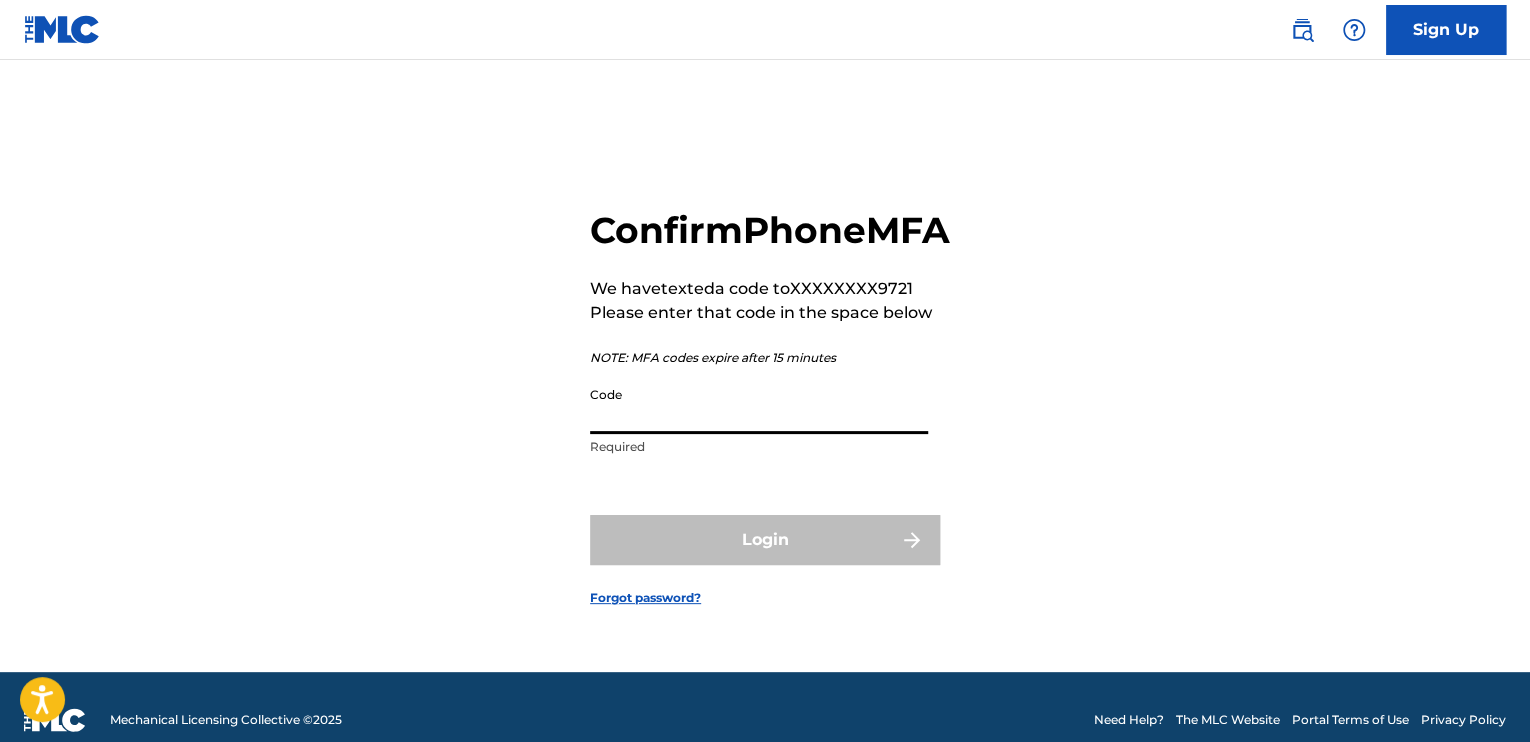 click on "Code" at bounding box center [759, 405] 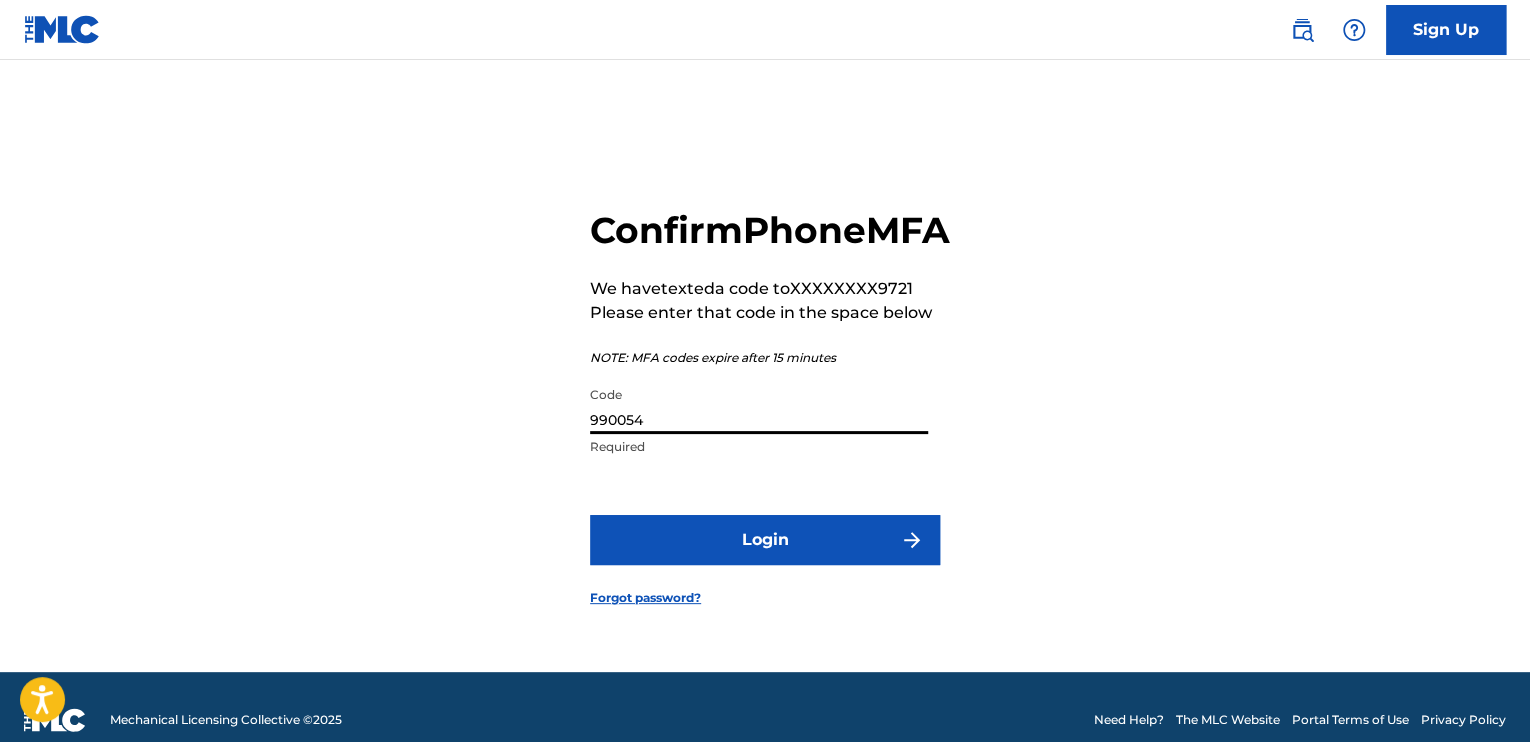 type on "990054" 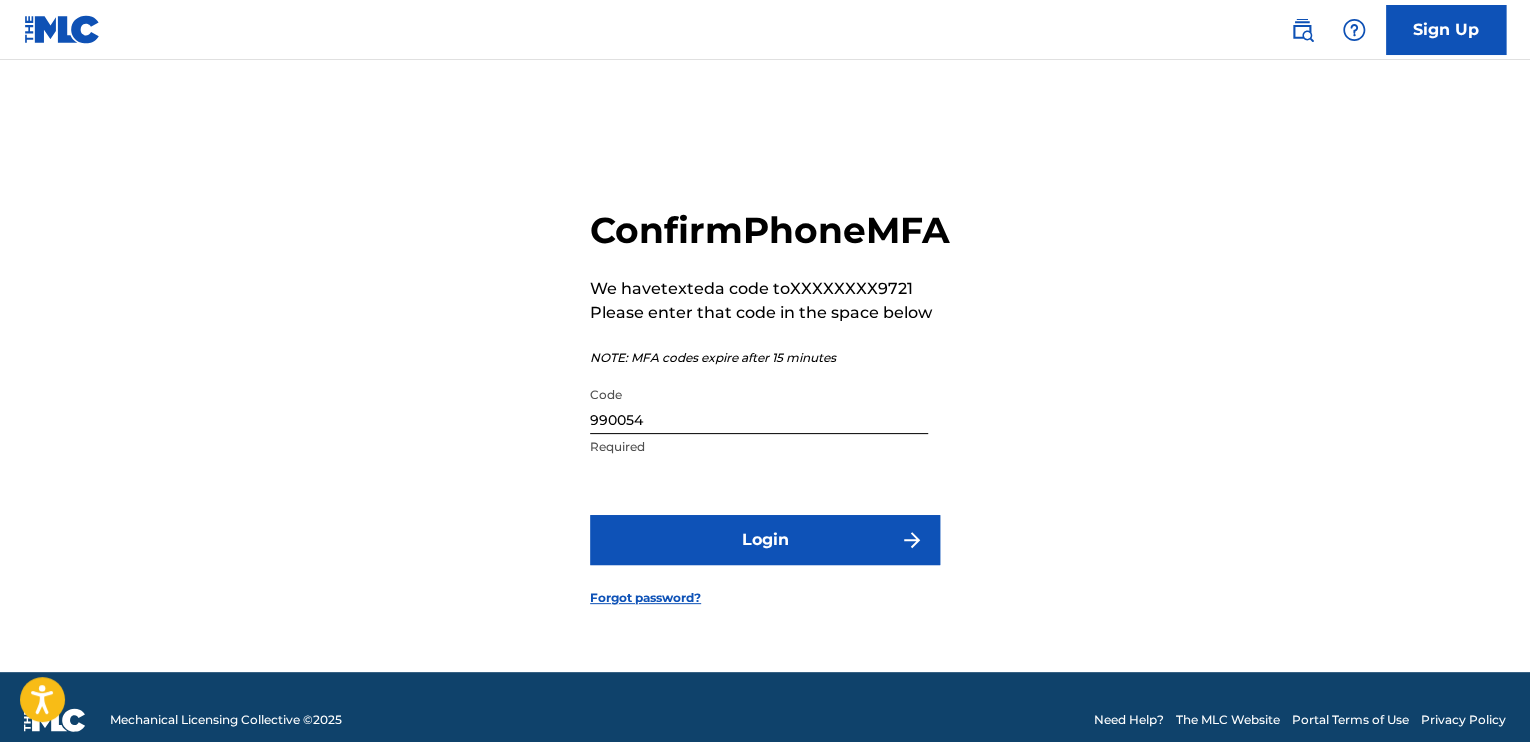 click on "Login" at bounding box center [765, 540] 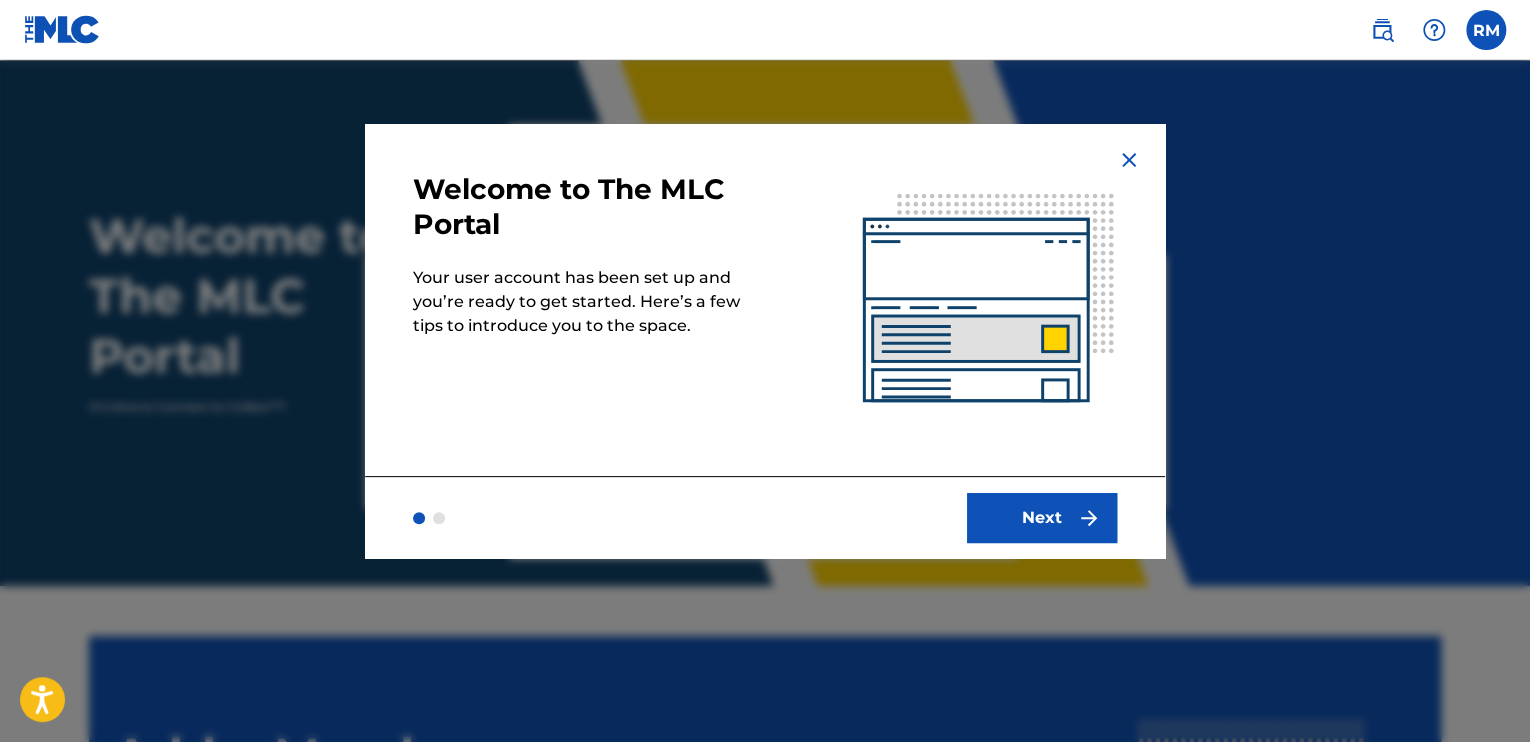 scroll, scrollTop: 0, scrollLeft: 0, axis: both 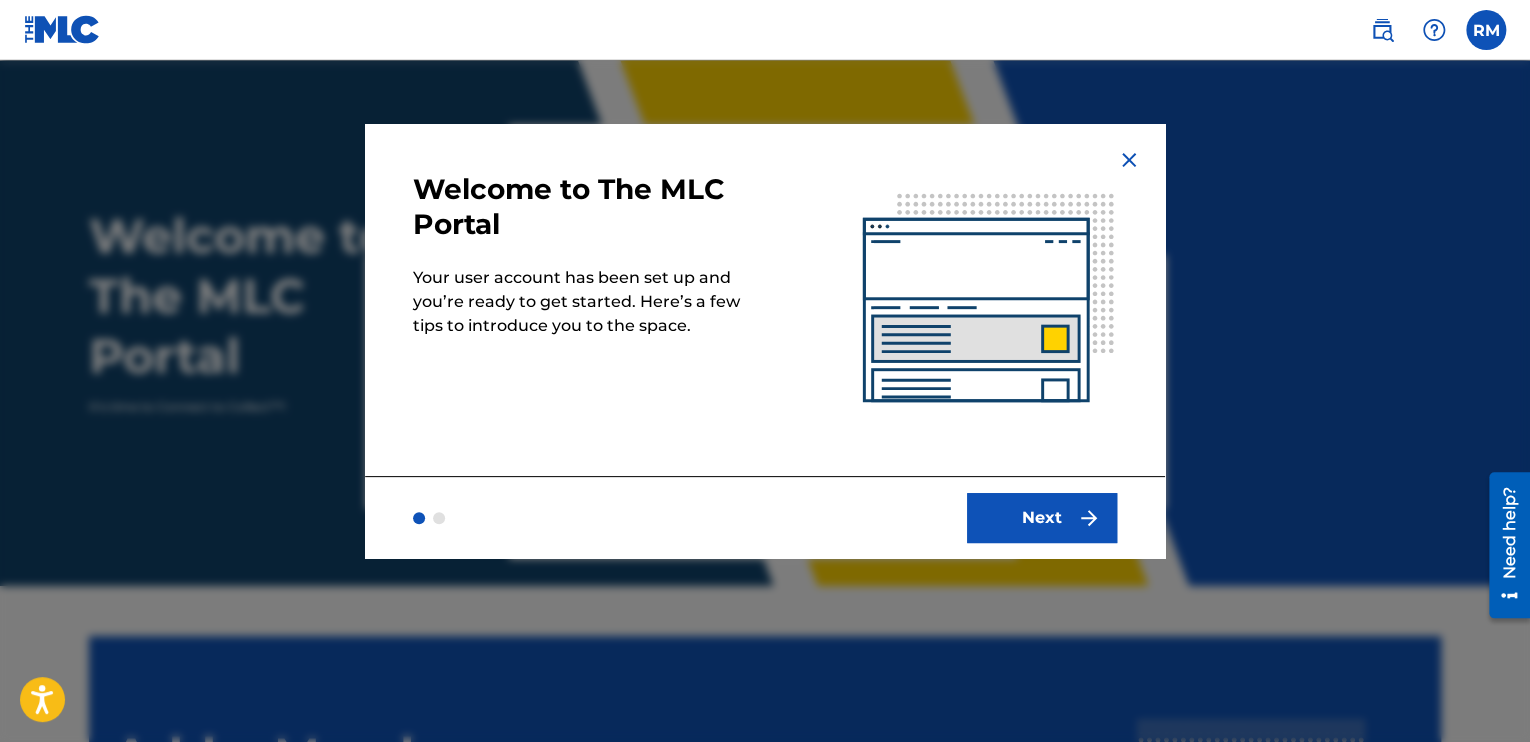click on "Next" at bounding box center (1042, 518) 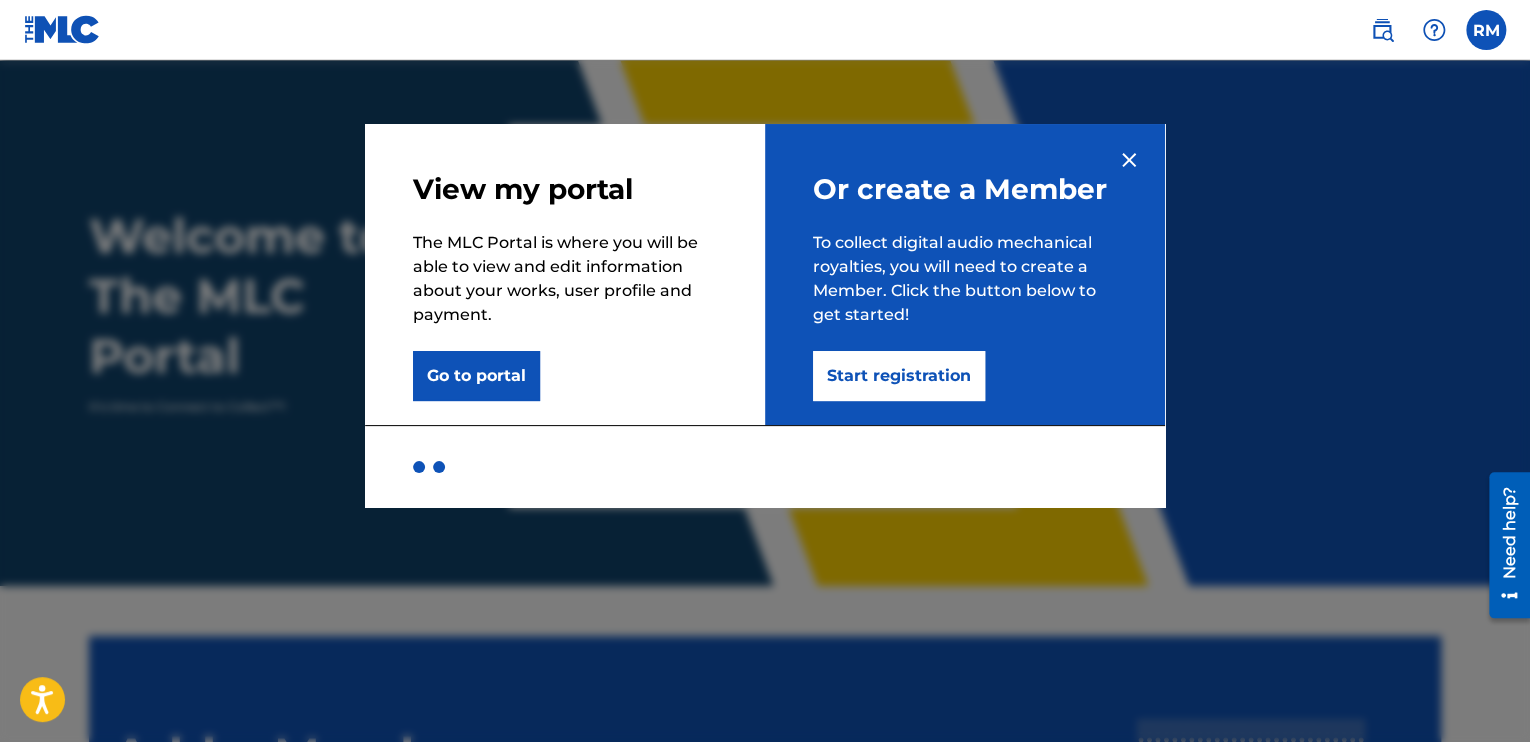 click on "Start registration" at bounding box center (899, 376) 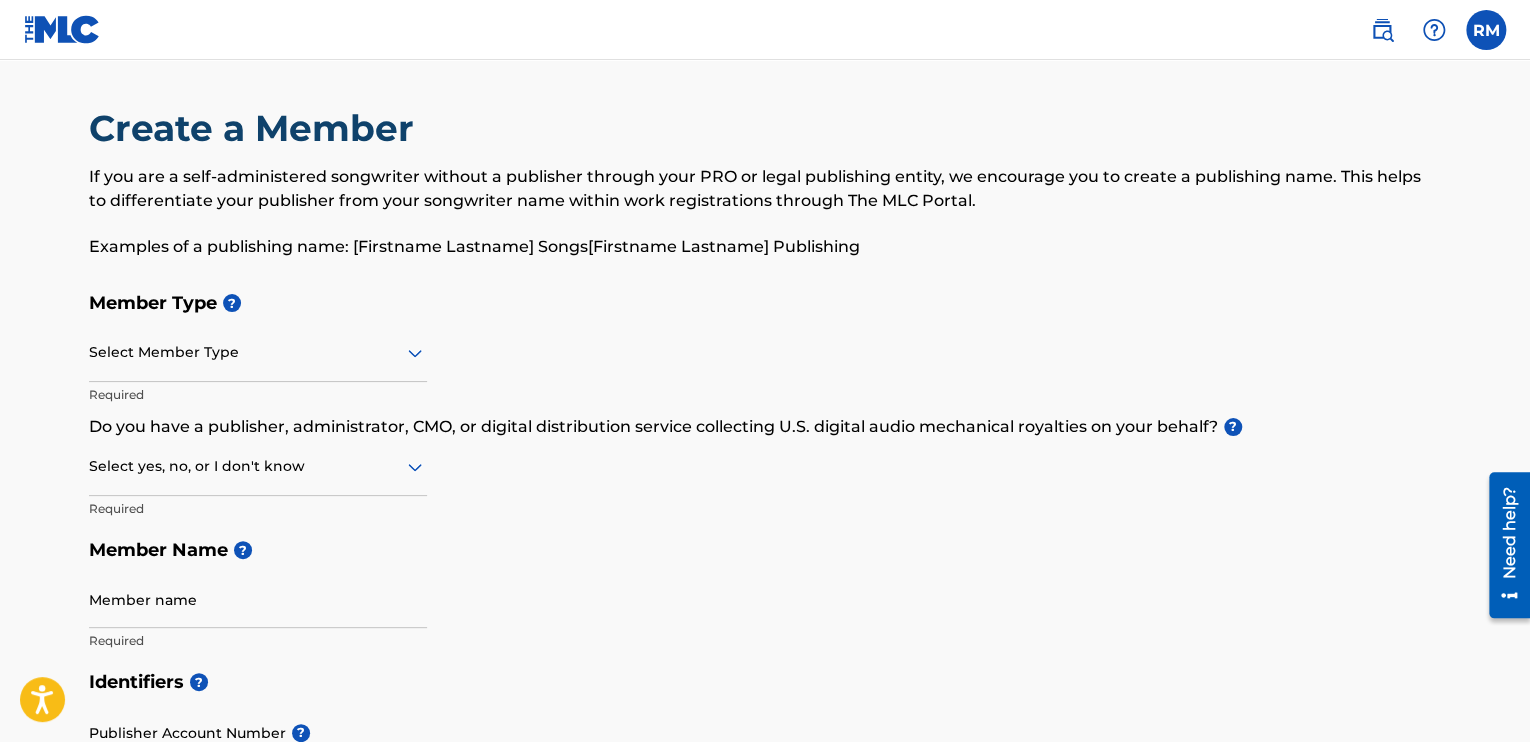 scroll, scrollTop: 0, scrollLeft: 0, axis: both 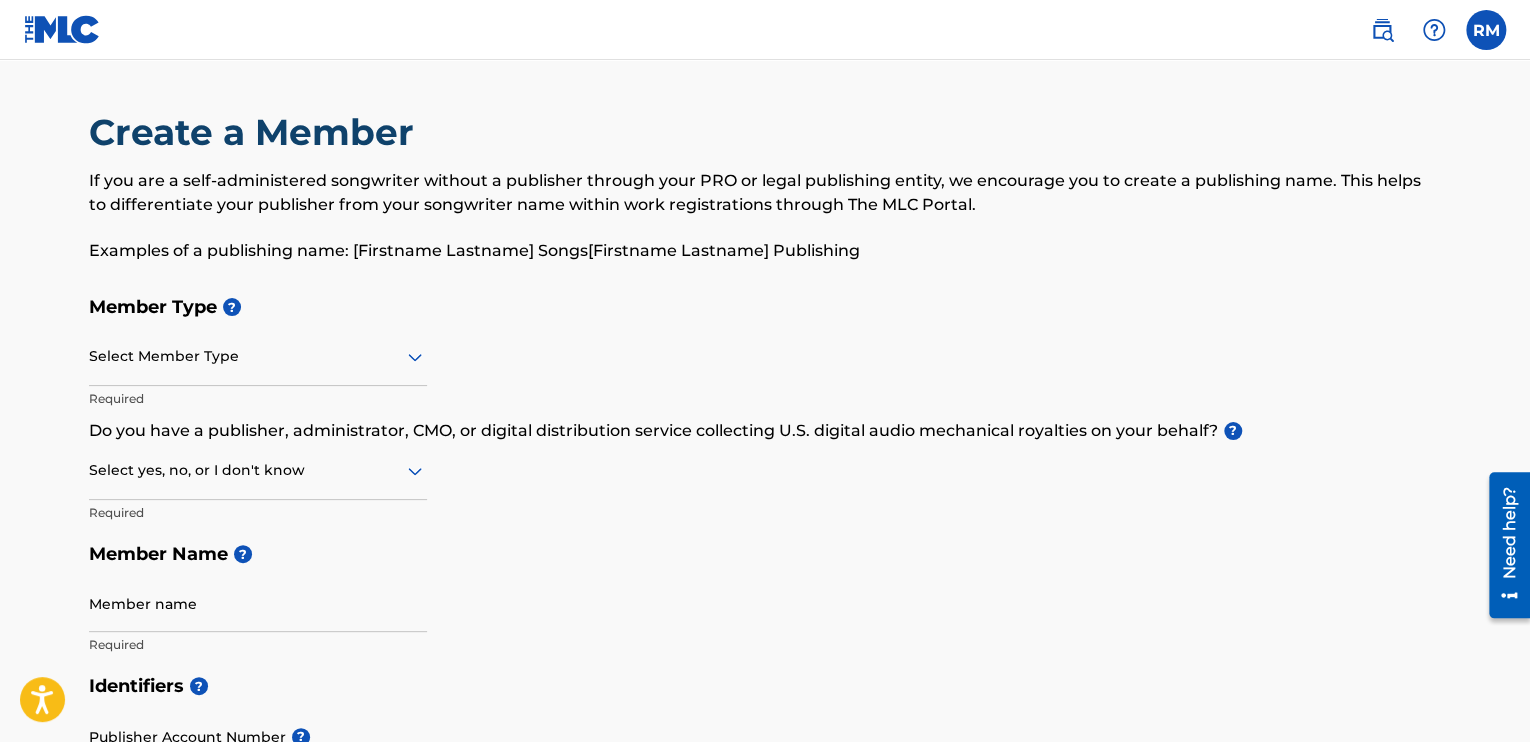 click on "Select Member Type" at bounding box center [258, 357] 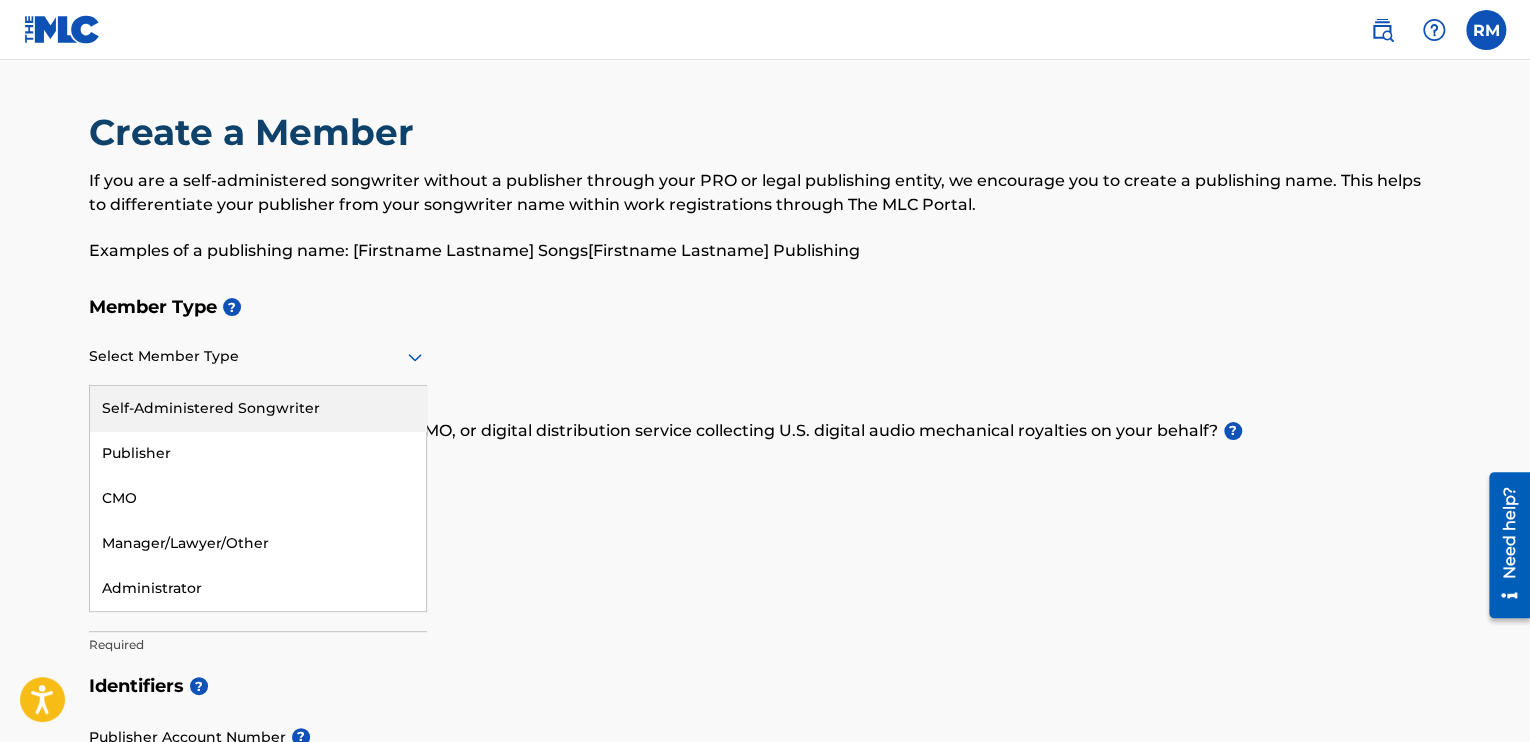 click on "Select Member Type" at bounding box center [258, 357] 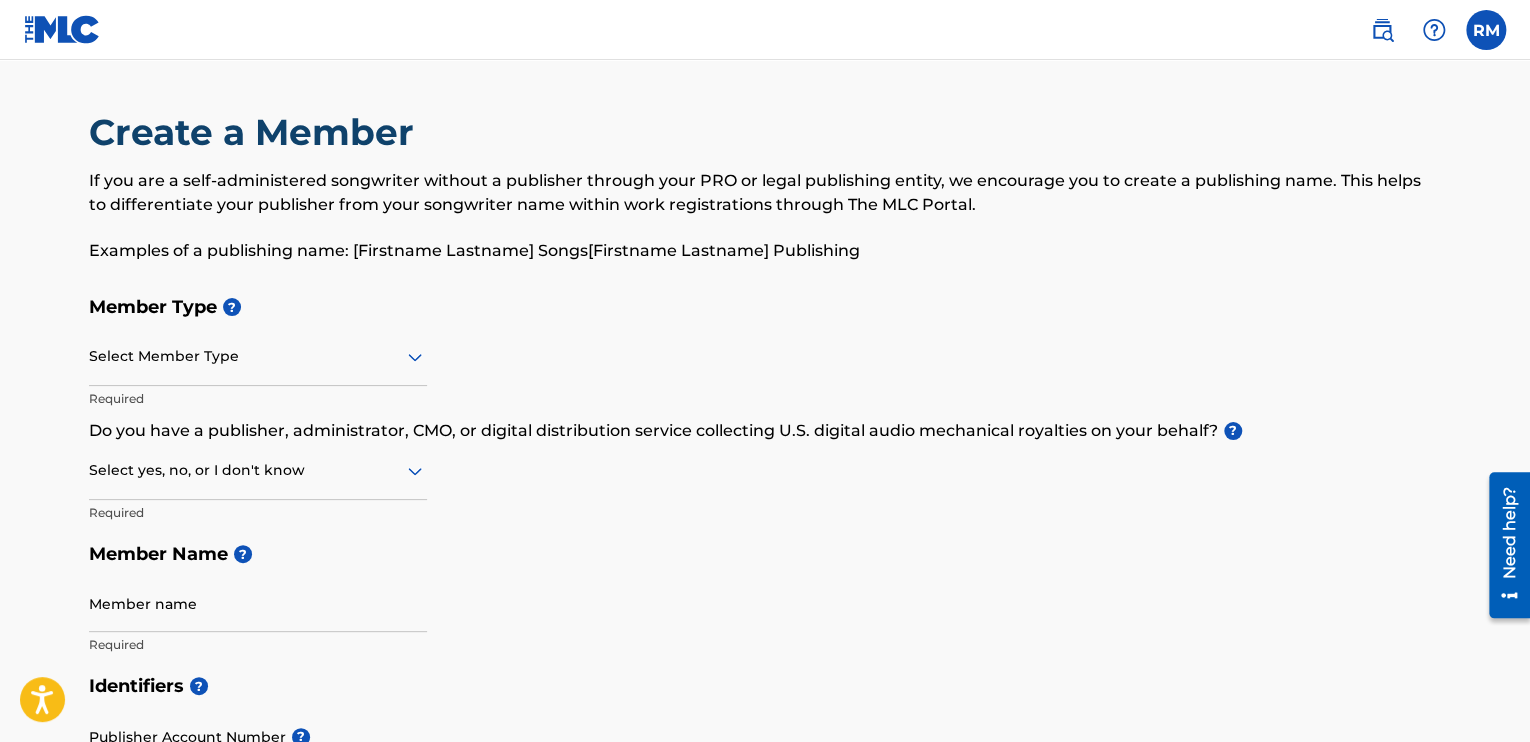 click on "Member Type ? Select Member Type Required Do you have a publisher, administrator, CMO, or digital distribution service collecting U.S. digital audio mechanical royalties on your behalf? ? Select yes, no, or I don't know Required Member Name ? Member name Required" at bounding box center (765, 475) 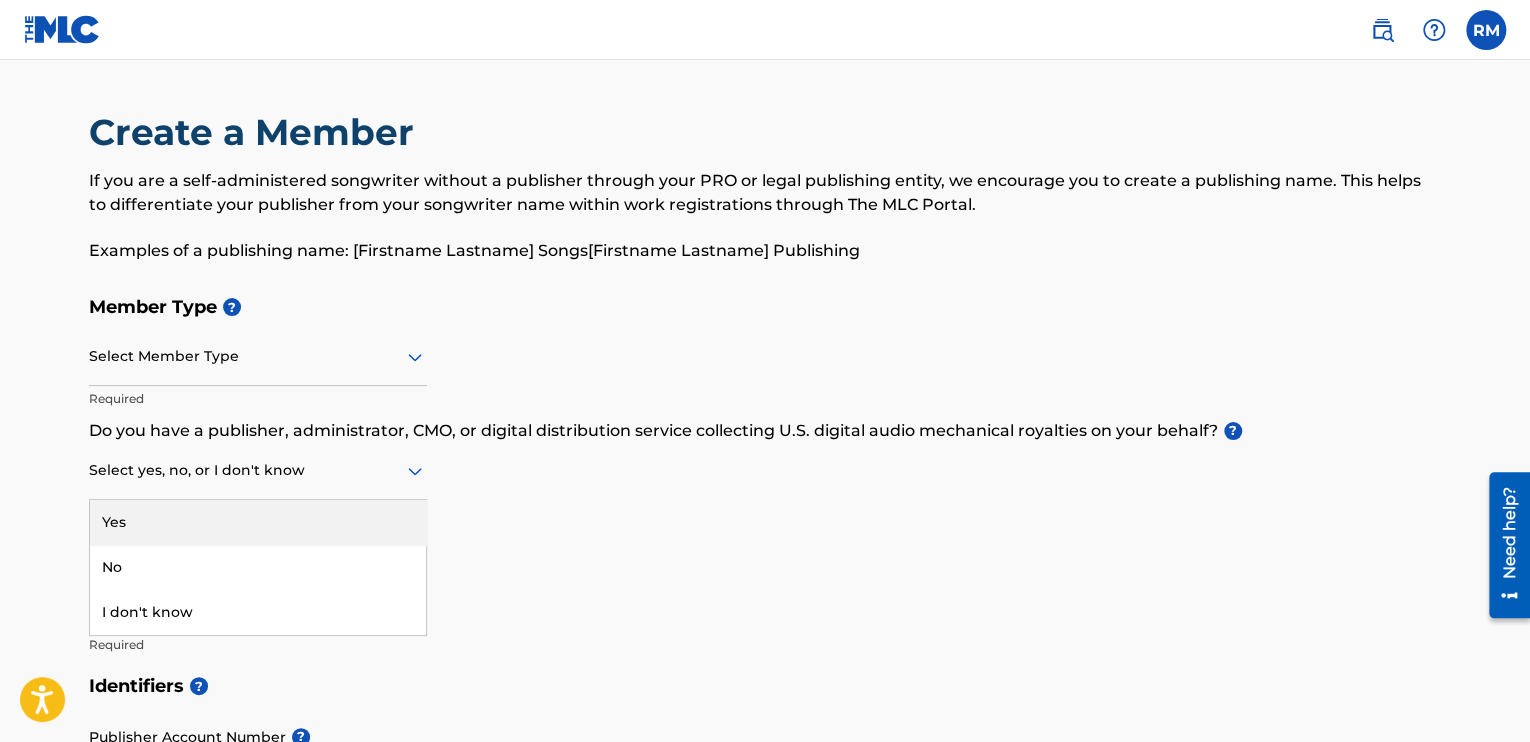 click on "Select yes, no, or I don't know" at bounding box center [258, 471] 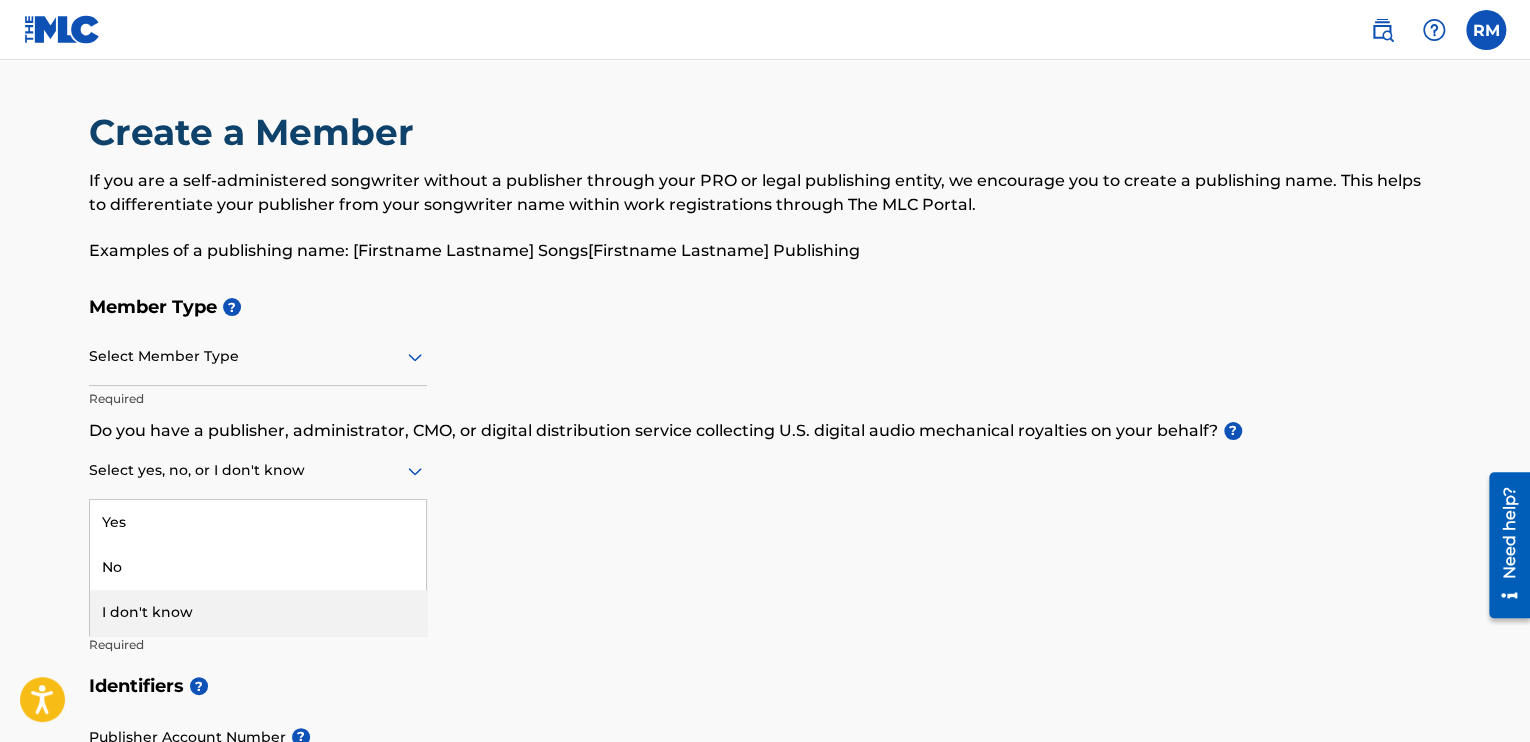 click on "I don't know" at bounding box center [258, 612] 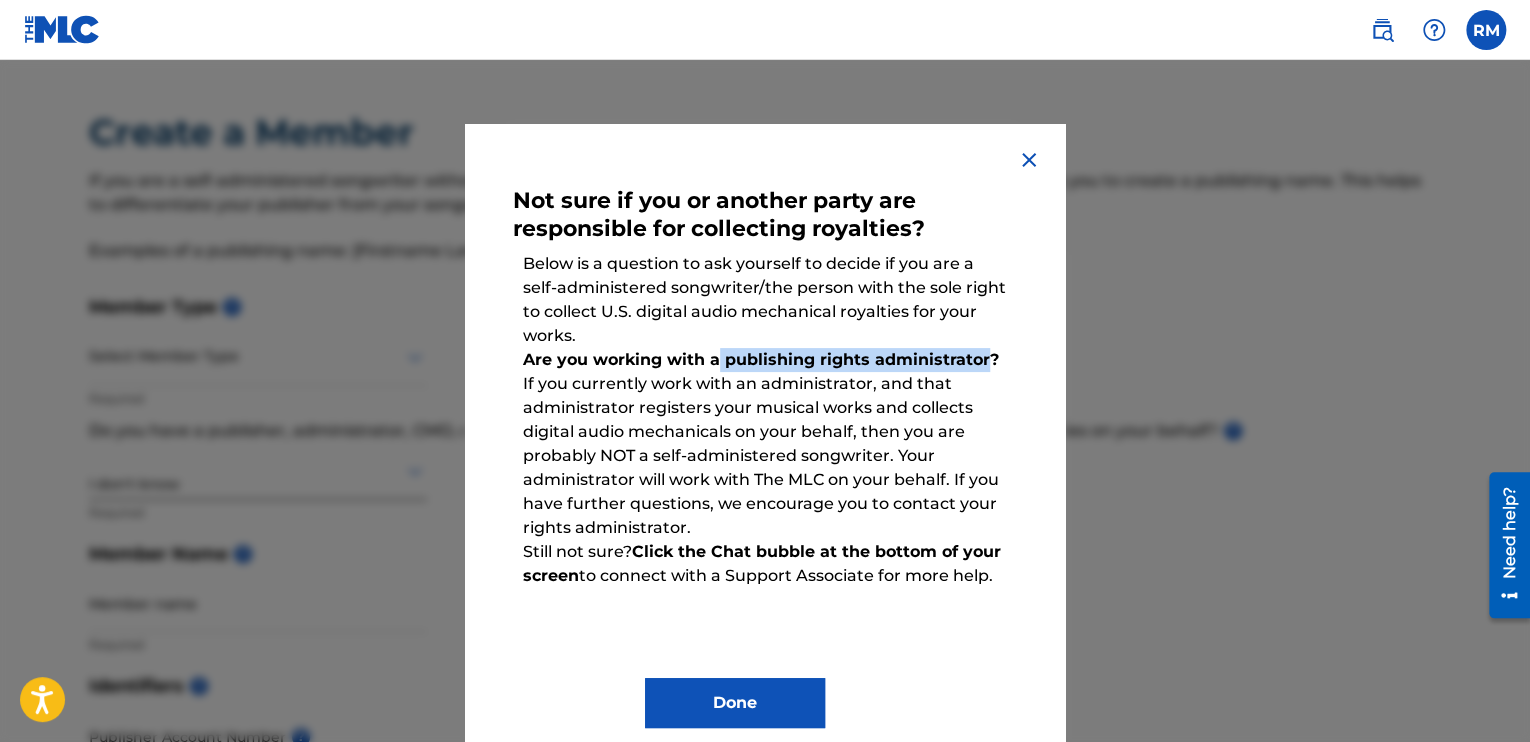 drag, startPoint x: 712, startPoint y: 365, endPoint x: 979, endPoint y: 360, distance: 267.0468 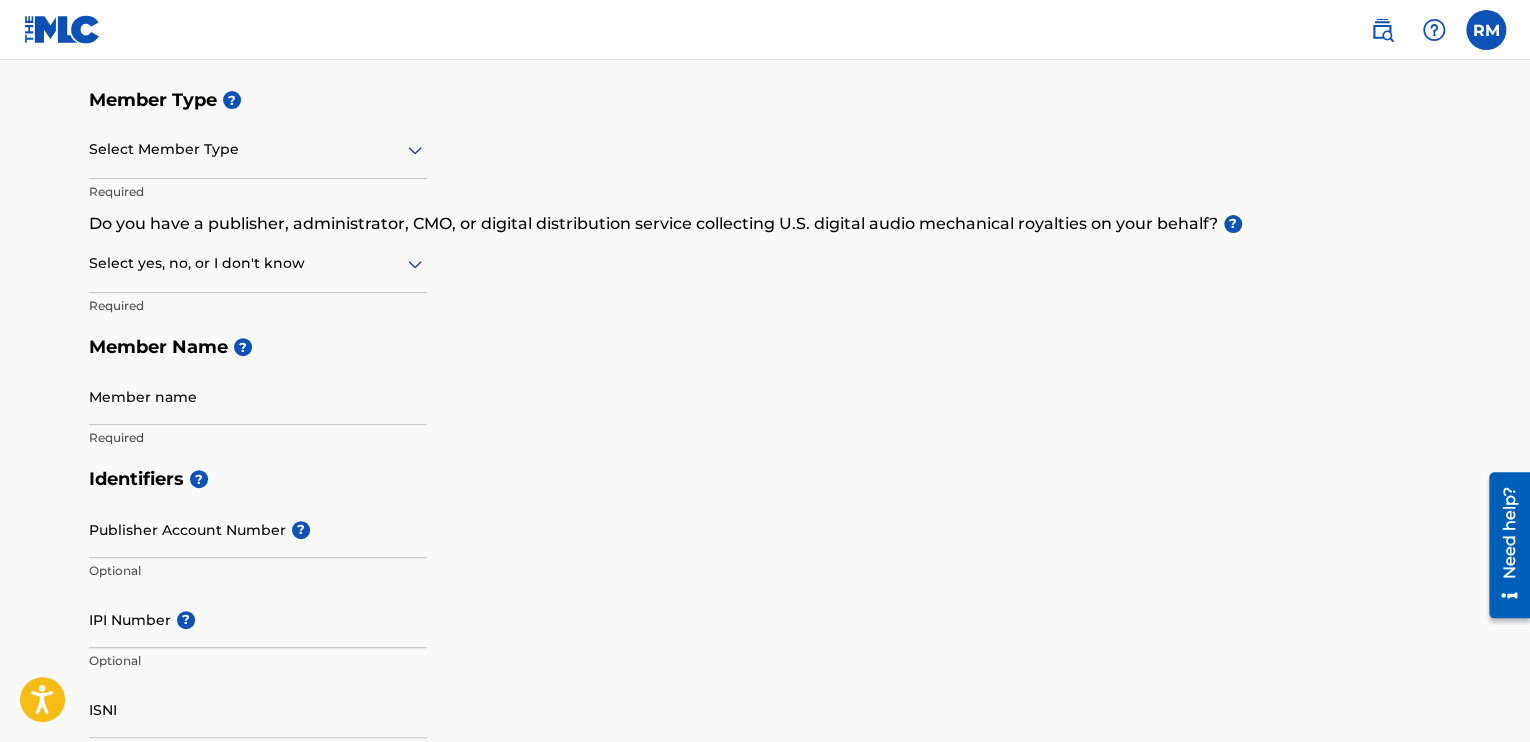 scroll, scrollTop: 209, scrollLeft: 0, axis: vertical 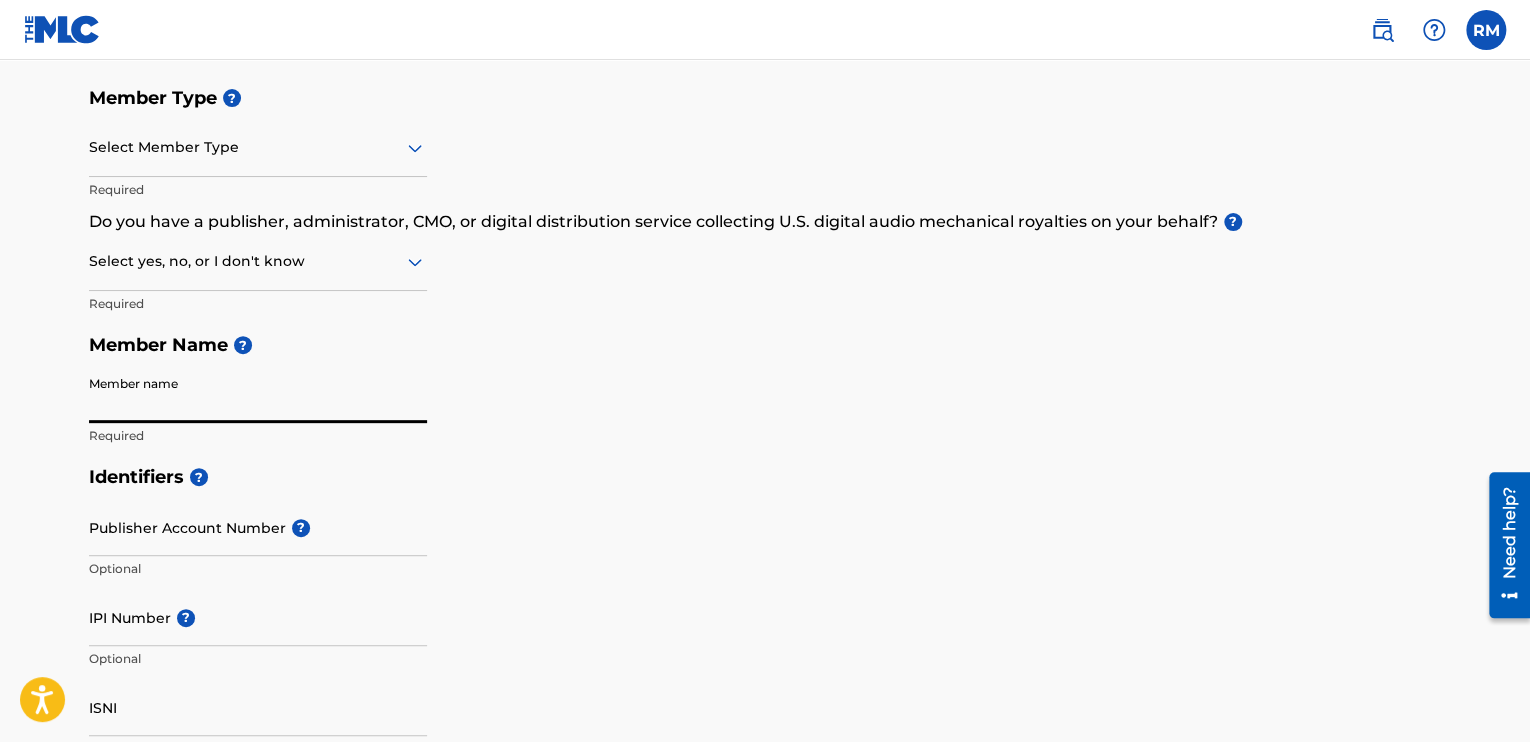 click on "Member name" at bounding box center (258, 394) 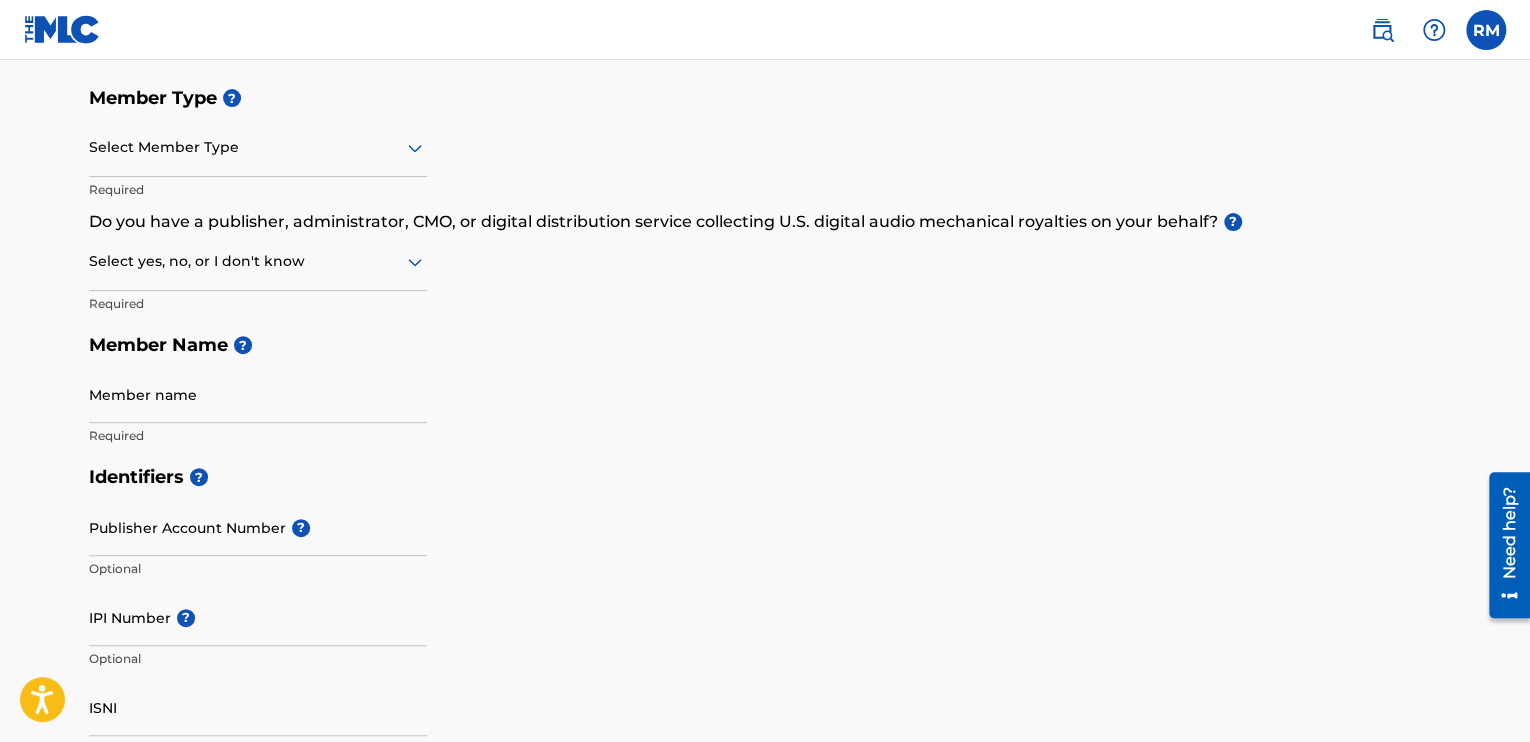click on "Member Type ? Select Member Type Required Do you have a publisher, administrator, CMO, or digital distribution service collecting U.S. digital audio mechanical royalties on your behalf? ? Select yes, no, or I don't know Required Member Name ? Member name Required" at bounding box center [765, 266] 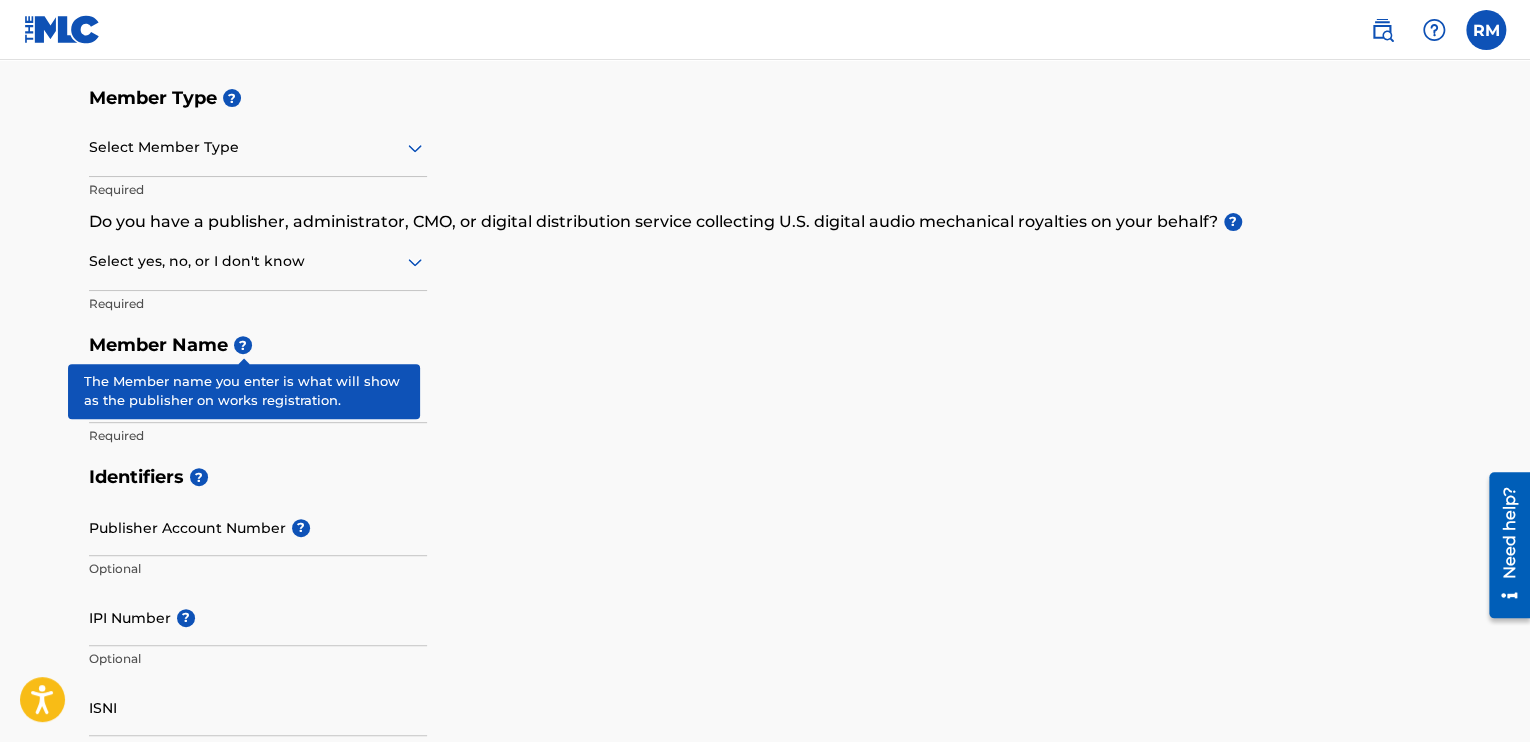 click on "?" at bounding box center (243, 345) 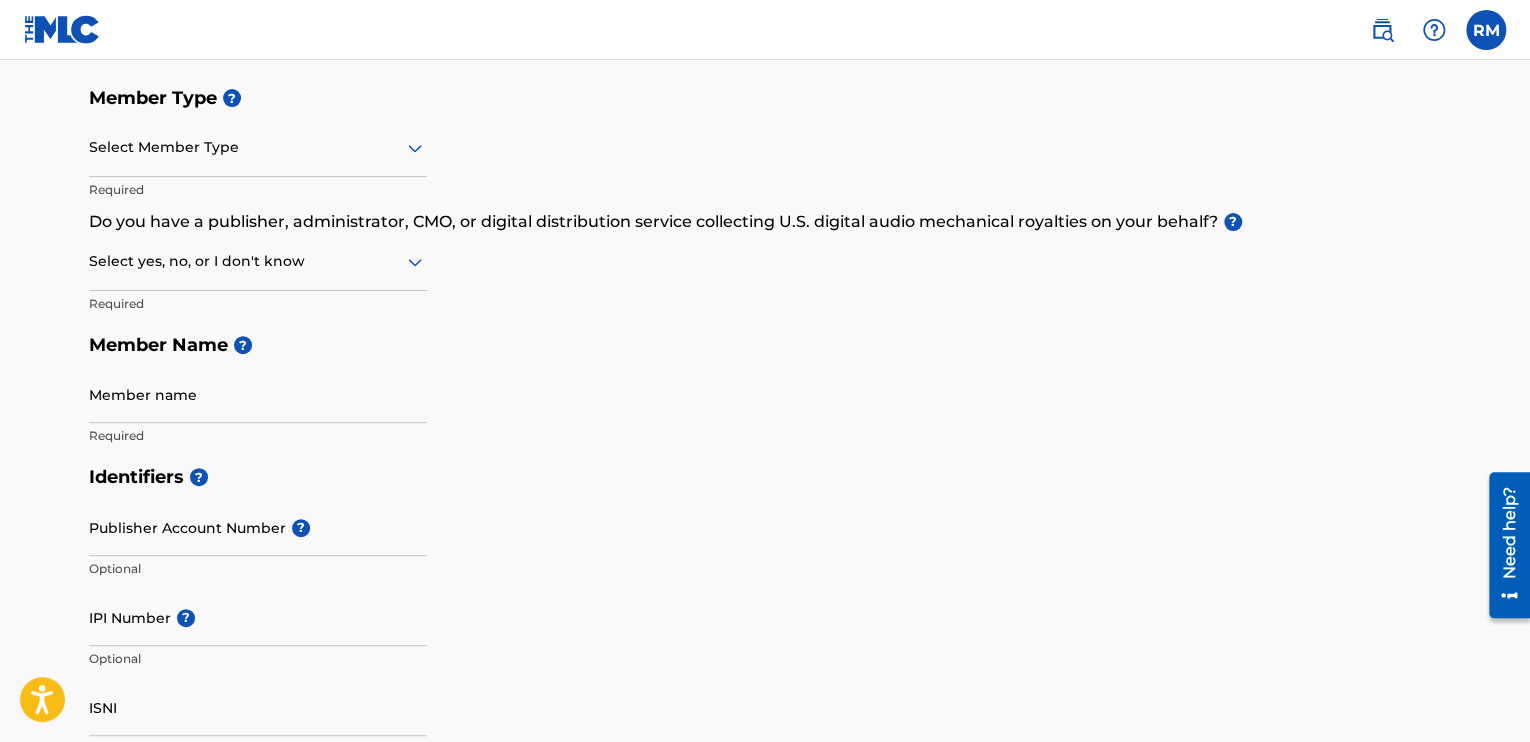 click on "Select yes, no, or I don't know" at bounding box center [258, 262] 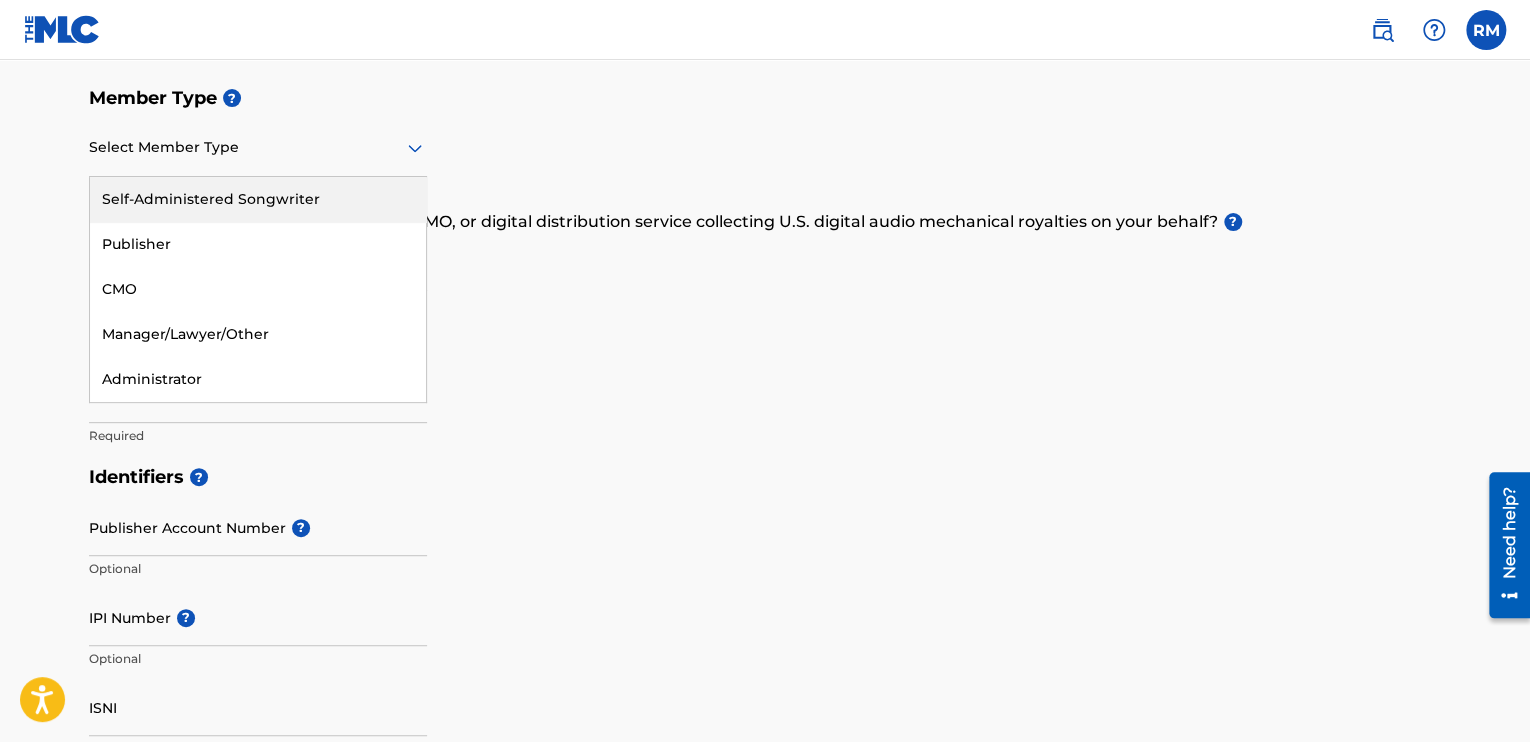 click at bounding box center (258, 147) 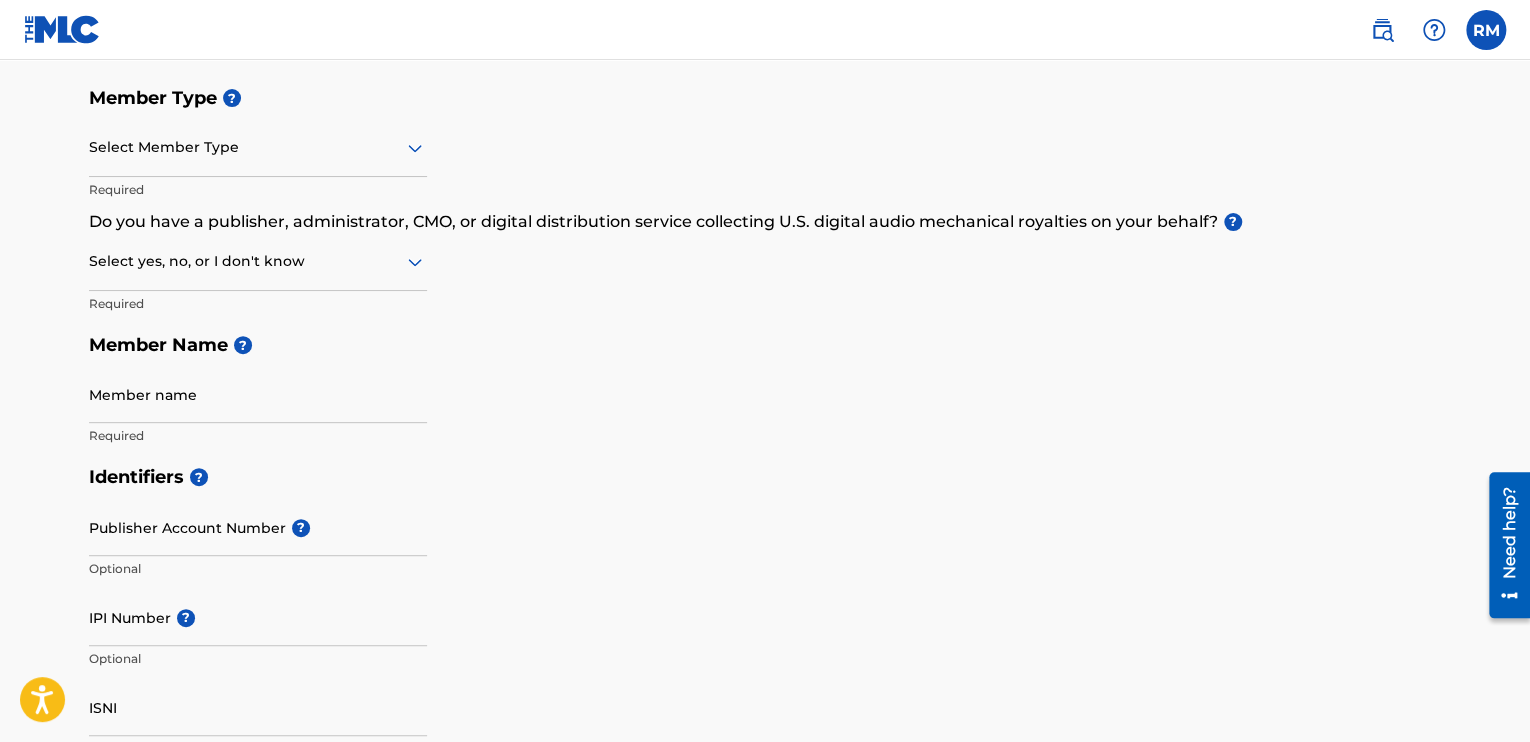 click on "Member Type ? Select Member Type Required Do you have a publisher, administrator, CMO, or digital distribution service collecting U.S. digital audio mechanical royalties on your behalf? ? Select yes, no, or I don't know Required Member Name ? Member name Required" at bounding box center [765, 266] 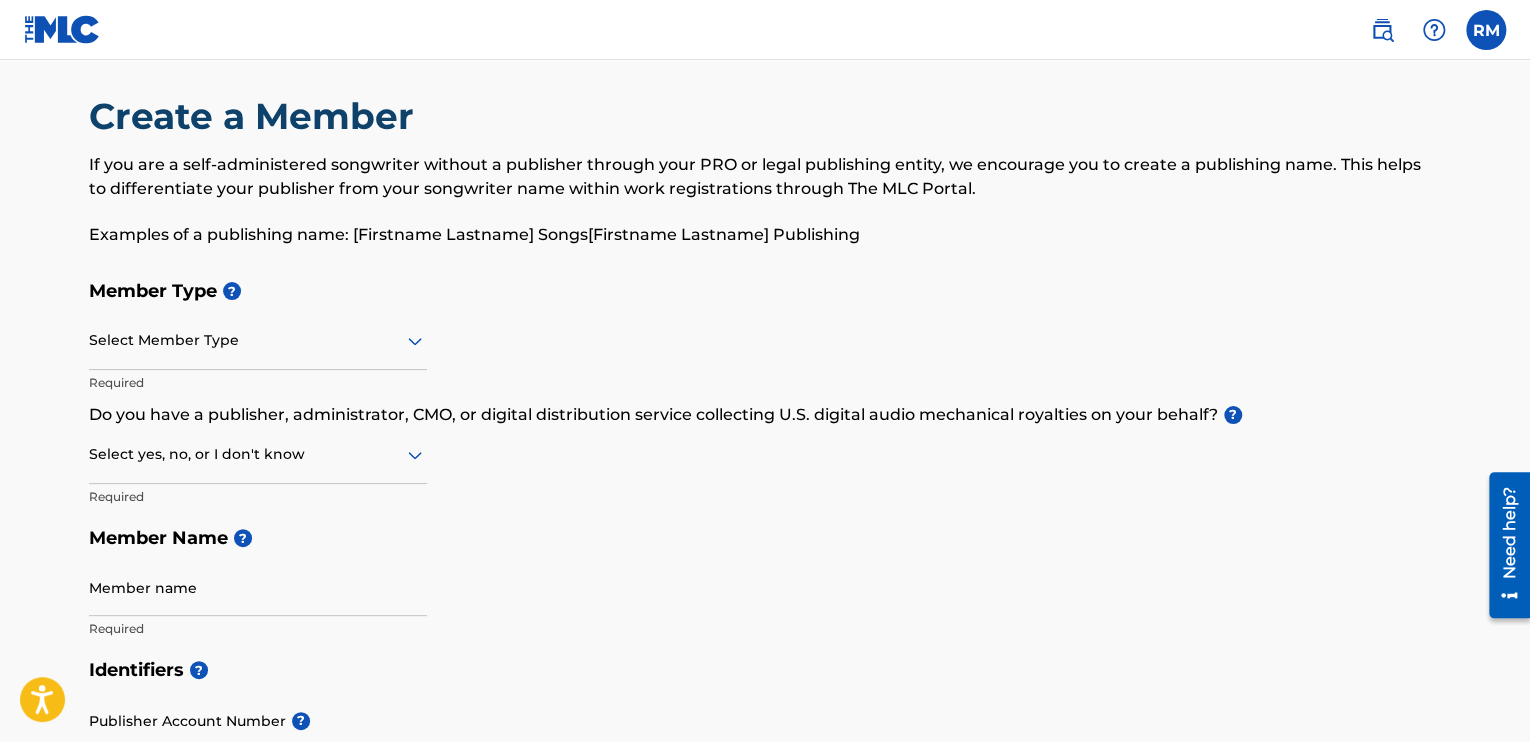 scroll, scrollTop: 0, scrollLeft: 0, axis: both 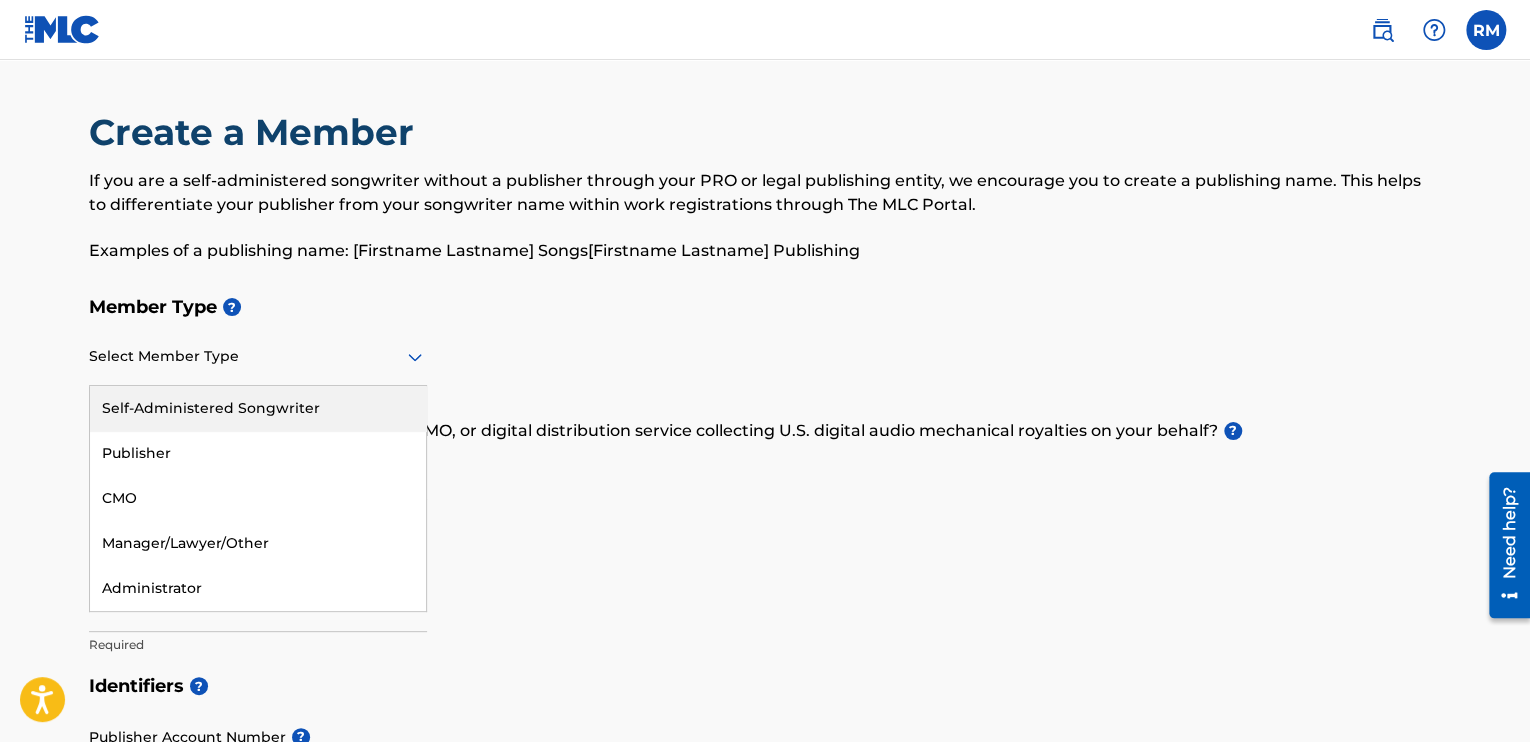 click at bounding box center (258, 356) 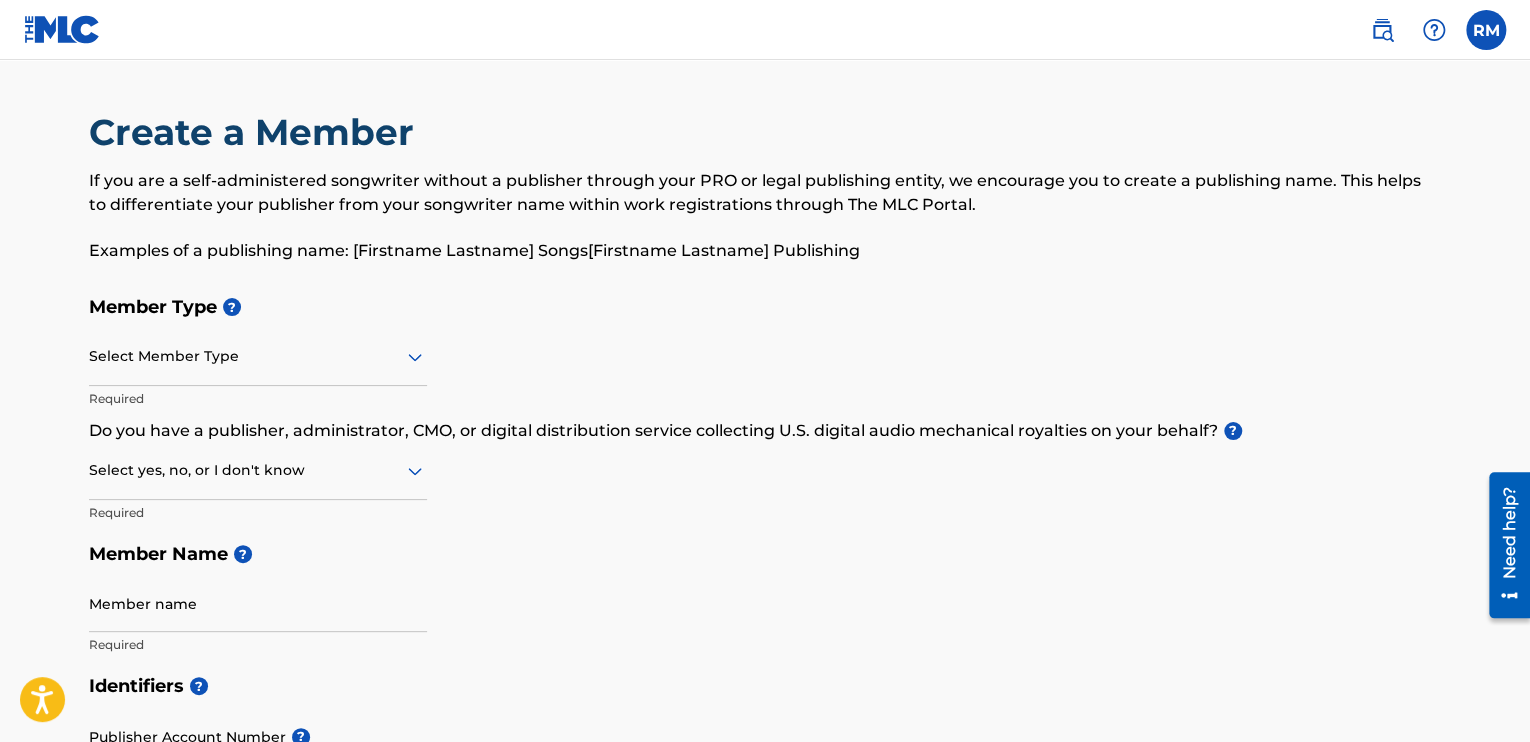 click on "Member Type ? Select Member Type Required Do you have a publisher, administrator, CMO, or digital distribution service collecting U.S. digital audio mechanical royalties on your behalf? ? Select yes, no, or I don't know Required Member Name ? Member name Required" at bounding box center (765, 475) 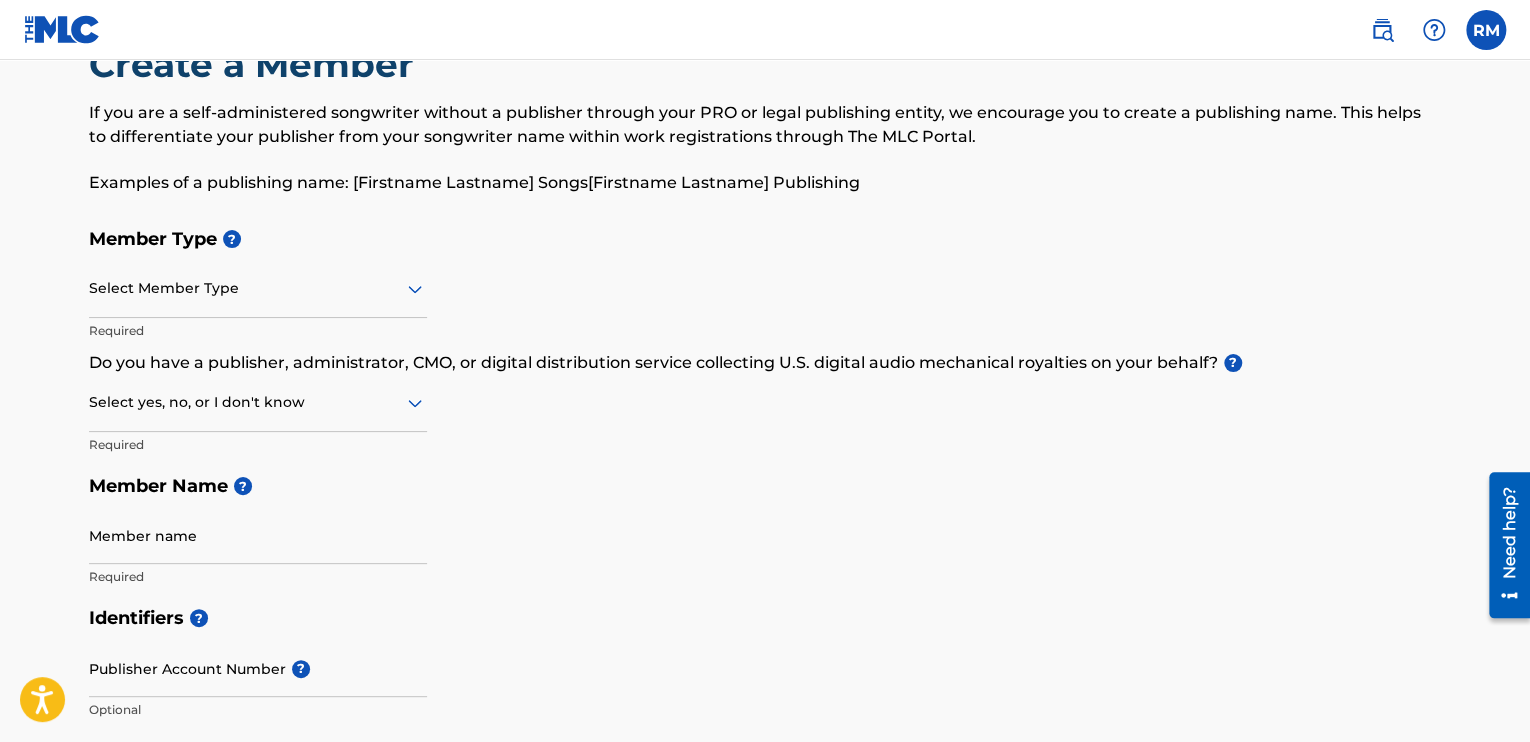 scroll, scrollTop: 48, scrollLeft: 0, axis: vertical 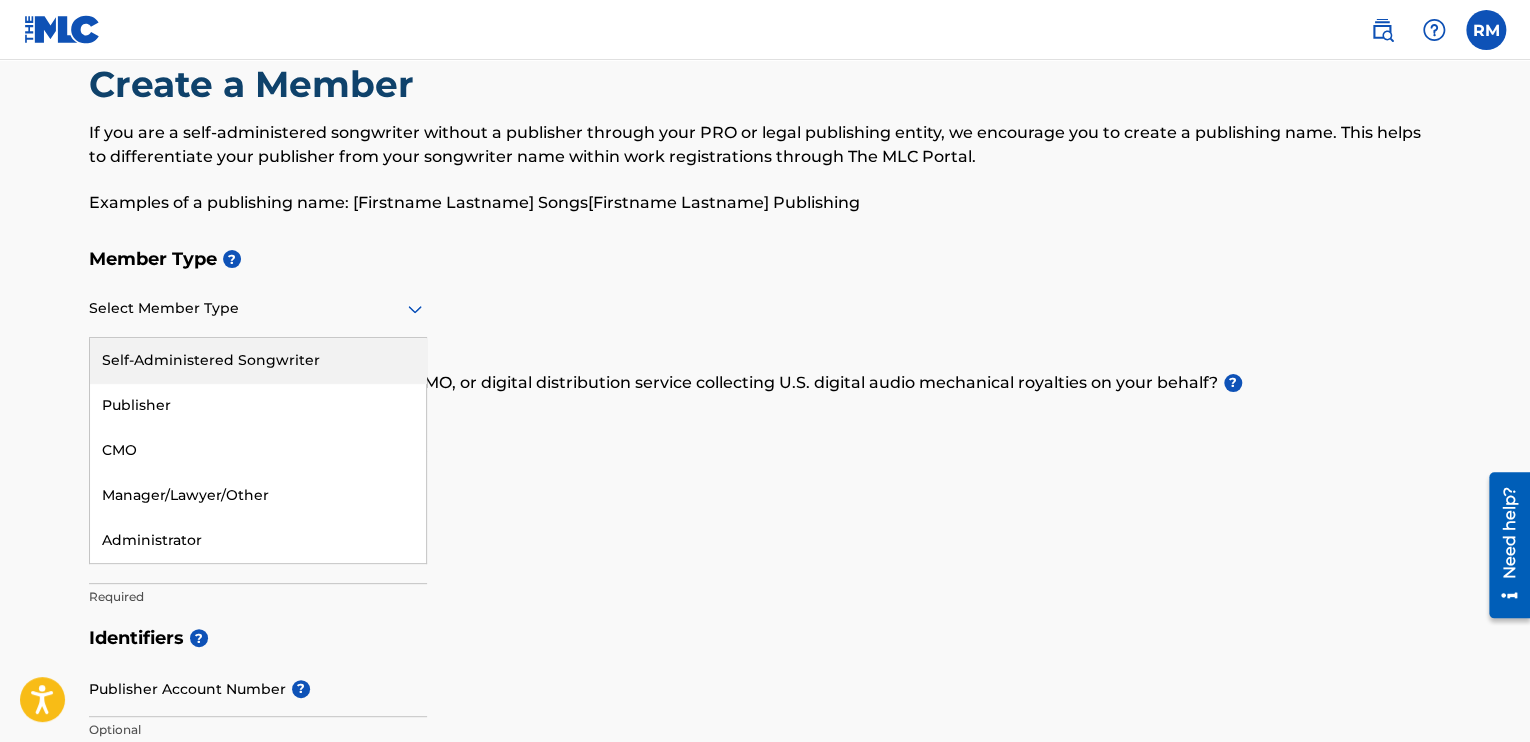 click on "Select Member Type" at bounding box center [258, 309] 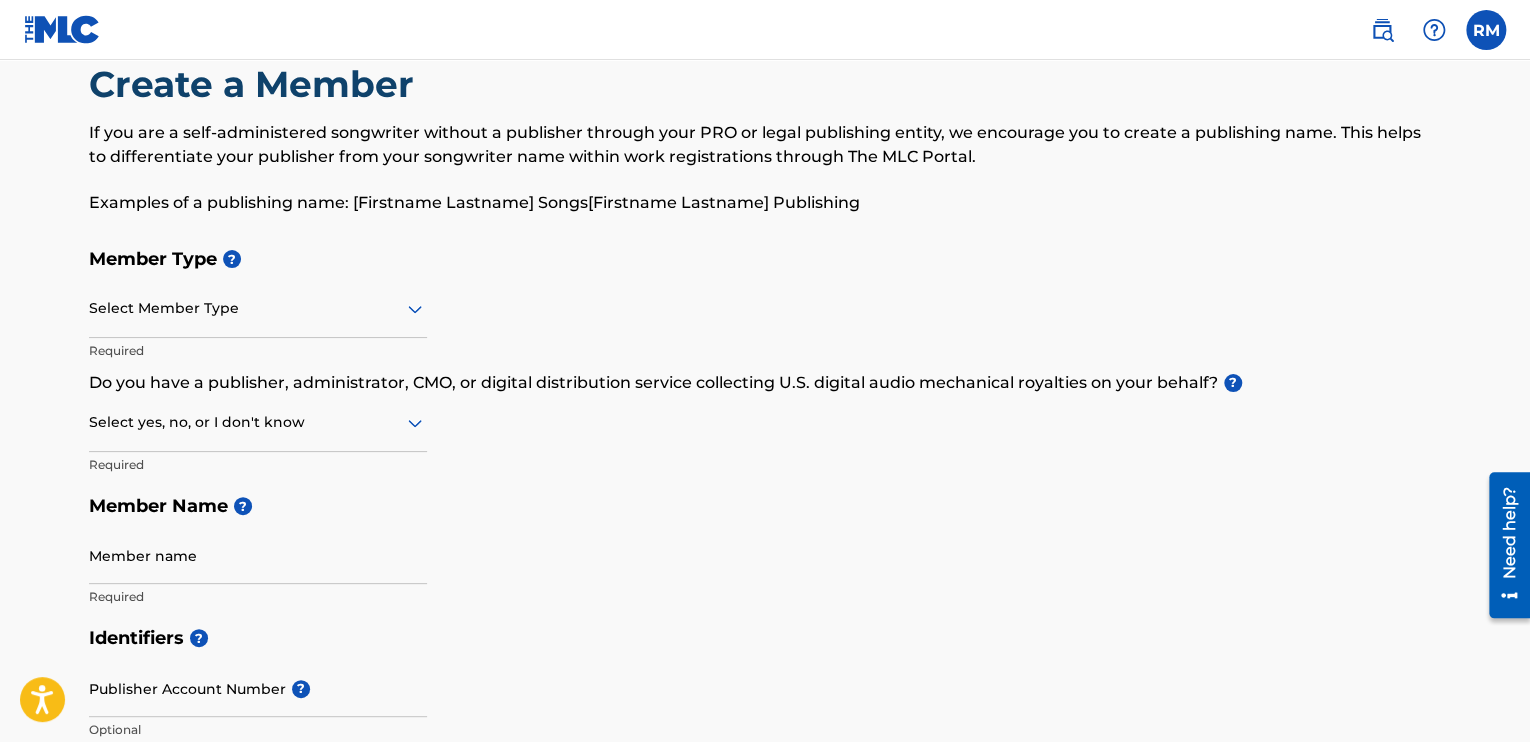 click on "Select Member Type" at bounding box center (258, 309) 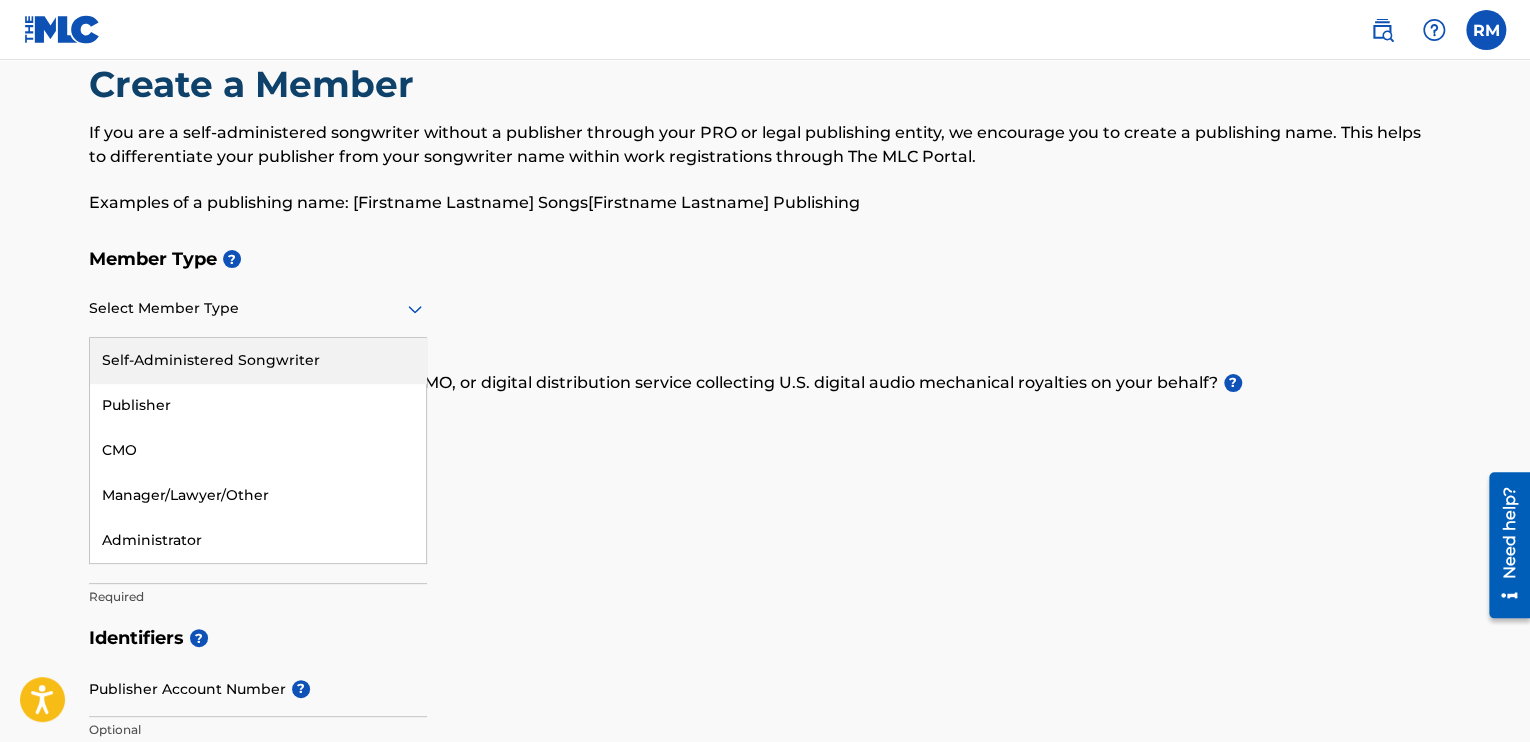 click on "Self-Administered Songwriter" at bounding box center (258, 360) 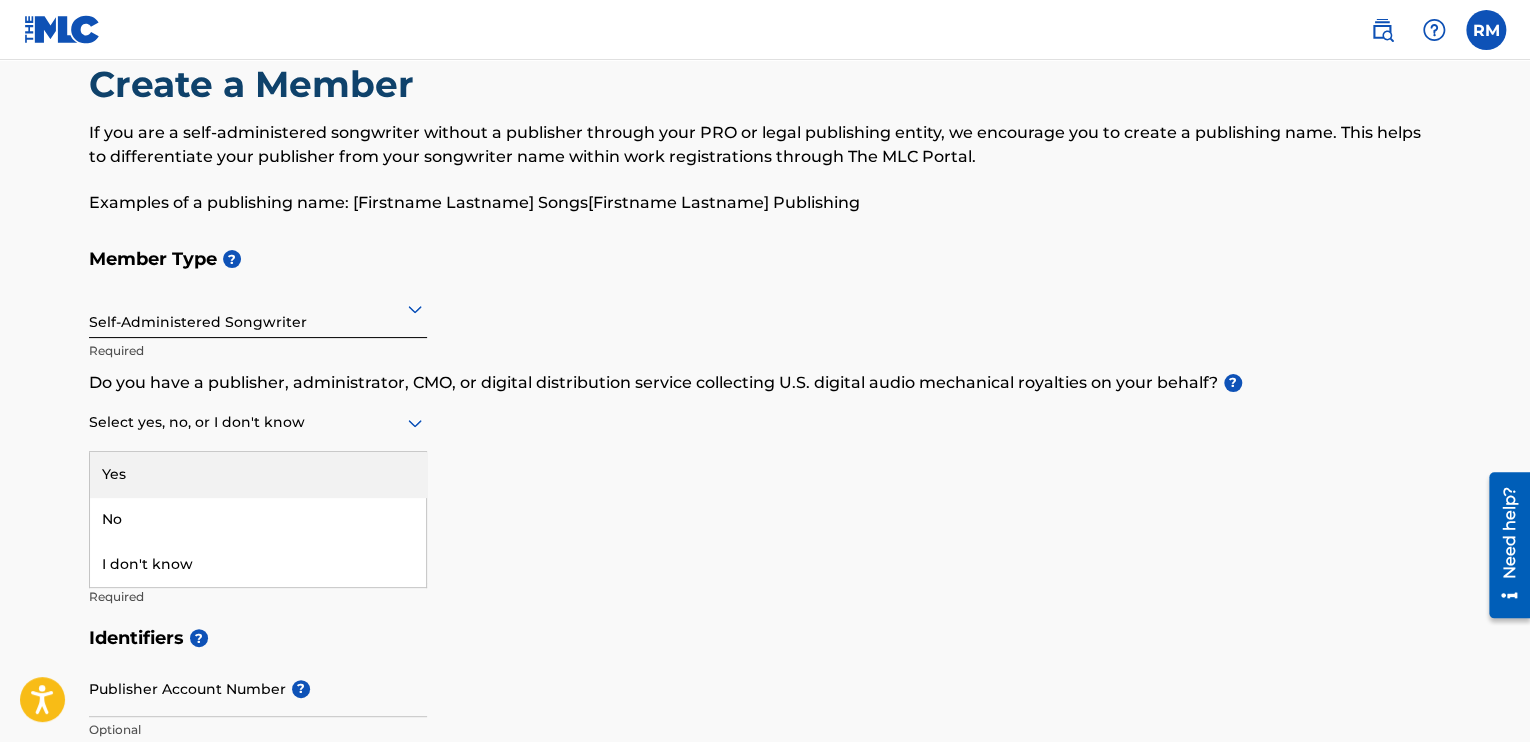 click on "Select yes, no, or I don't know" at bounding box center [258, 423] 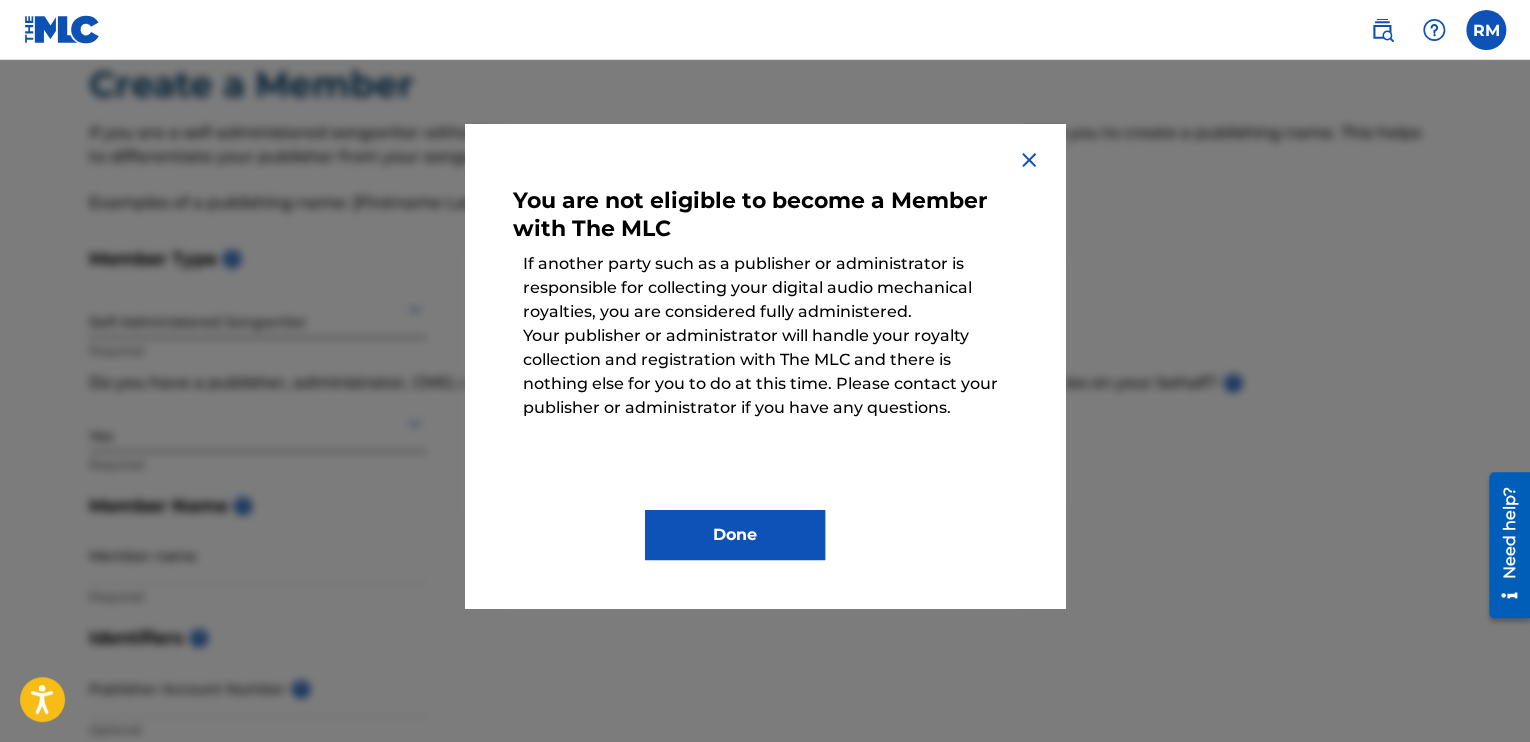 click on "Done" at bounding box center (735, 535) 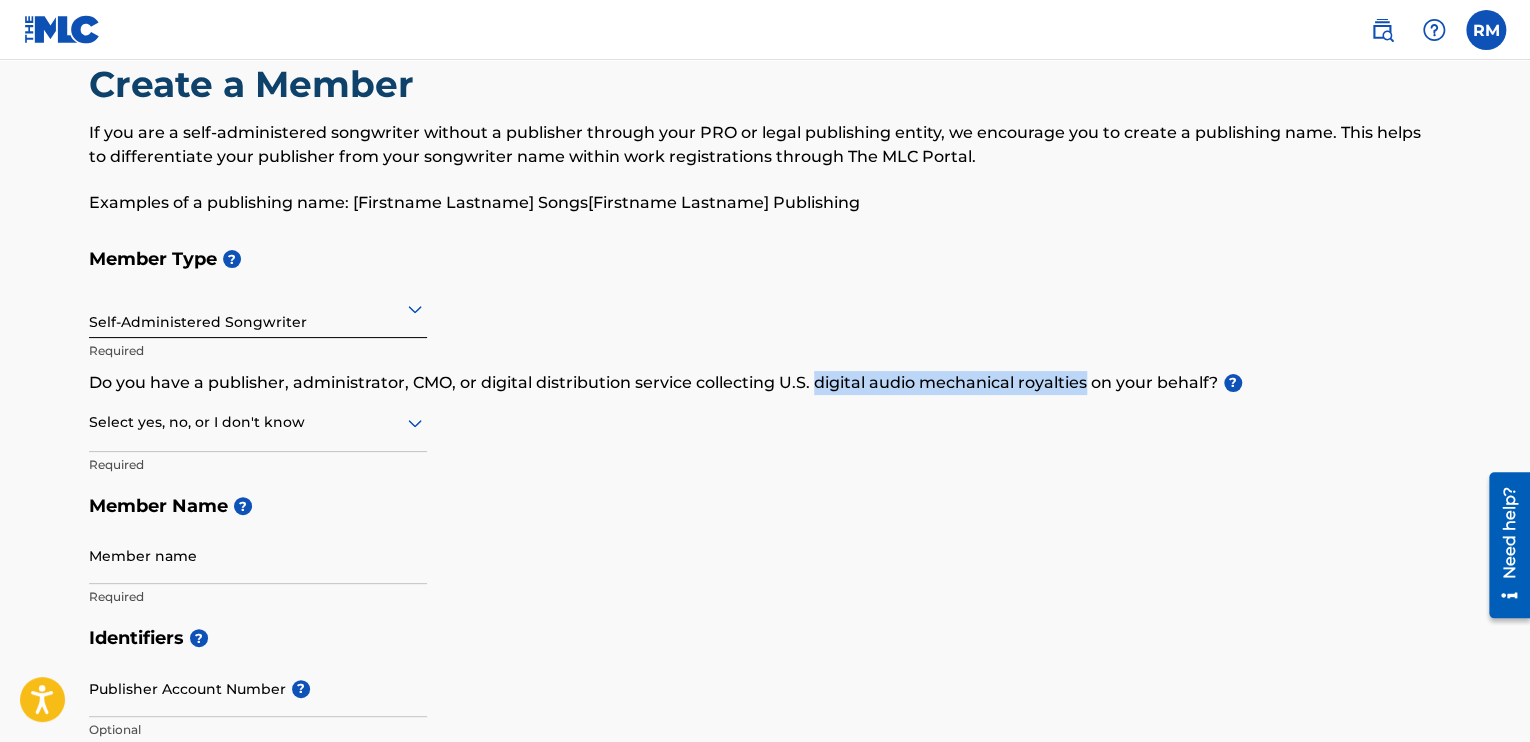 drag, startPoint x: 817, startPoint y: 387, endPoint x: 1083, endPoint y: 380, distance: 266.0921 